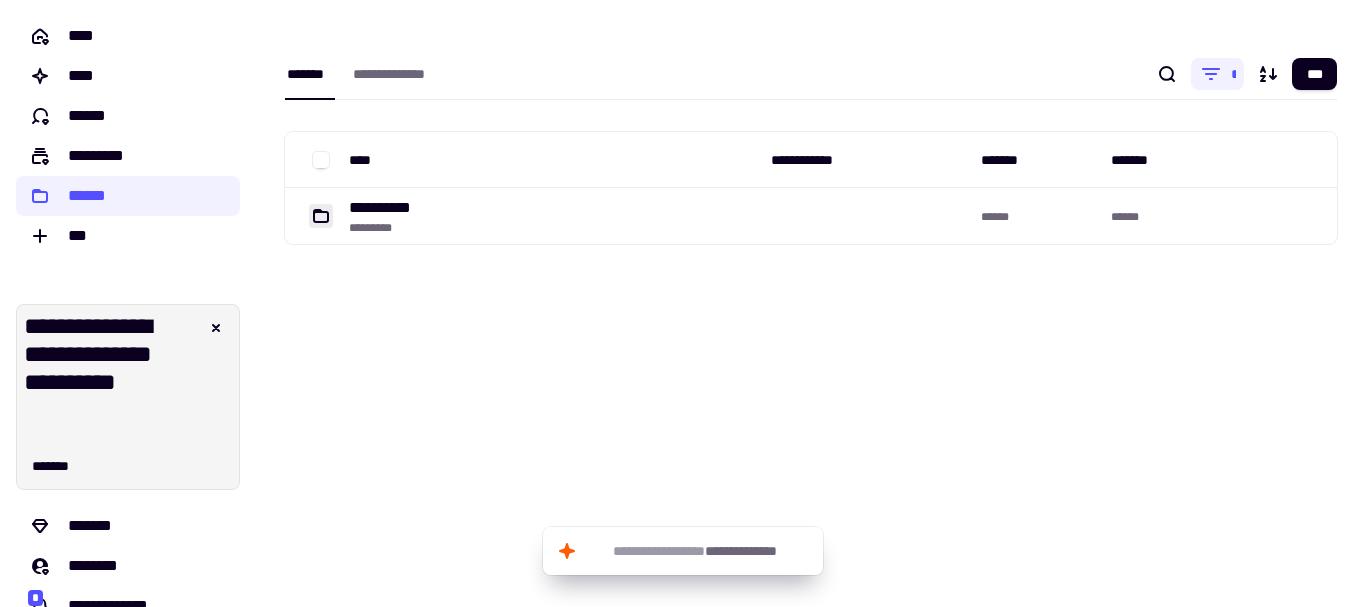 scroll, scrollTop: 0, scrollLeft: 0, axis: both 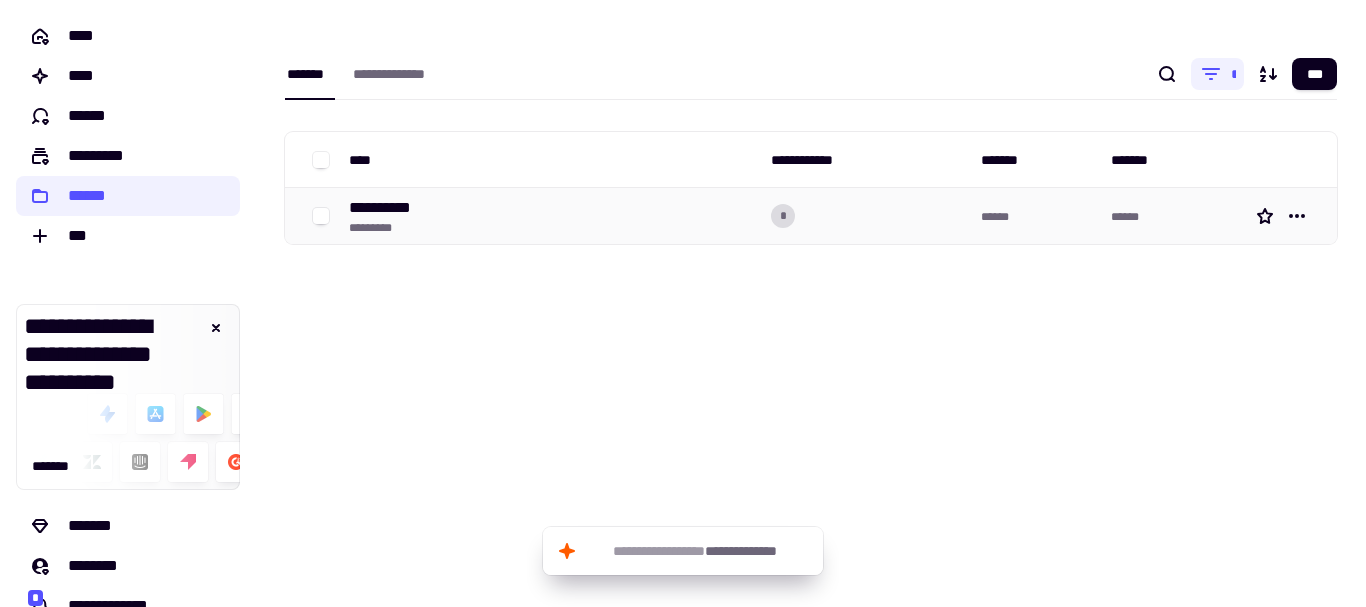 click on "**********" at bounding box center (390, 208) 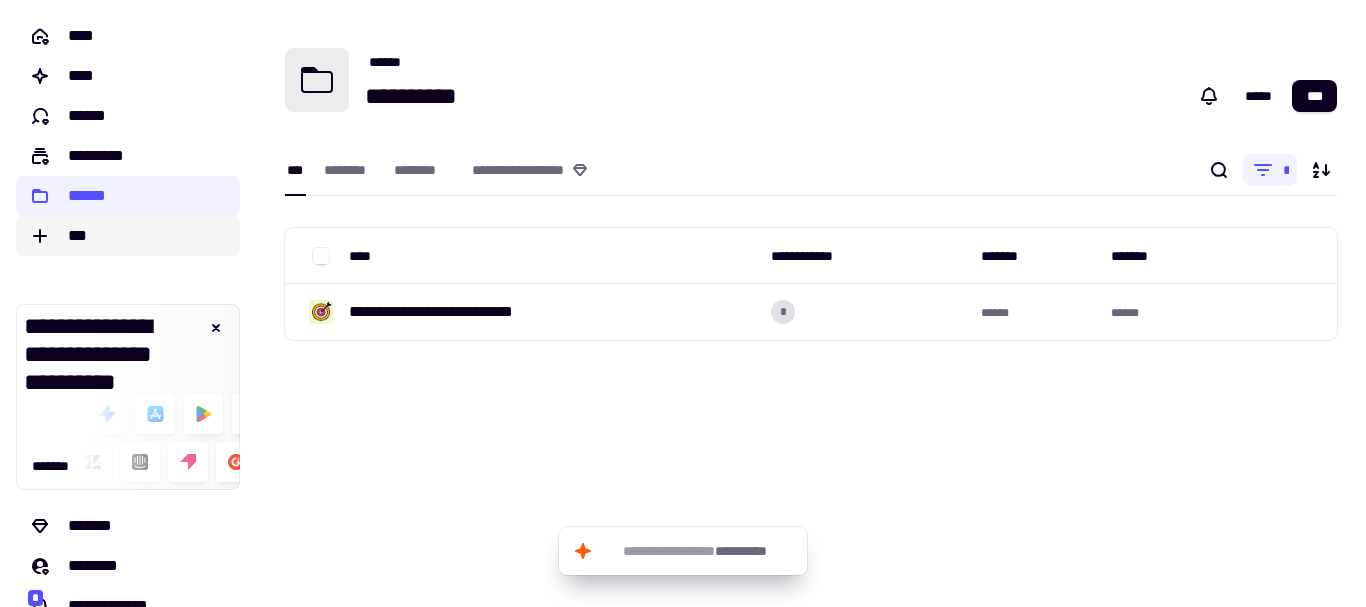 click on "***" 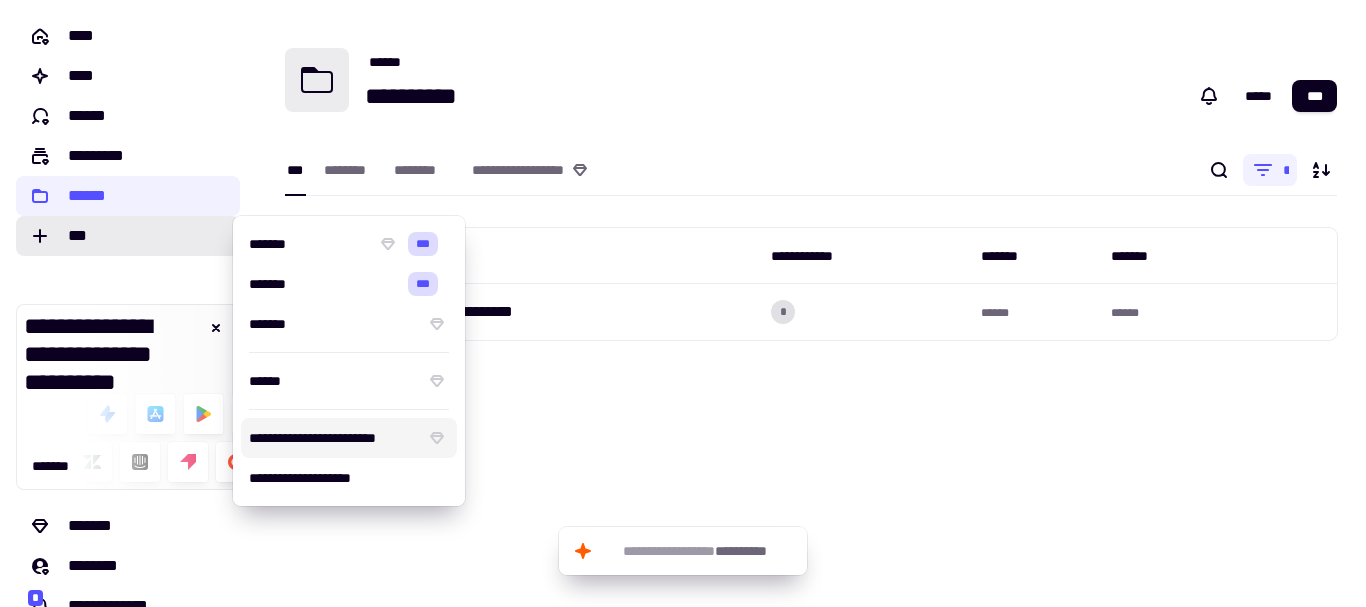click on "**********" at bounding box center [333, 438] 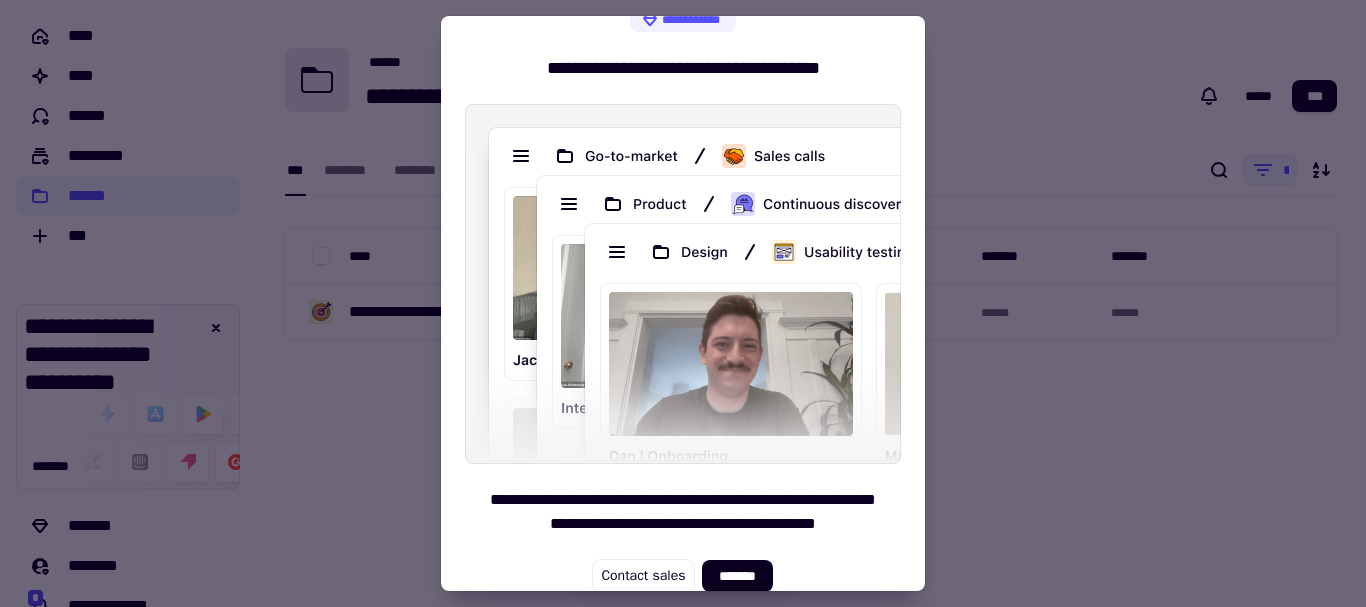 scroll, scrollTop: 45, scrollLeft: 0, axis: vertical 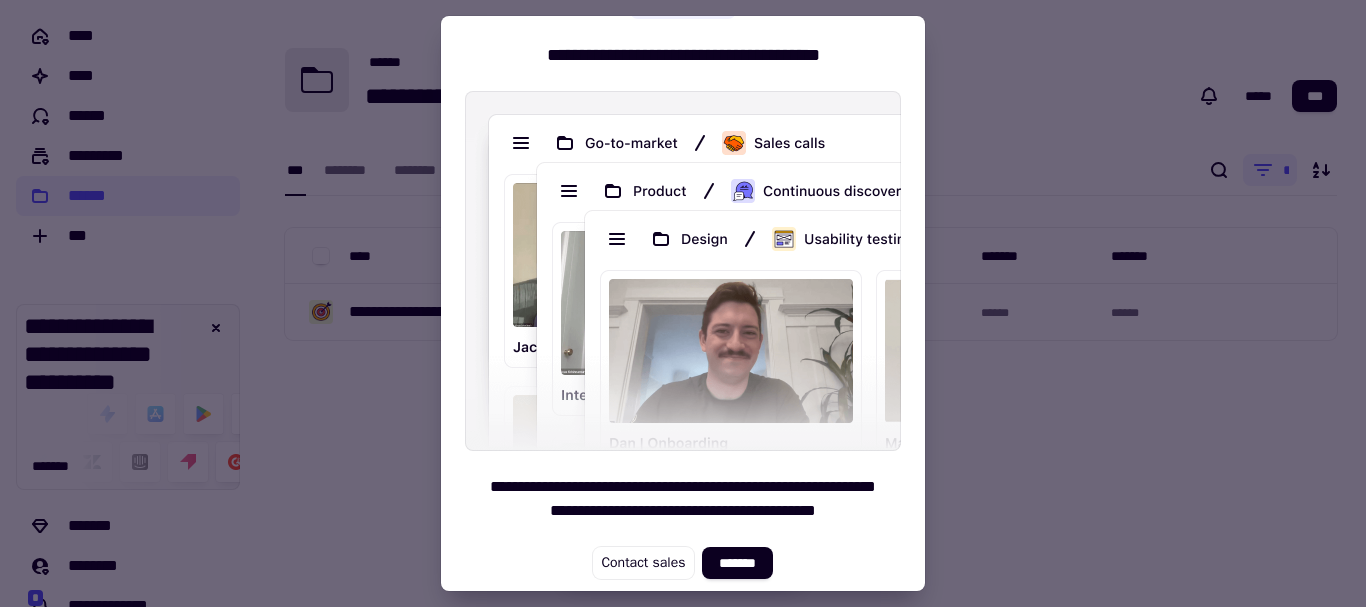click at bounding box center (683, 303) 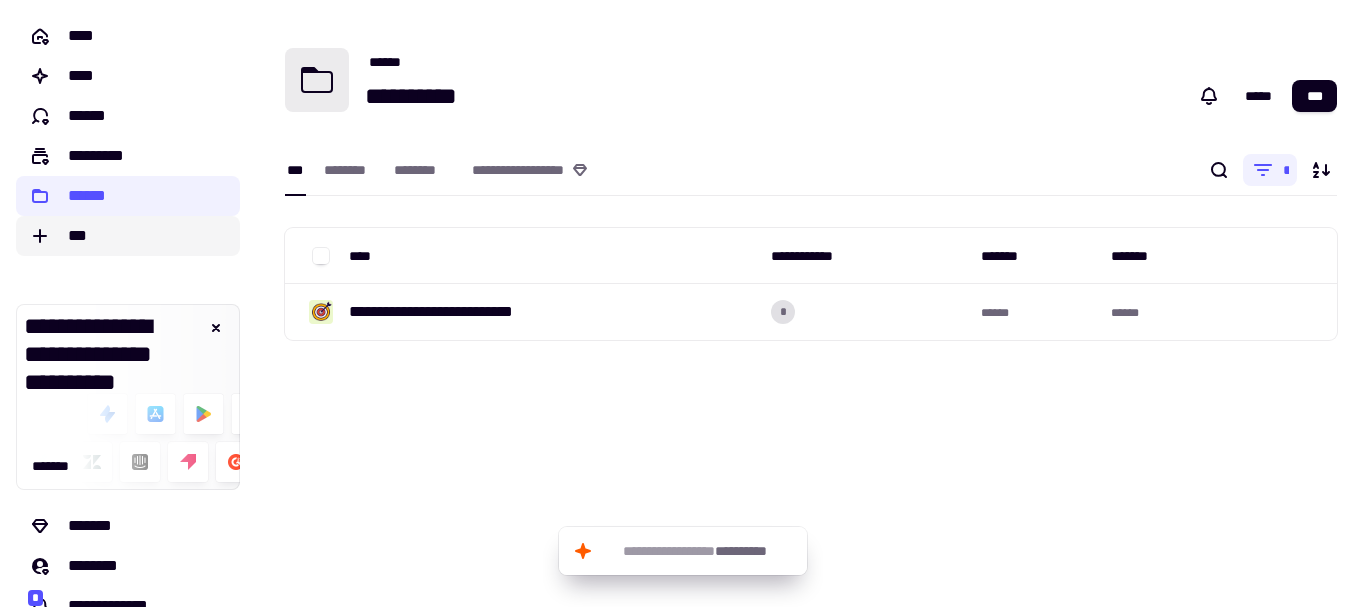 click on "***" 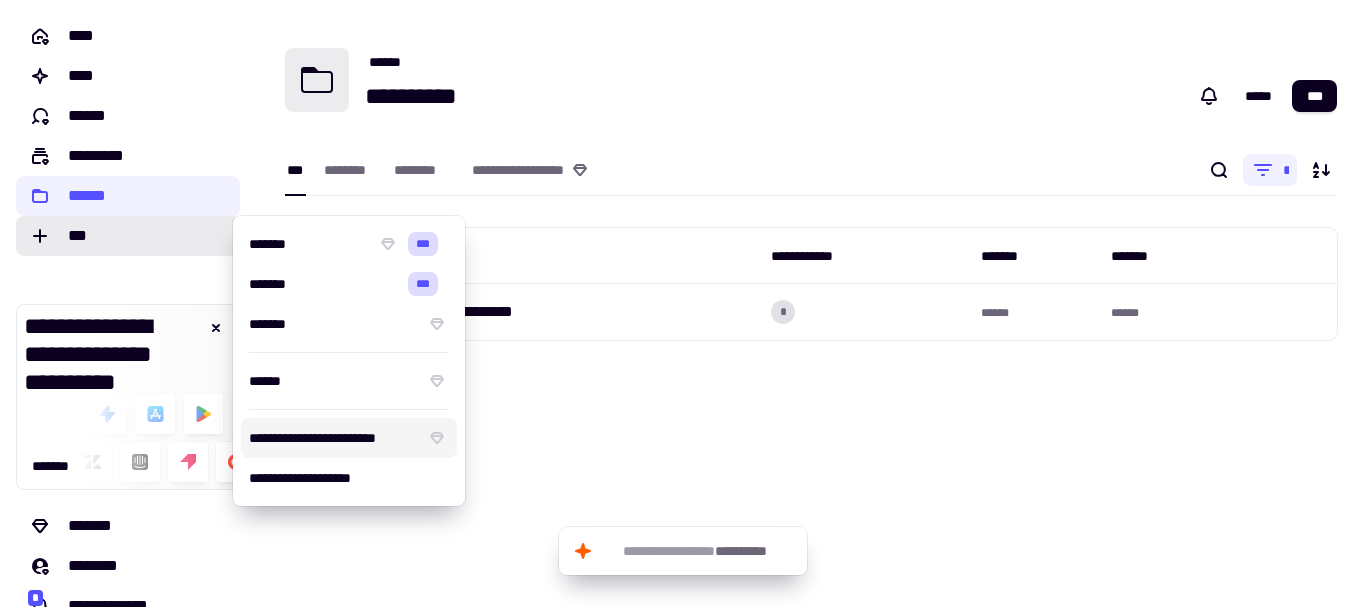 click on "**********" at bounding box center (333, 438) 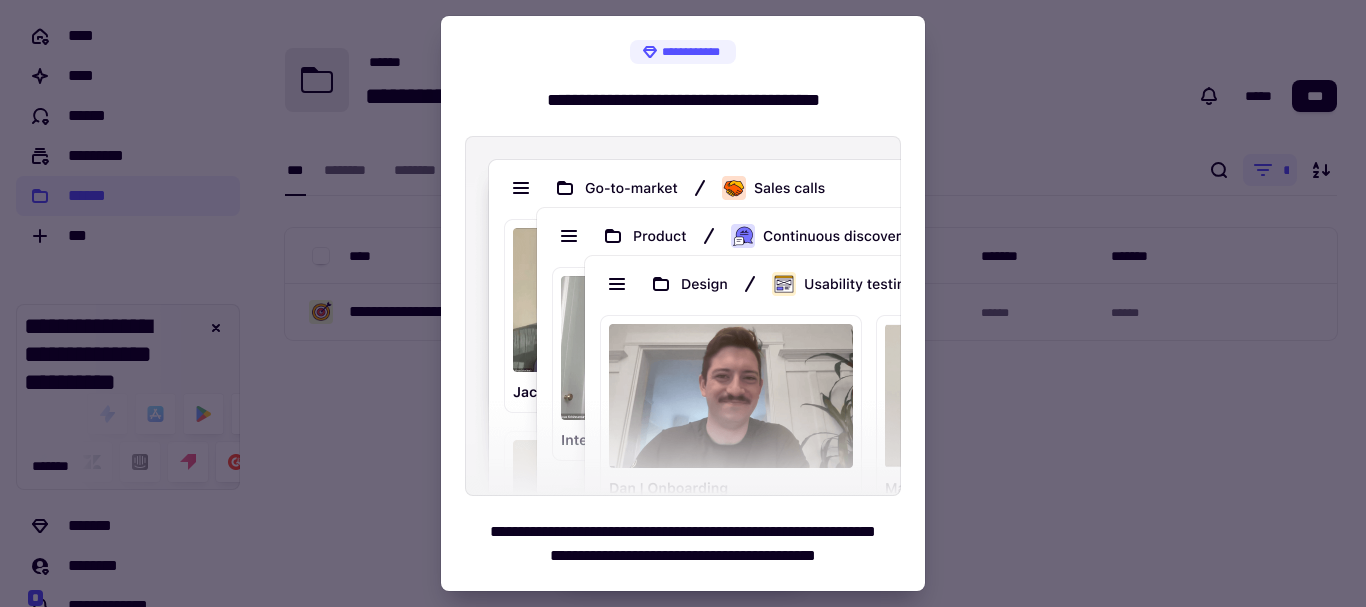 scroll, scrollTop: 45, scrollLeft: 0, axis: vertical 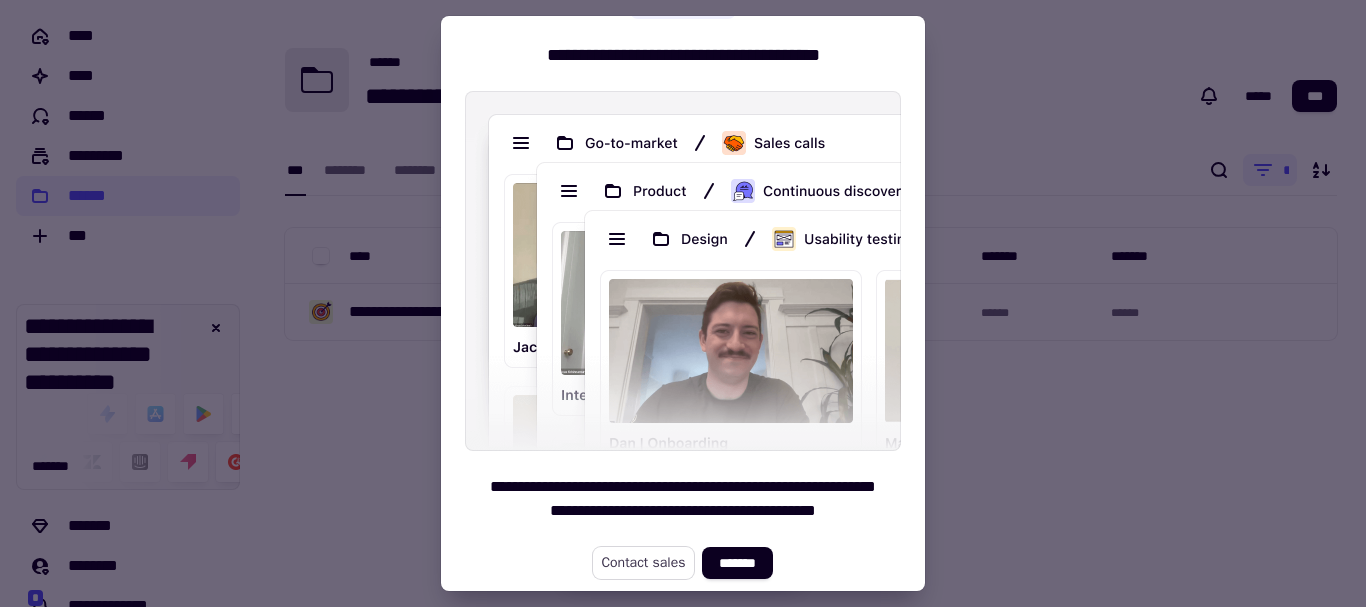 click on "Contact sales" 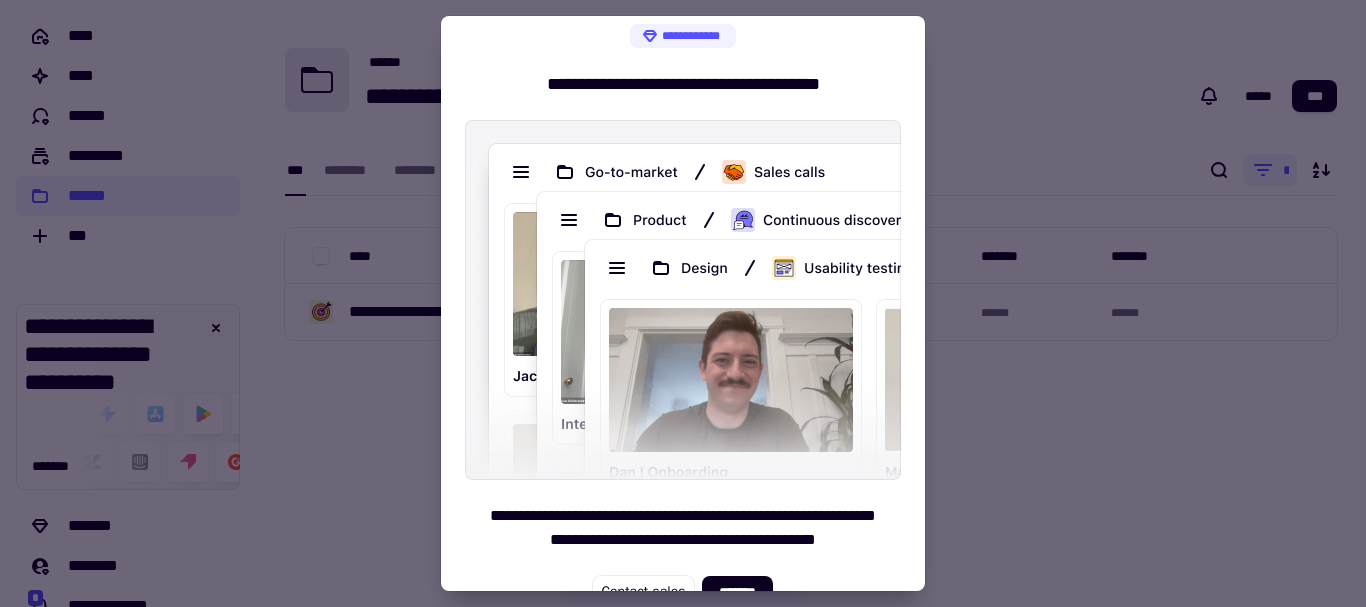 scroll, scrollTop: 0, scrollLeft: 0, axis: both 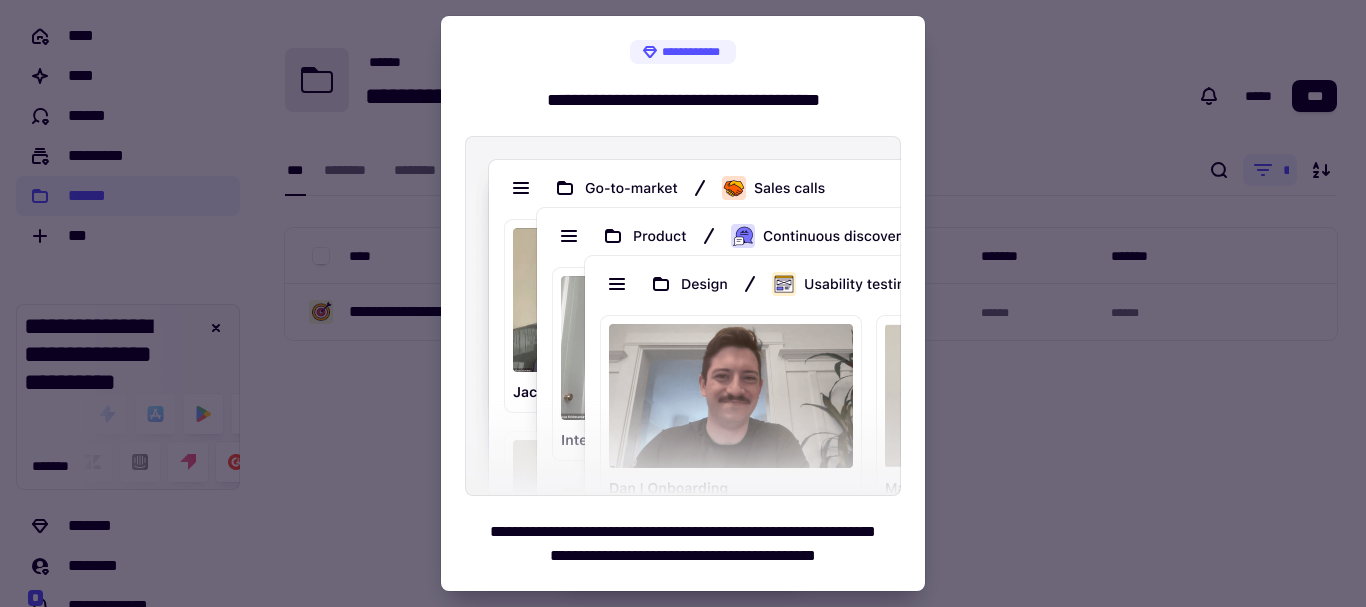 click at bounding box center (683, 303) 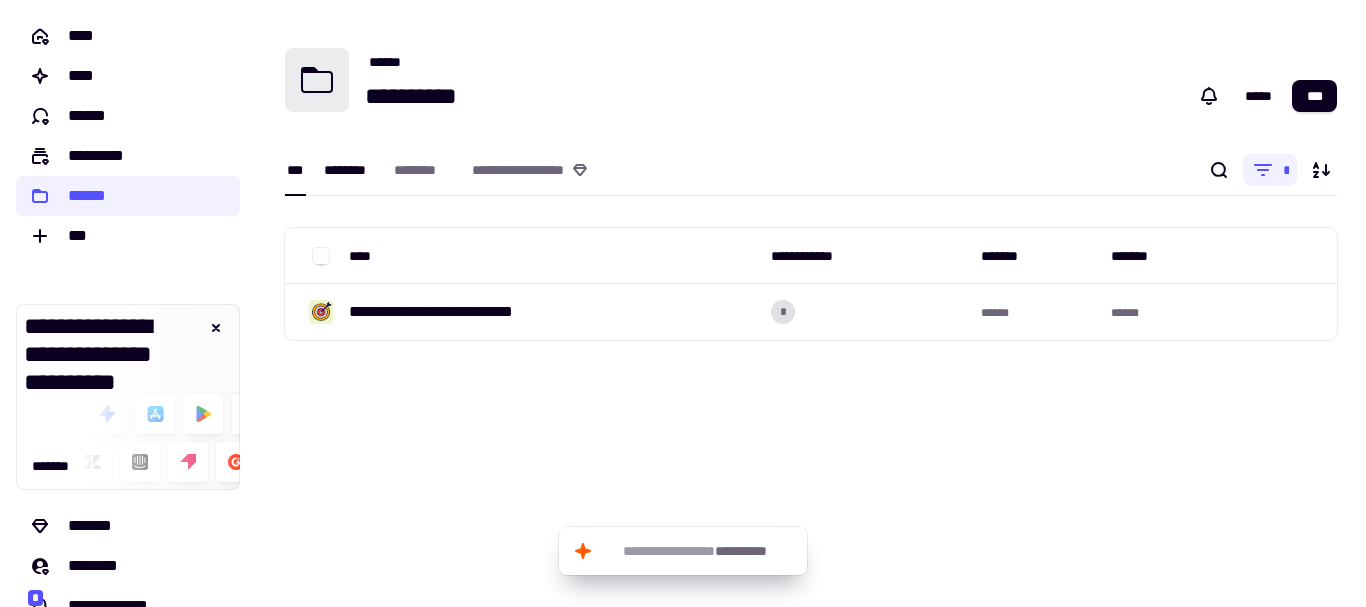 click on "********" at bounding box center (349, 170) 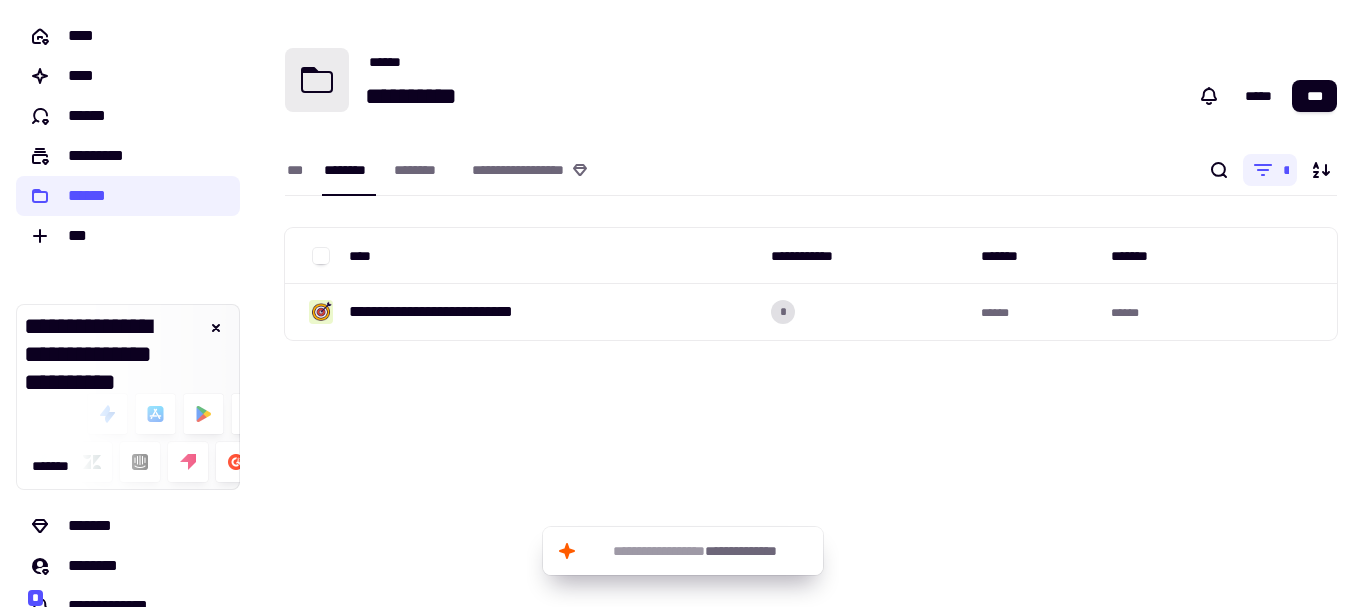 drag, startPoint x: 440, startPoint y: 363, endPoint x: 381, endPoint y: 358, distance: 59.211487 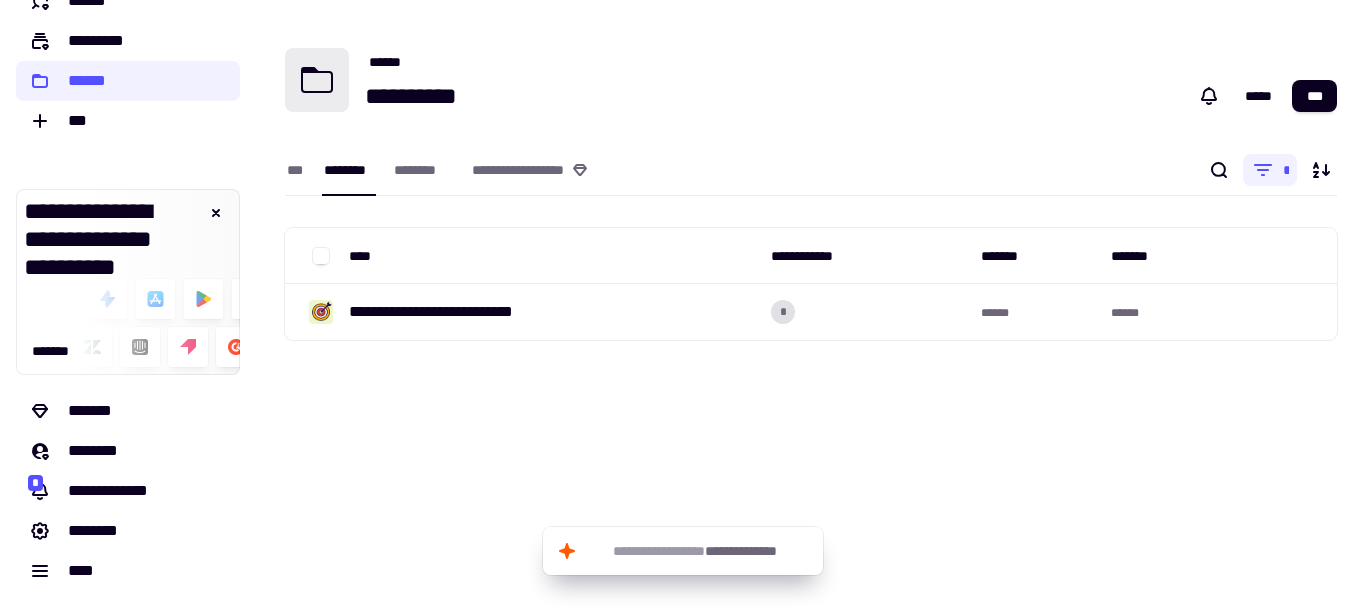 scroll, scrollTop: 0, scrollLeft: 0, axis: both 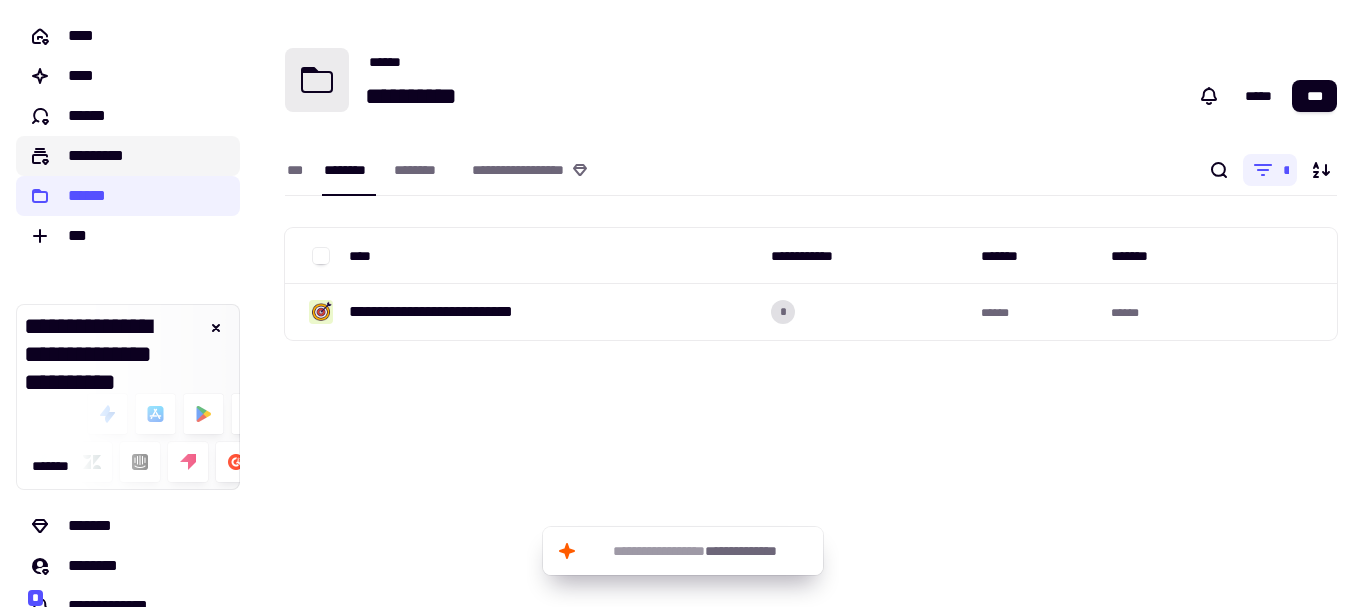click on "*********" 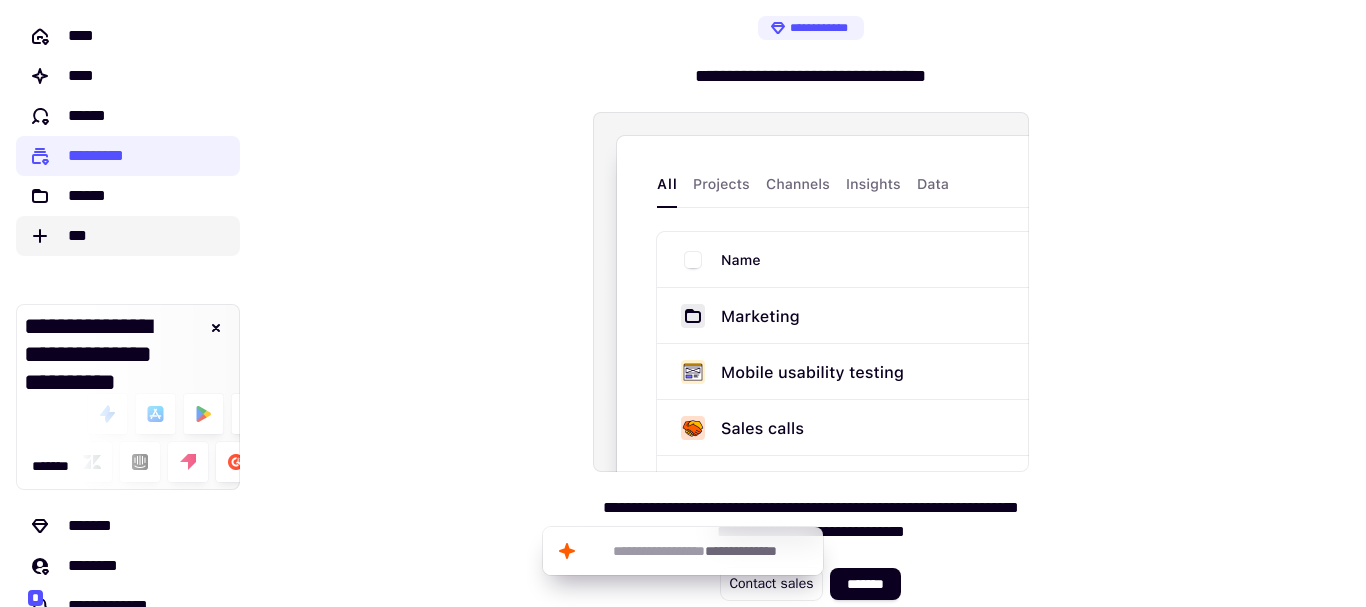 click on "***" 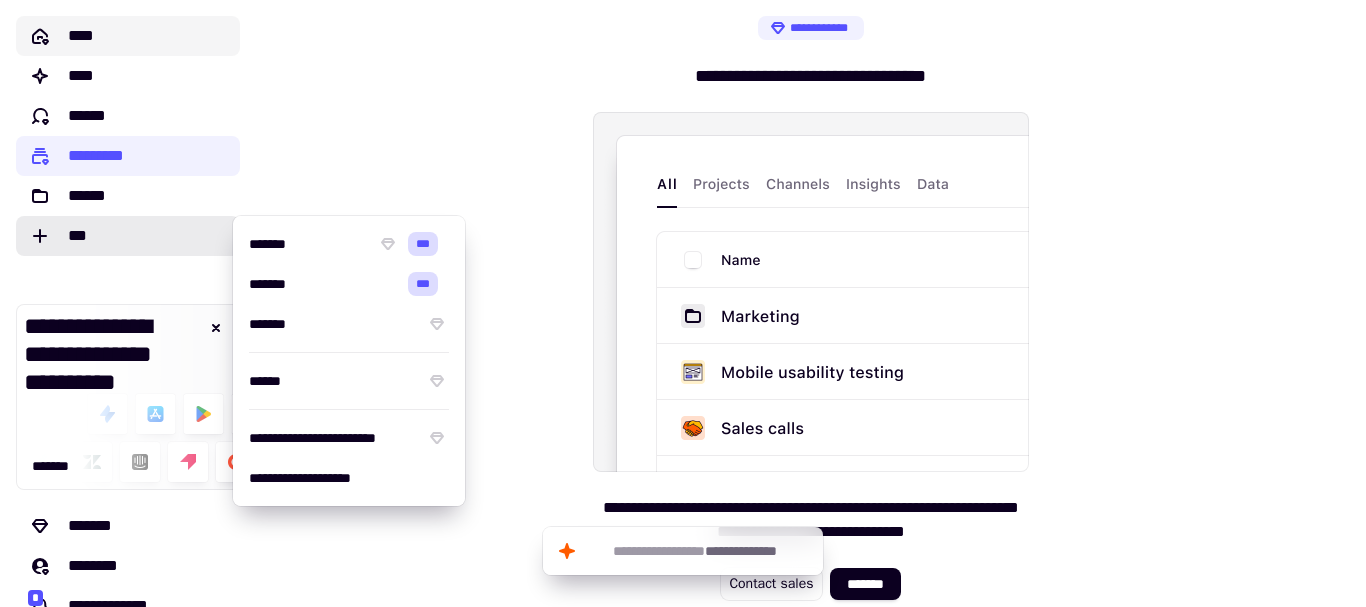 click on "****" 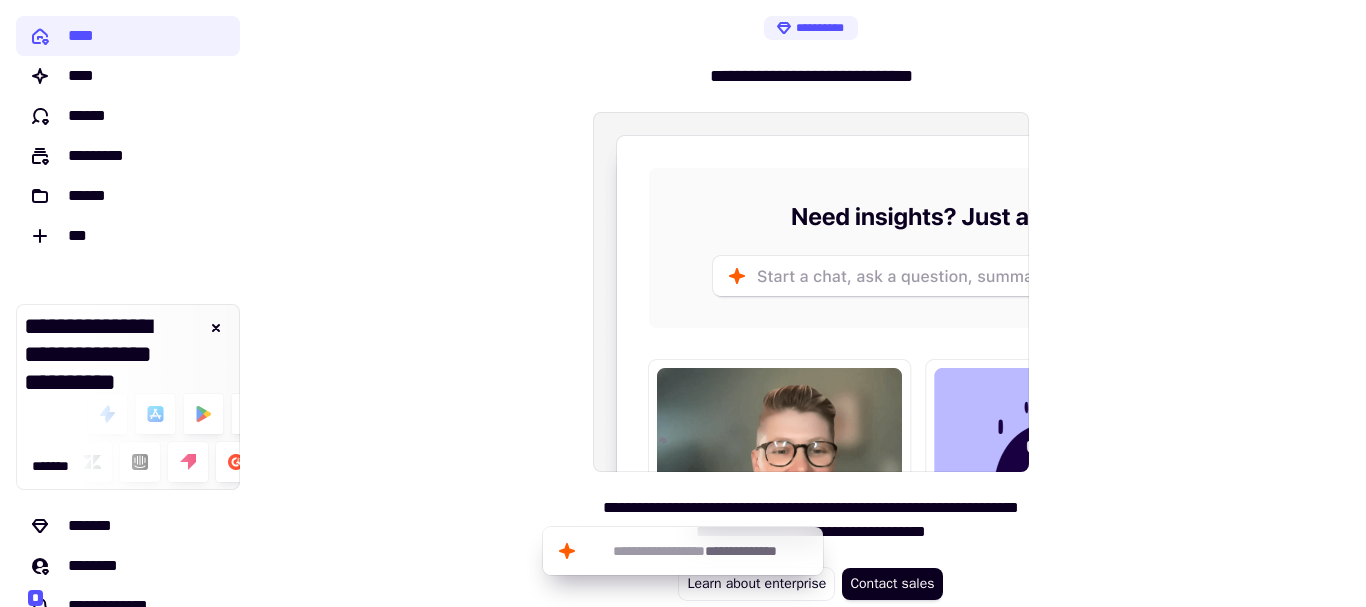 scroll, scrollTop: 9, scrollLeft: 0, axis: vertical 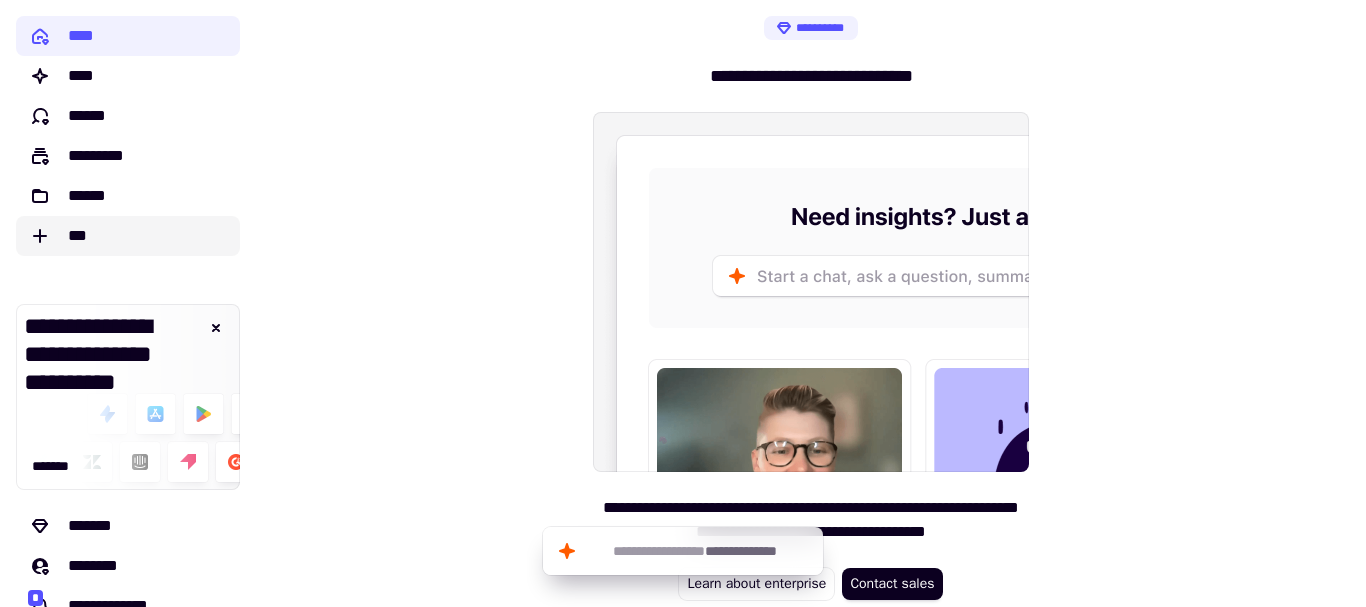 click on "***" 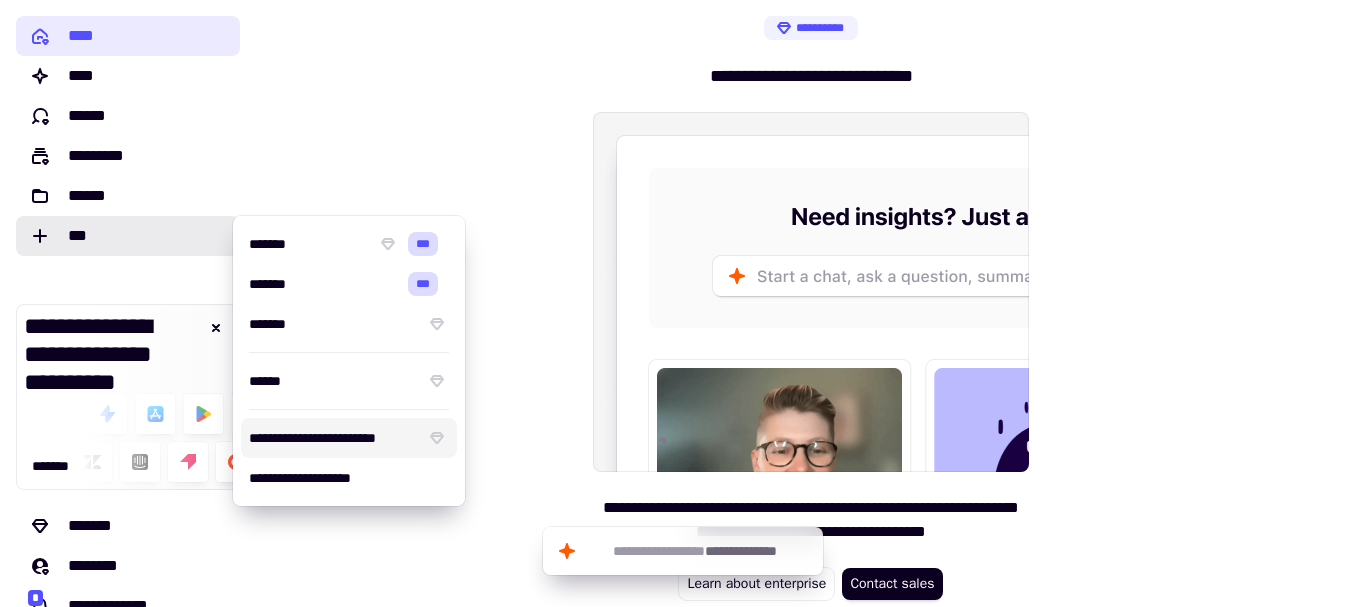 click on "****" 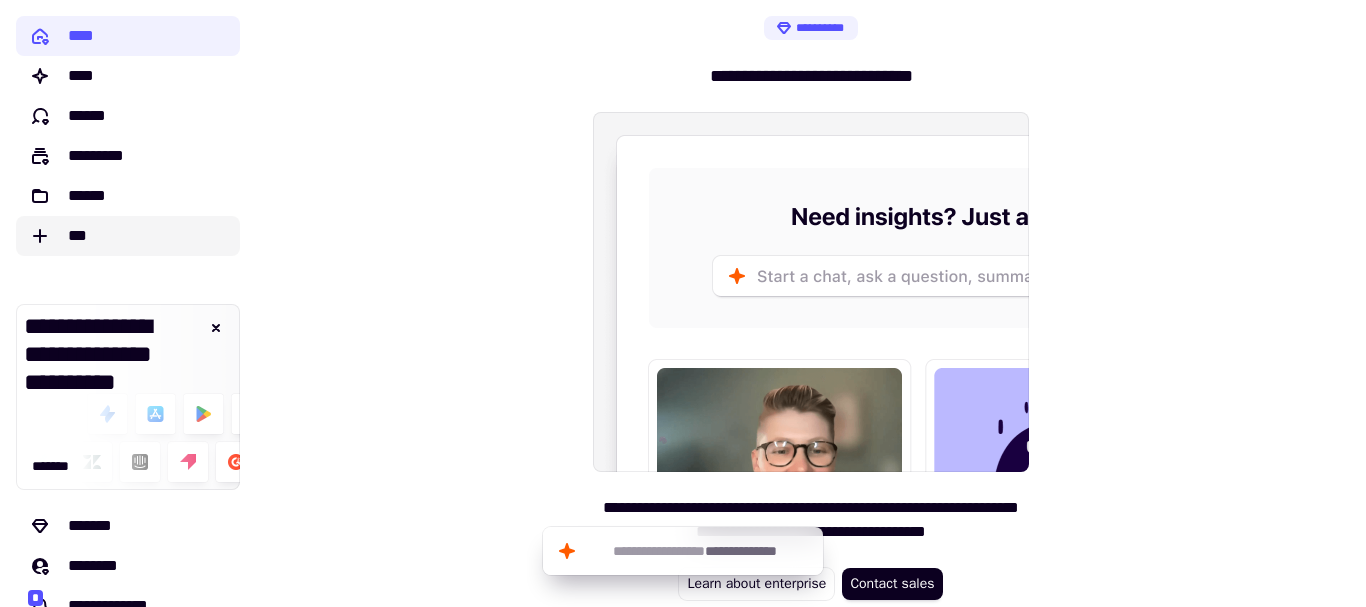 scroll, scrollTop: 115, scrollLeft: 0, axis: vertical 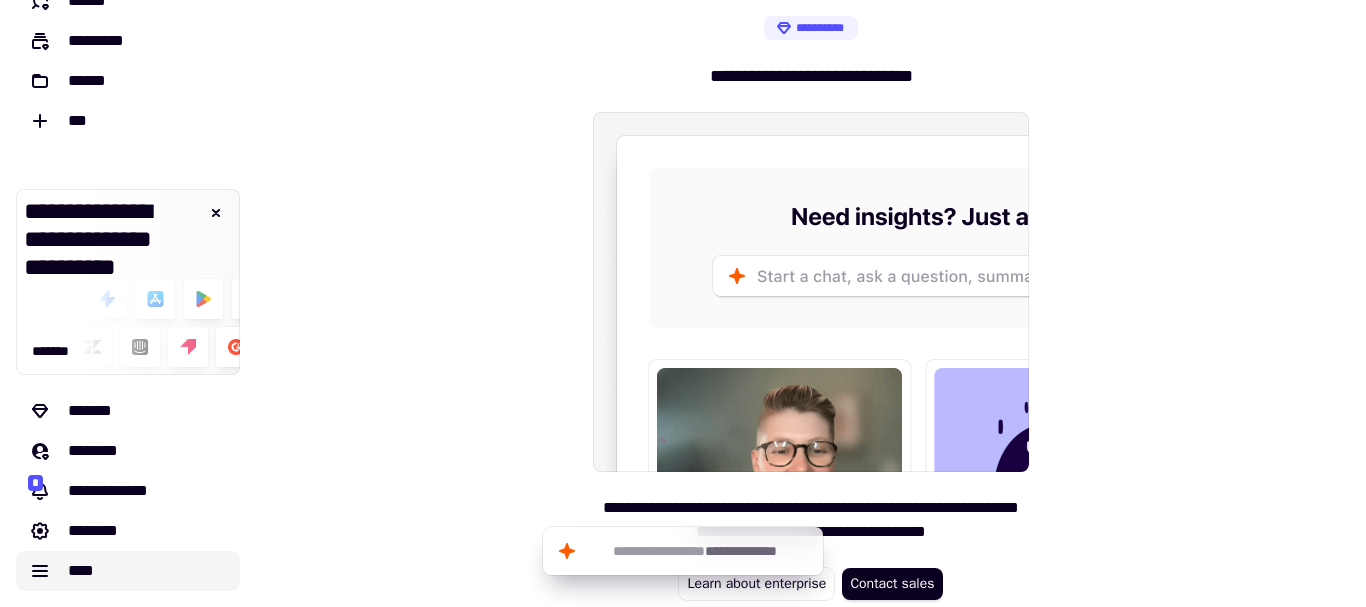 click 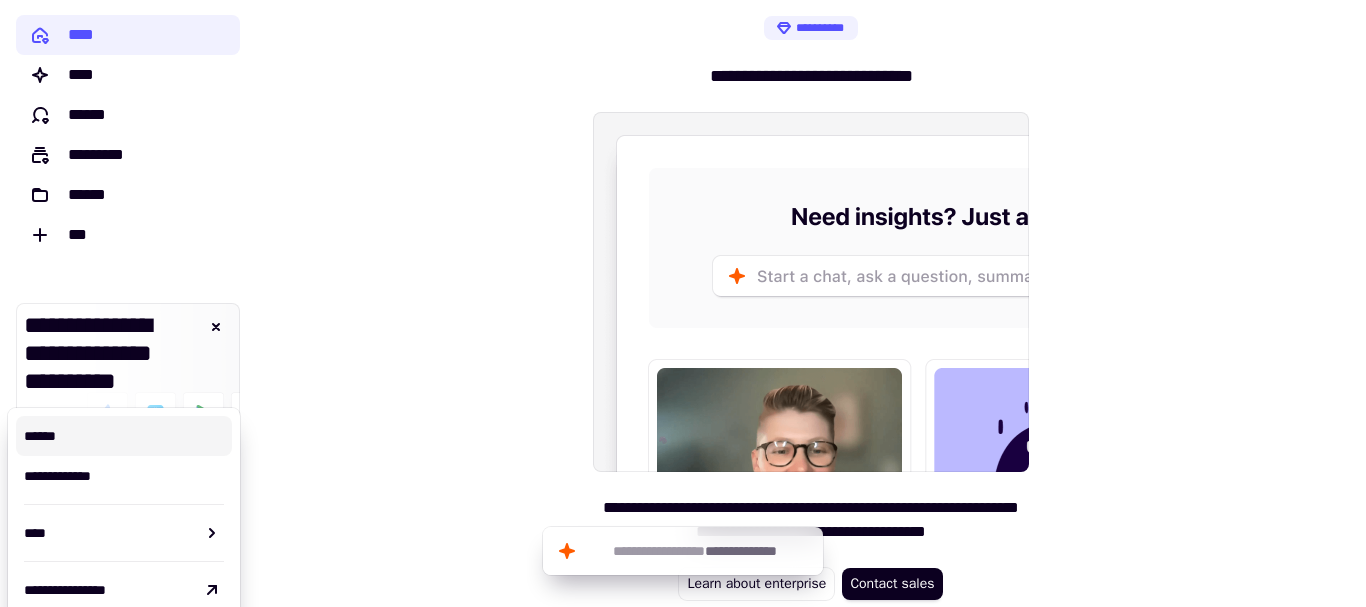 scroll, scrollTop: 0, scrollLeft: 0, axis: both 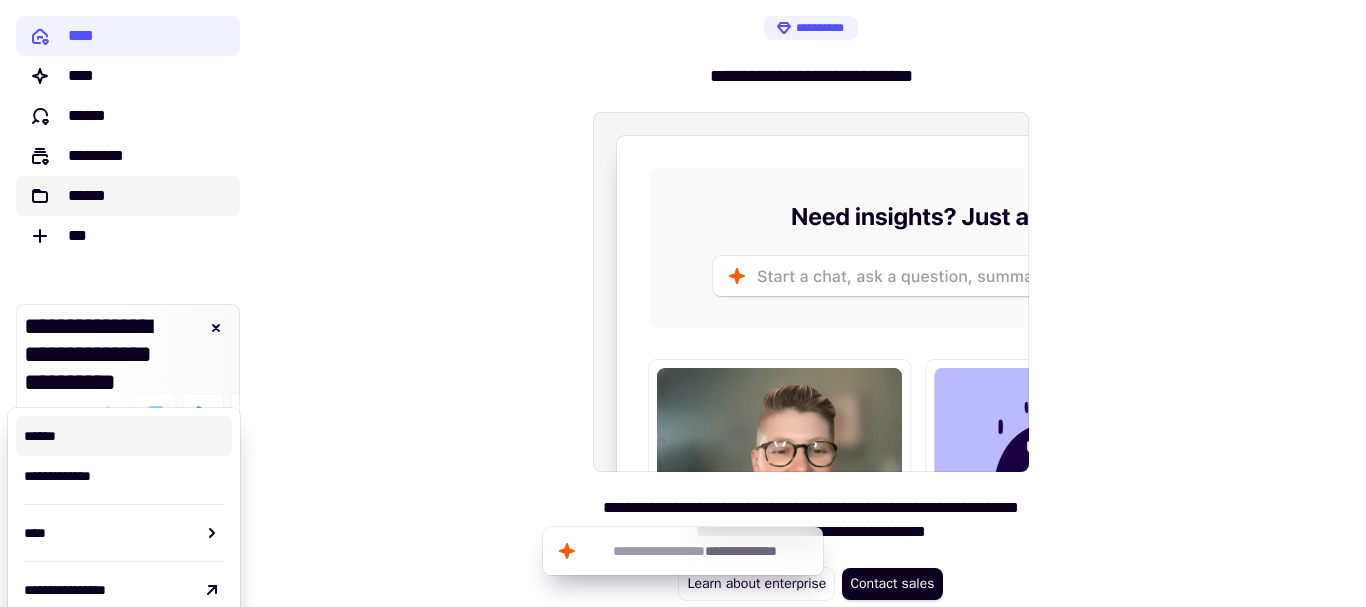 click 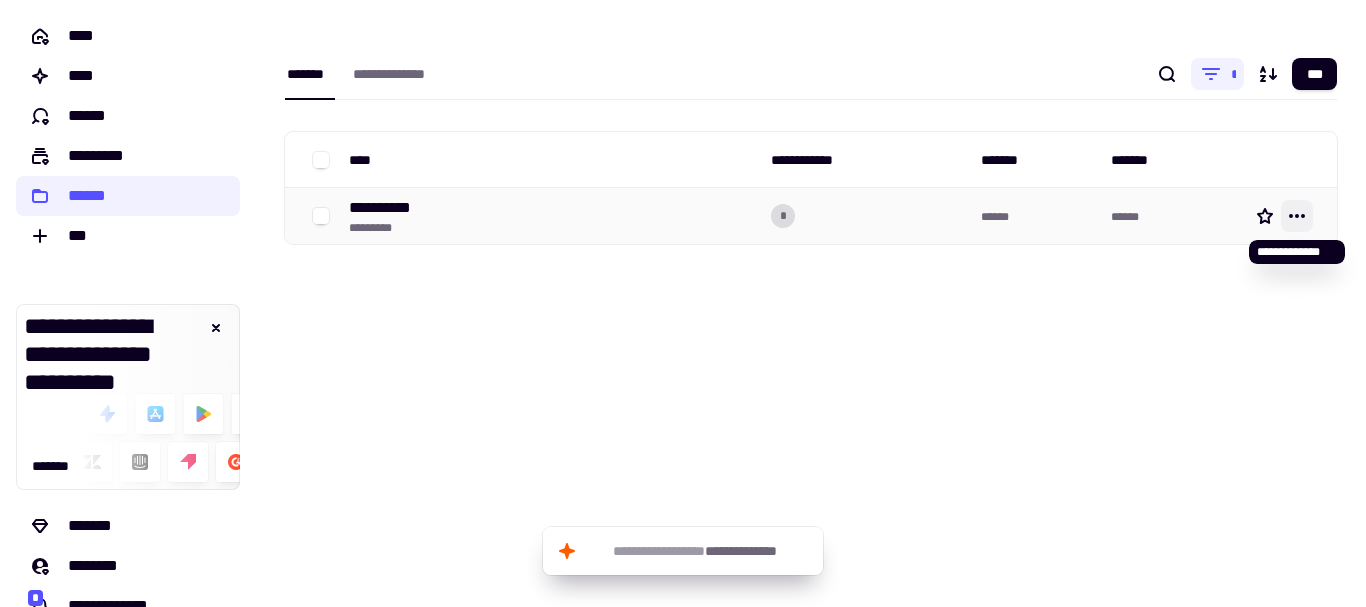 click 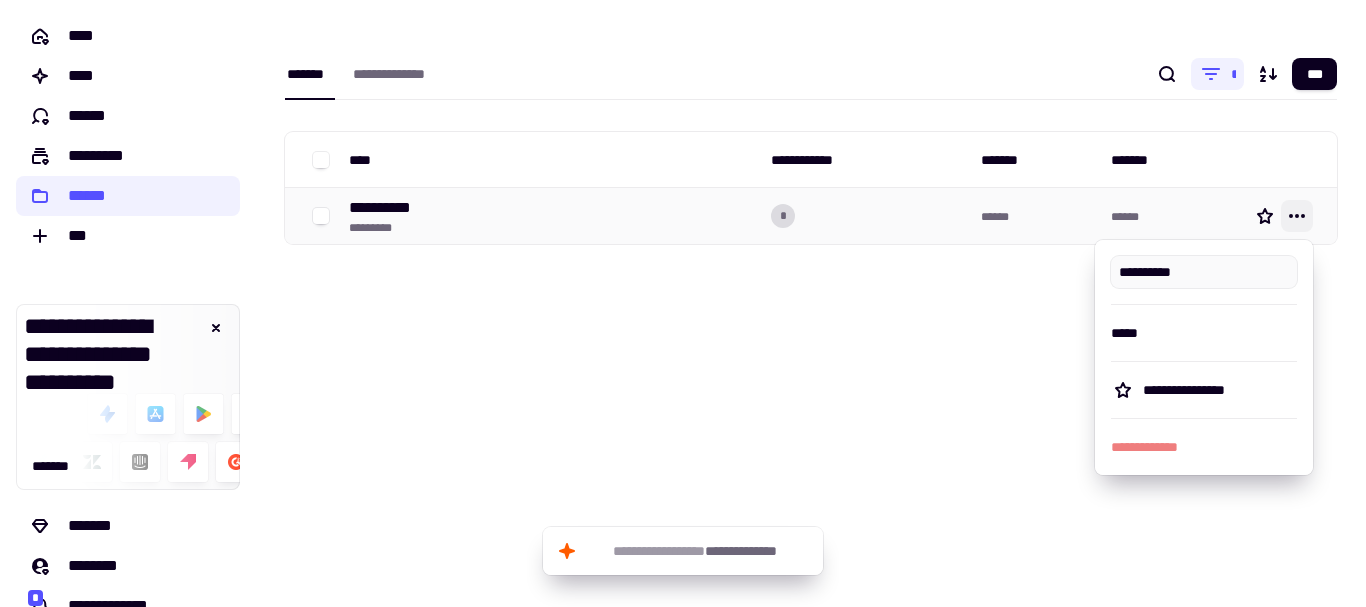 click 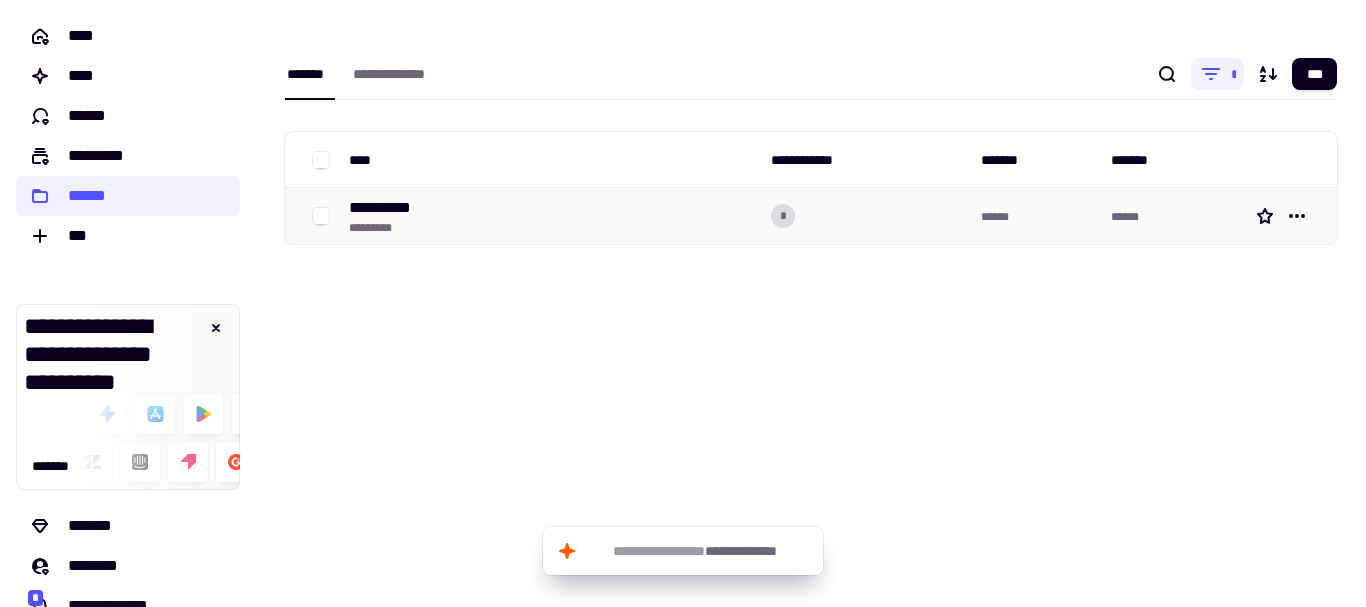 click on "**********" at bounding box center [552, 216] 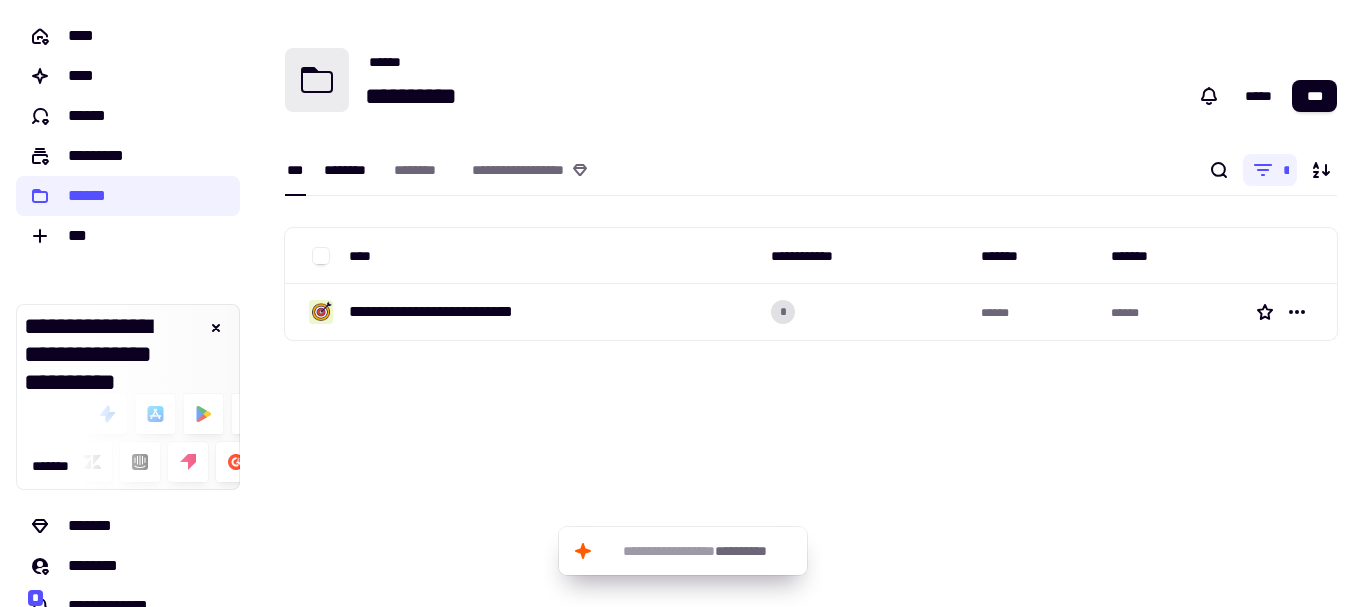 click on "********" at bounding box center [349, 170] 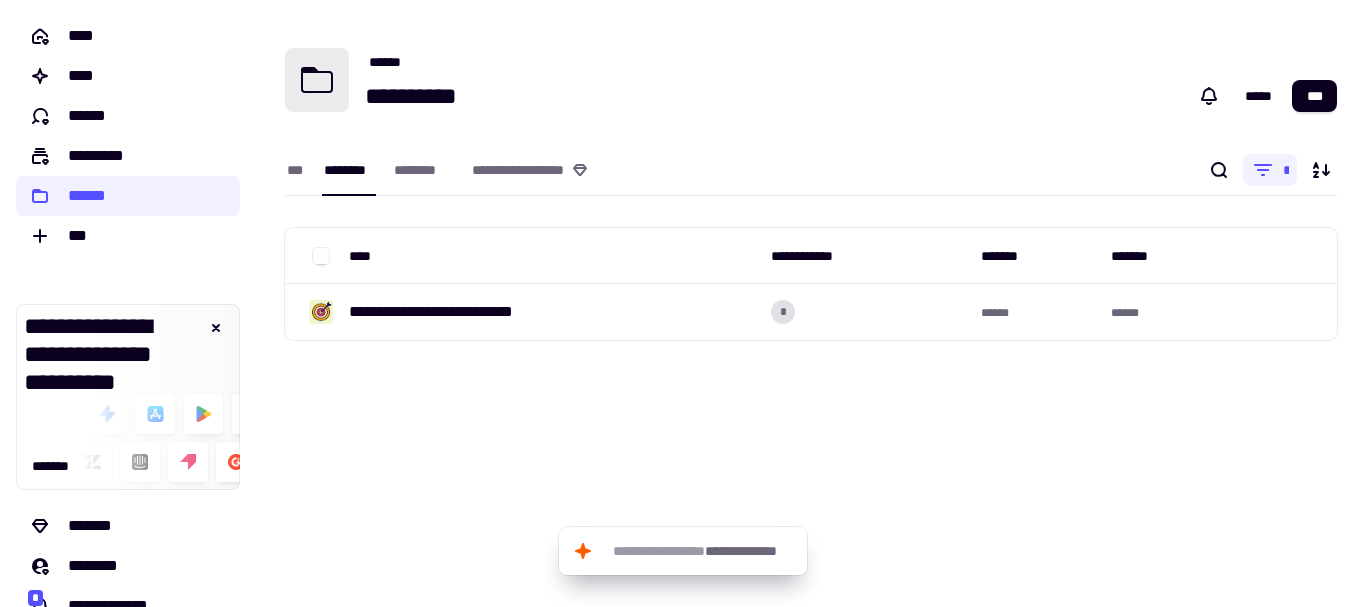click on "********" at bounding box center [349, 170] 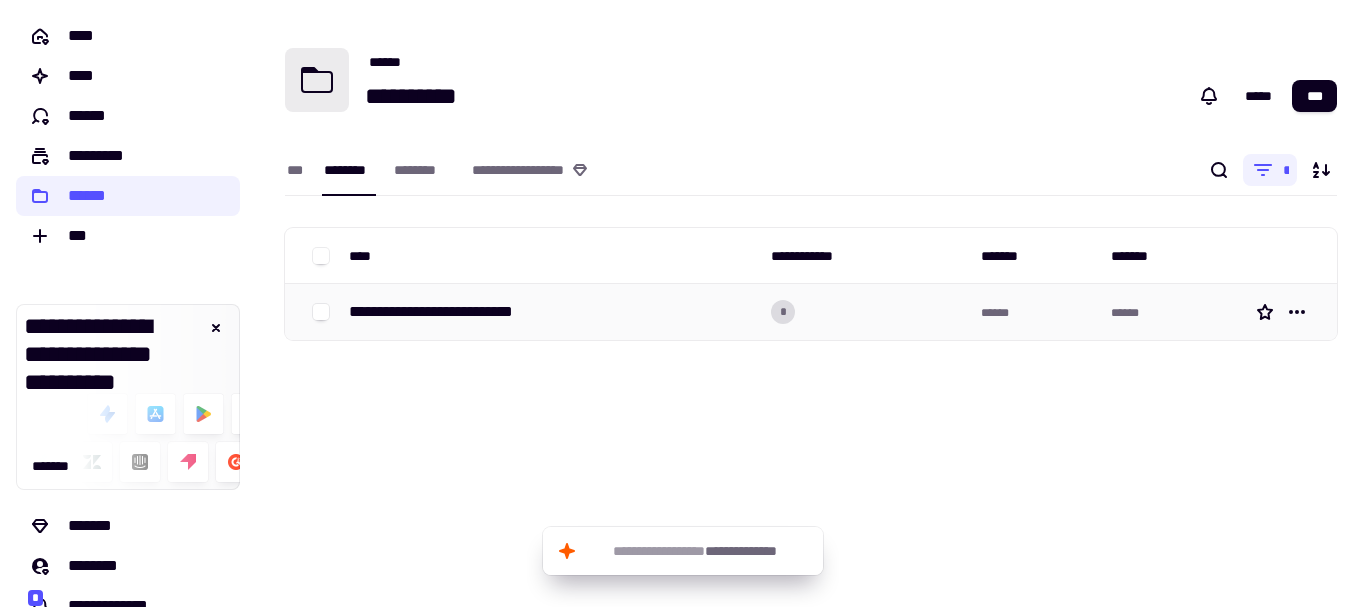 click on "**********" at bounding box center [448, 312] 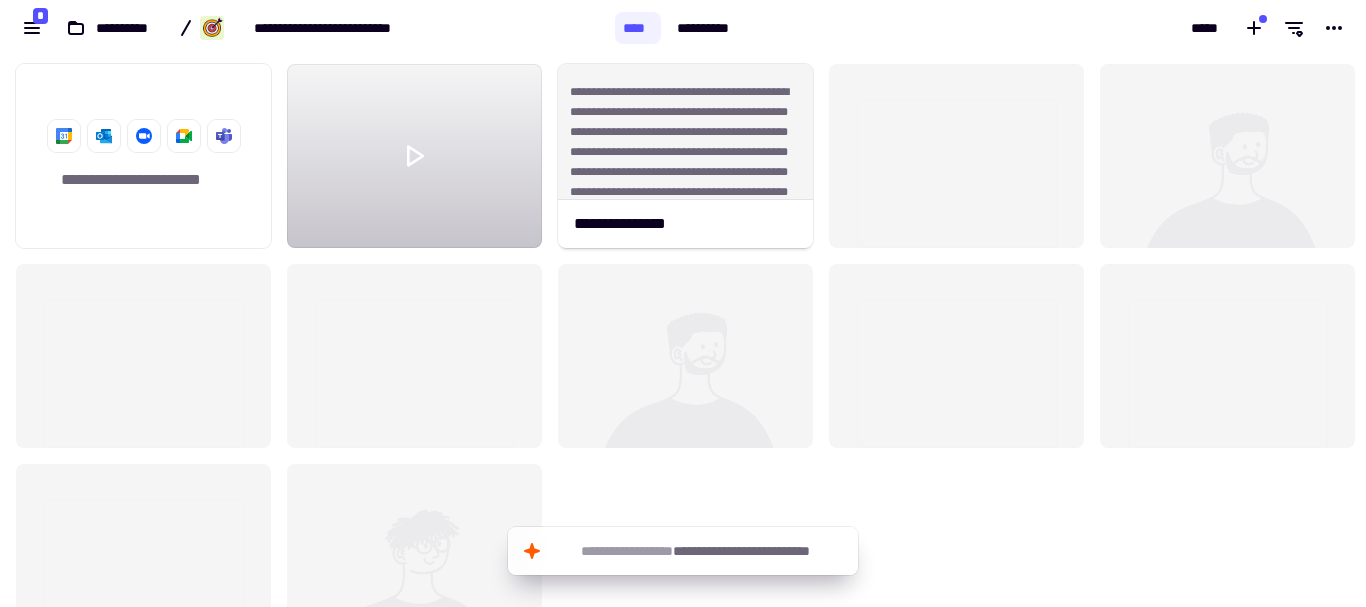 scroll, scrollTop: 16, scrollLeft: 16, axis: both 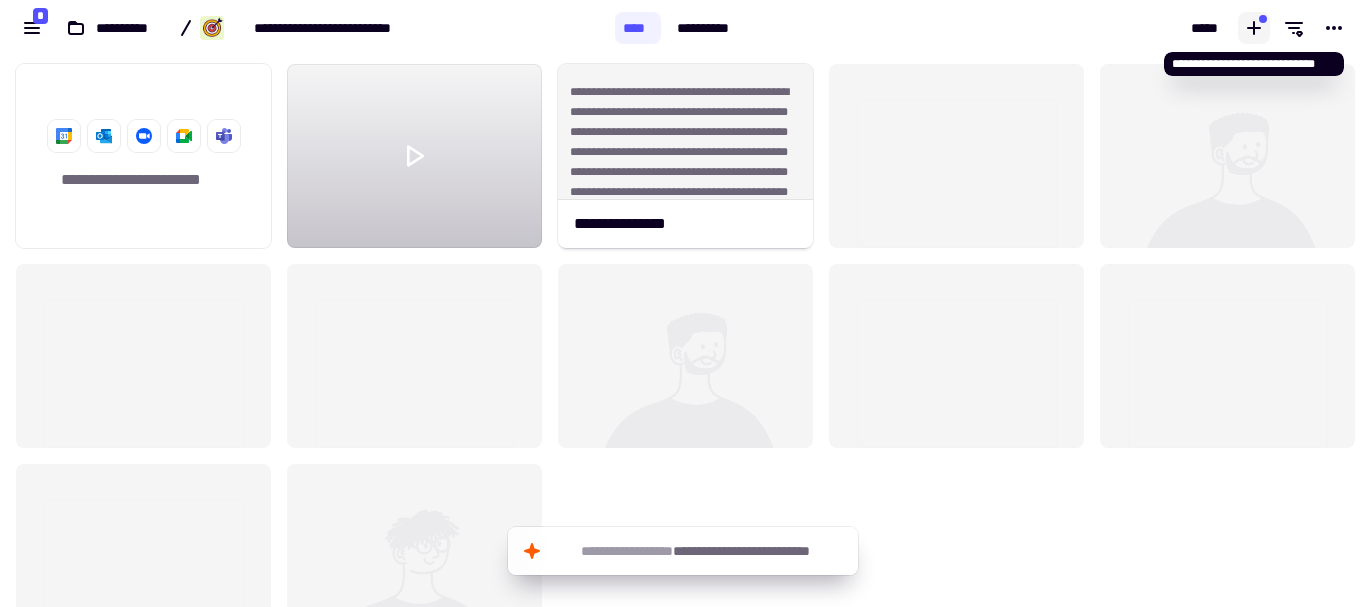 click 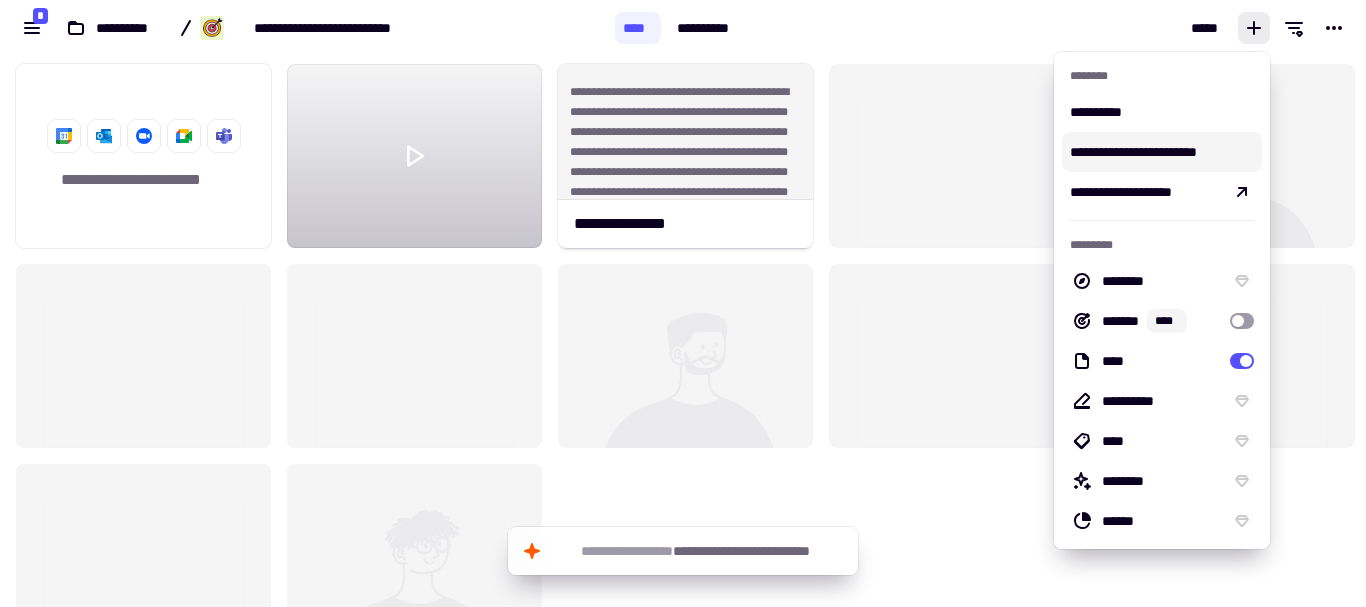 click on "**********" at bounding box center [1162, 152] 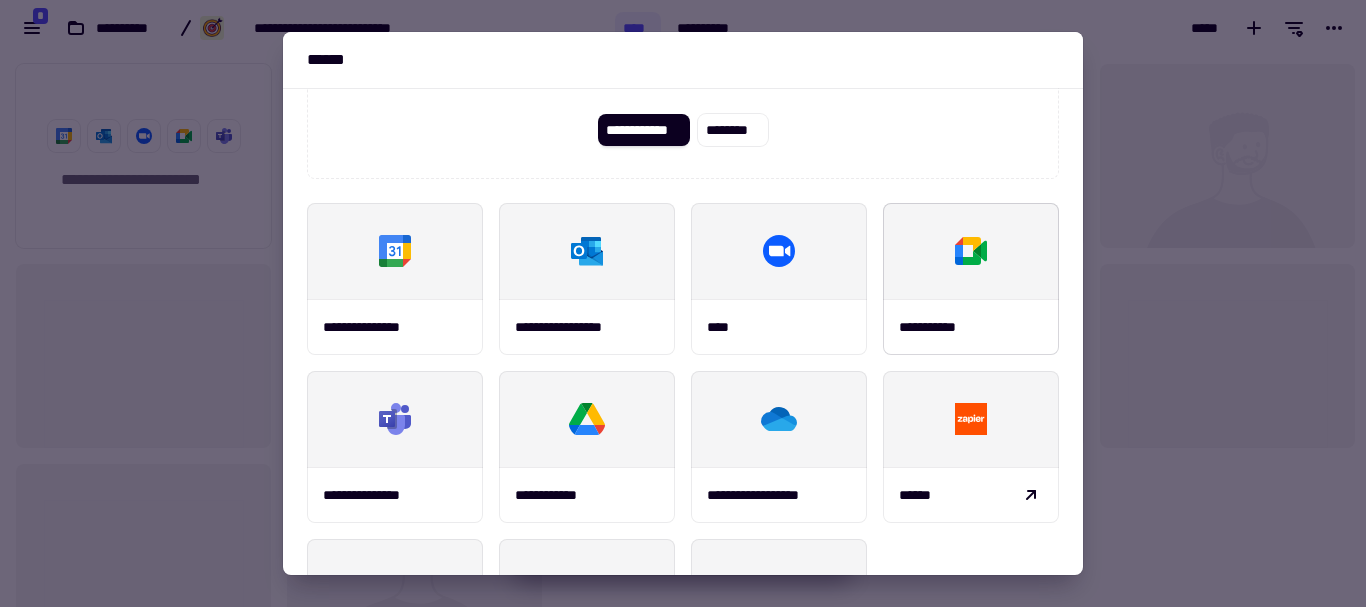 scroll, scrollTop: 200, scrollLeft: 0, axis: vertical 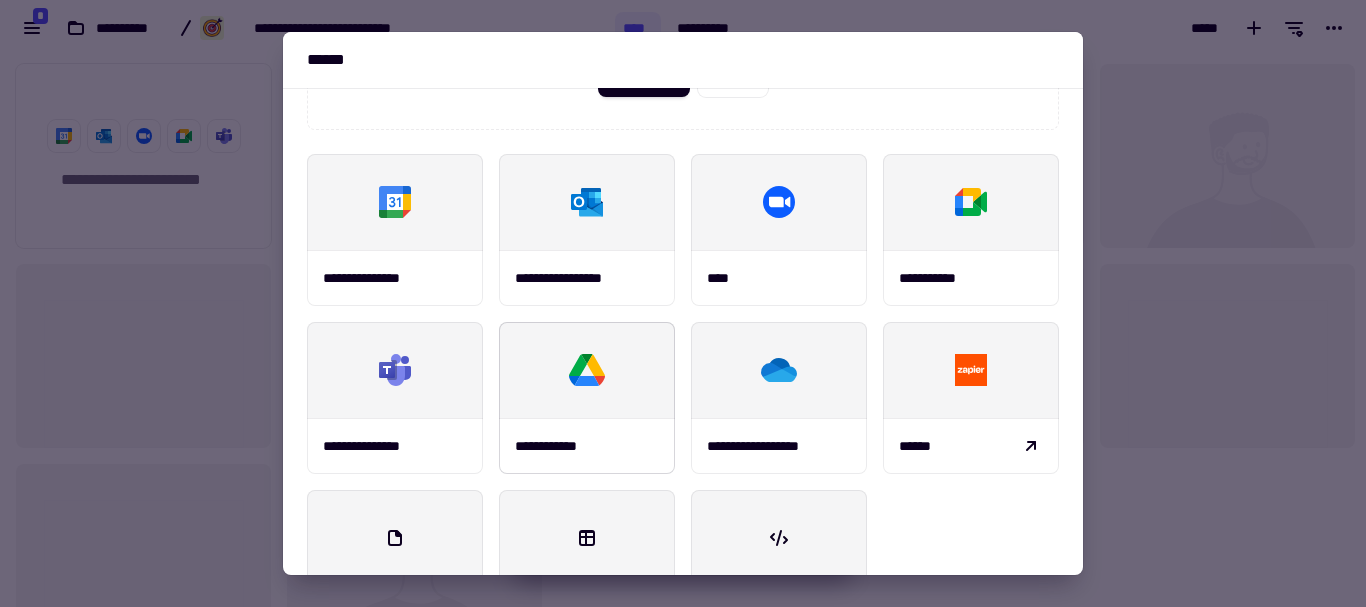 click 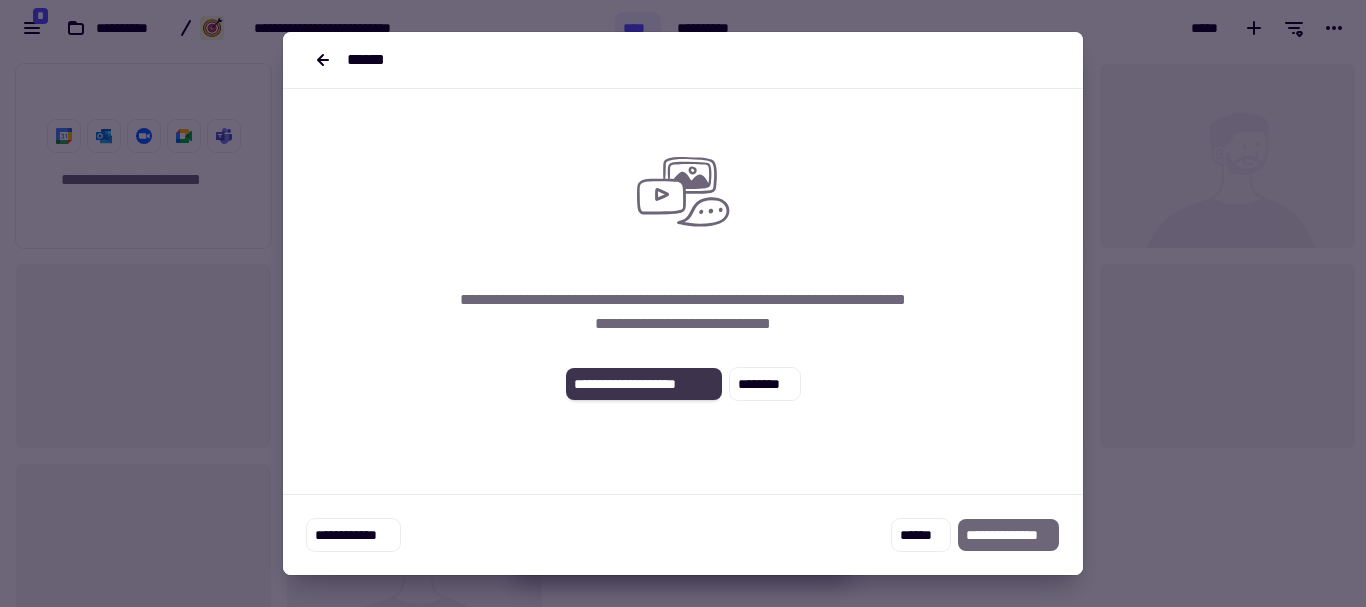 click on "**********" 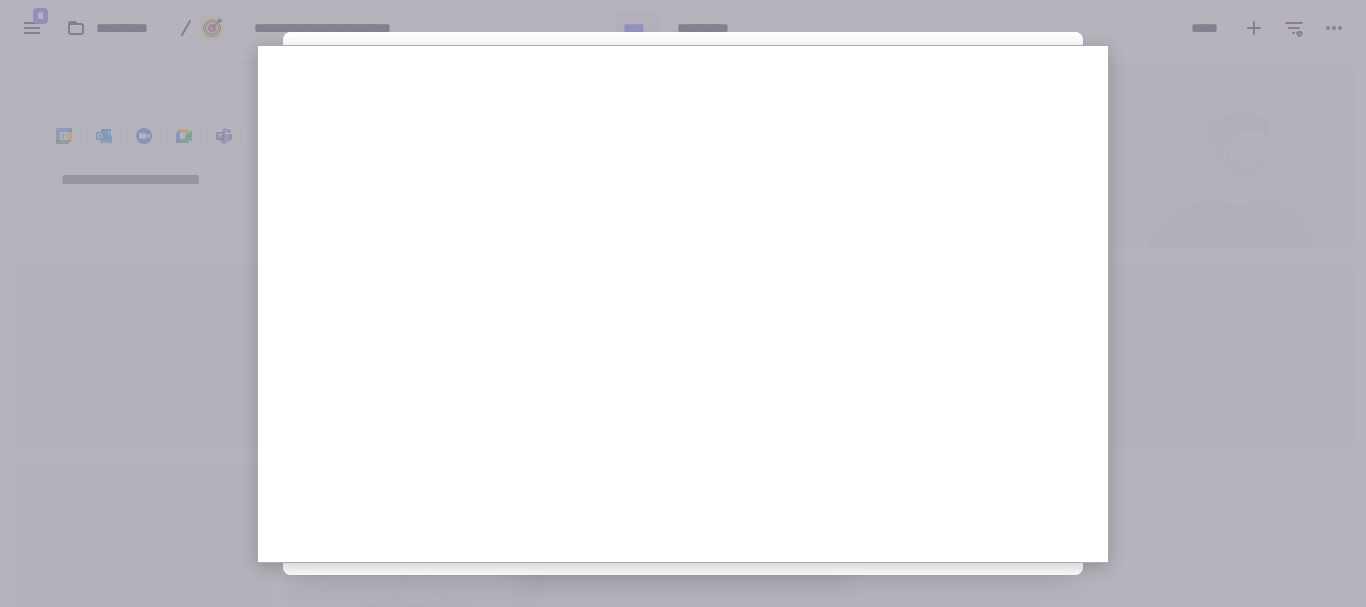 scroll, scrollTop: 0, scrollLeft: 0, axis: both 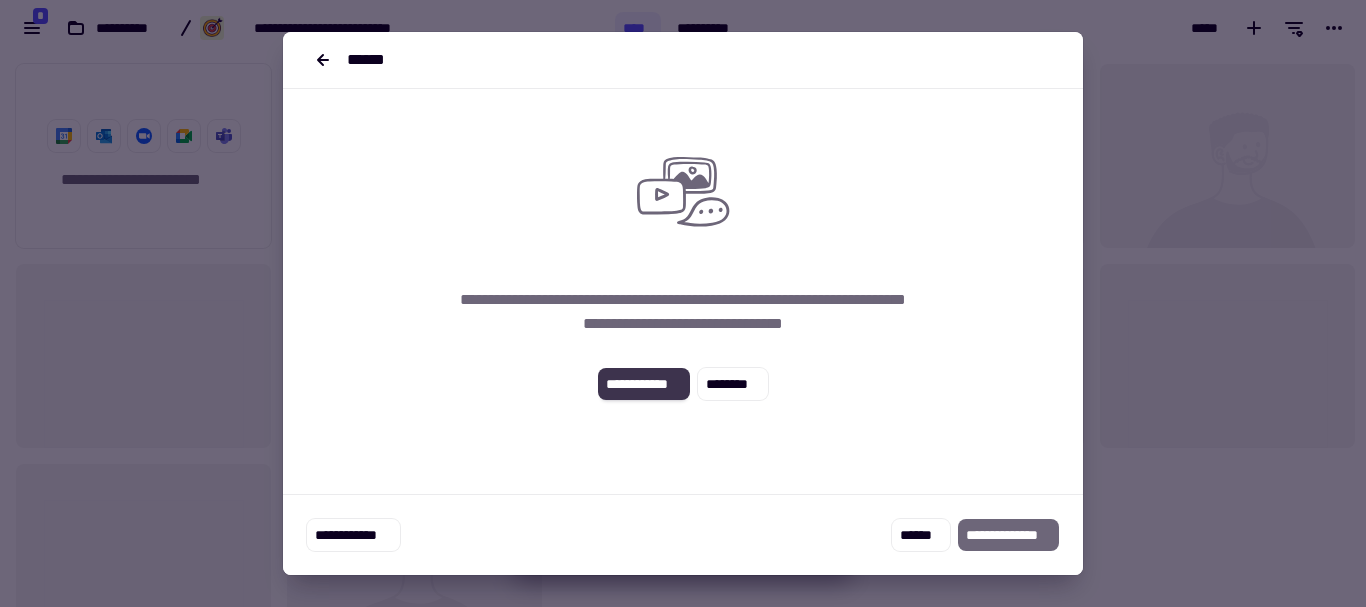 click on "**********" 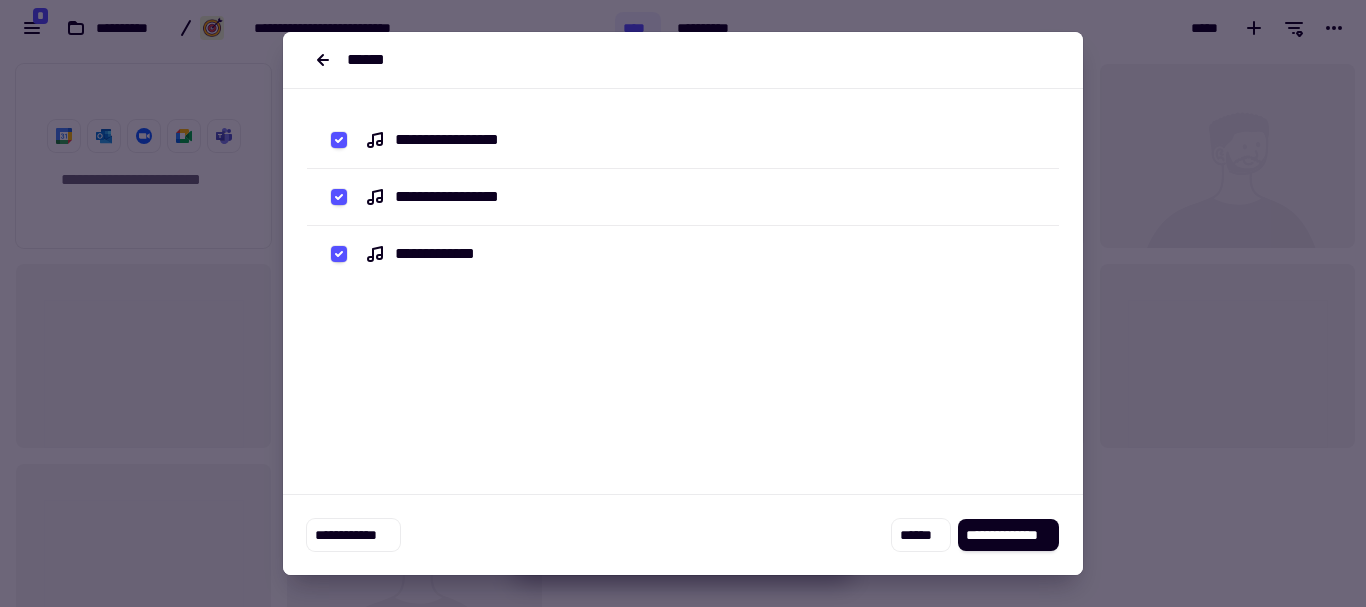 click on "**********" 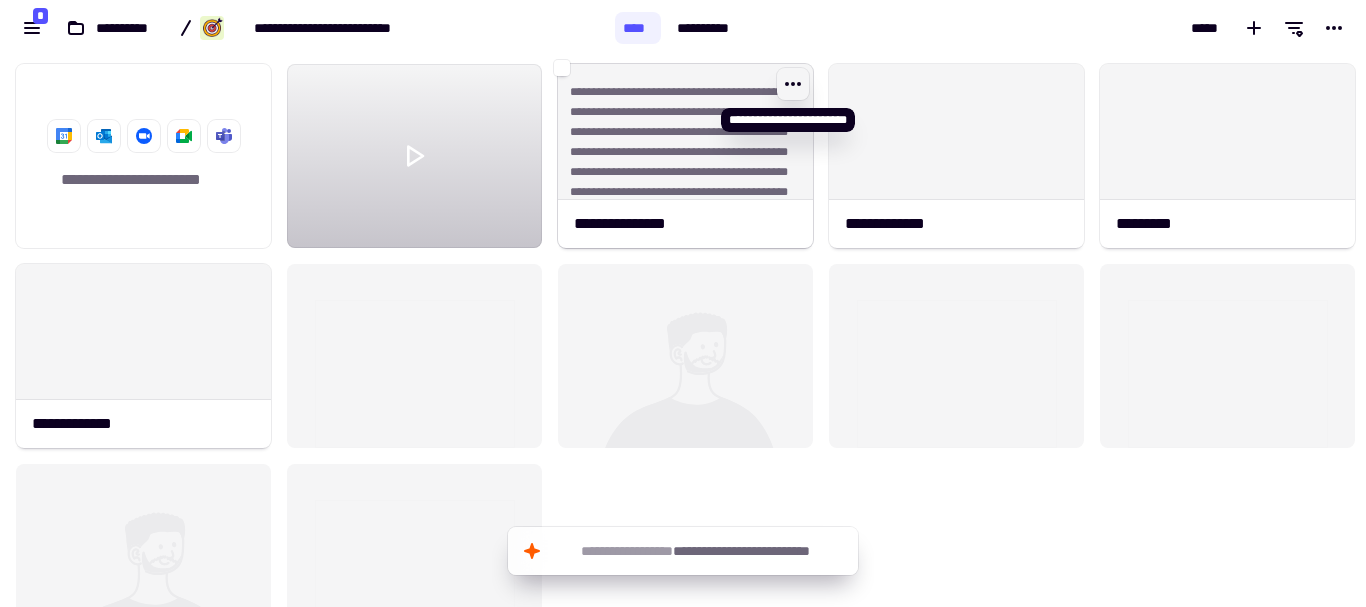 click 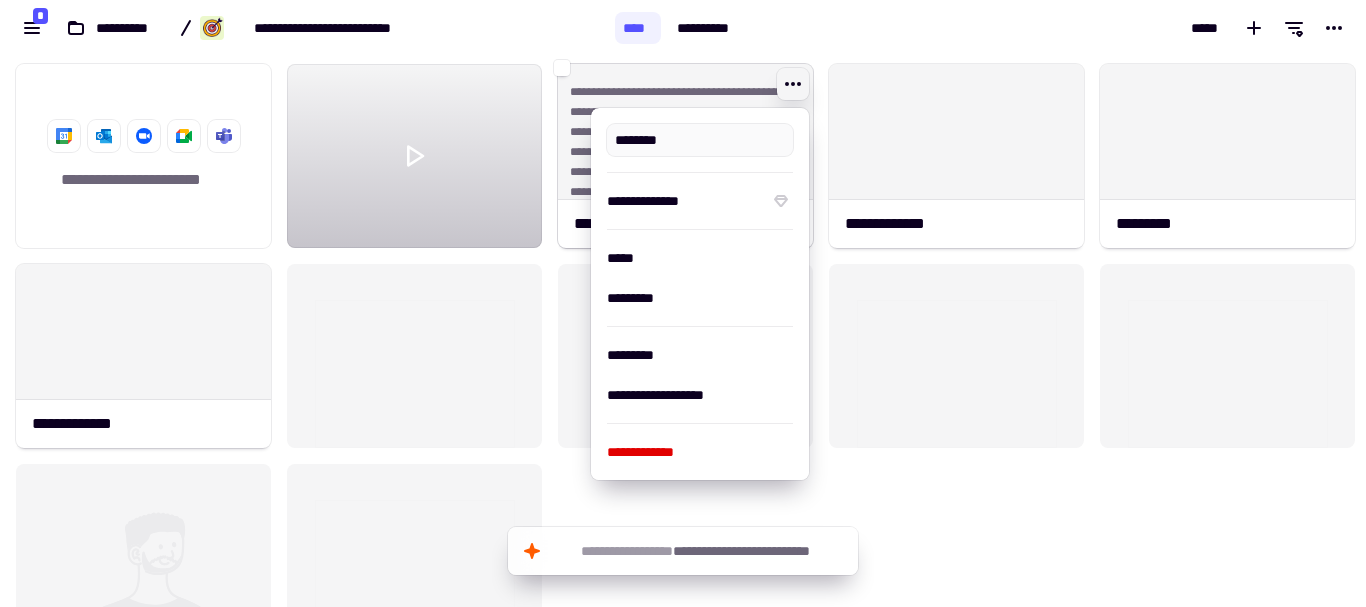 type on "**********" 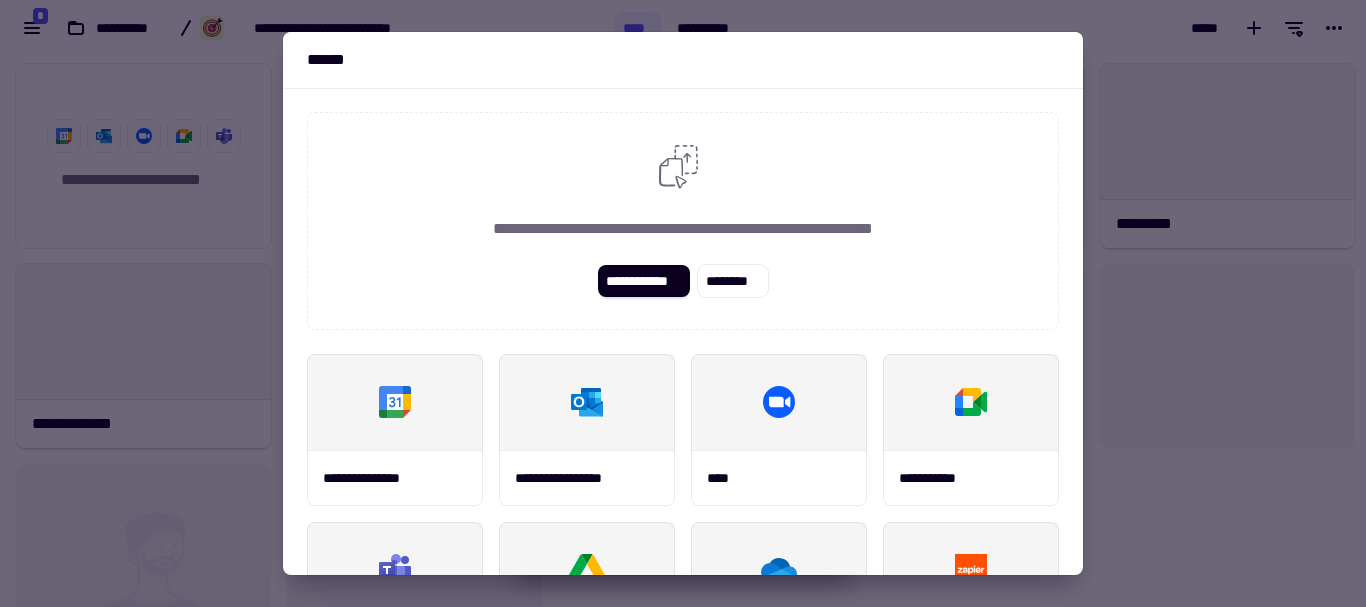 click at bounding box center [683, 303] 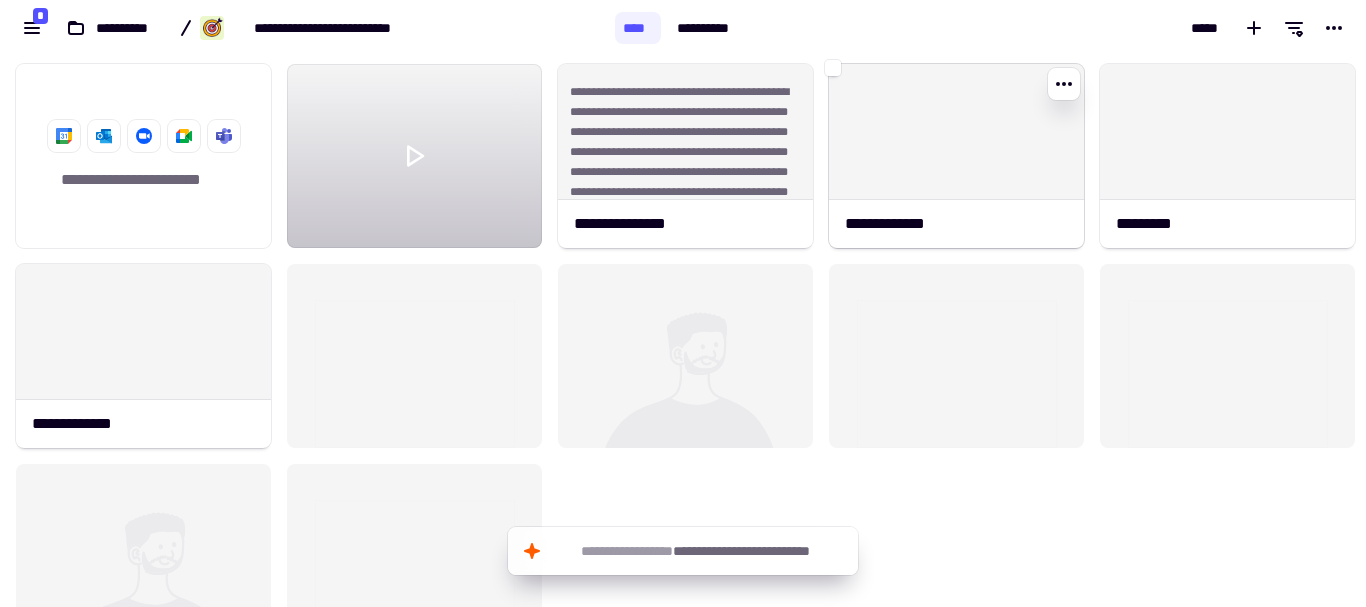 click 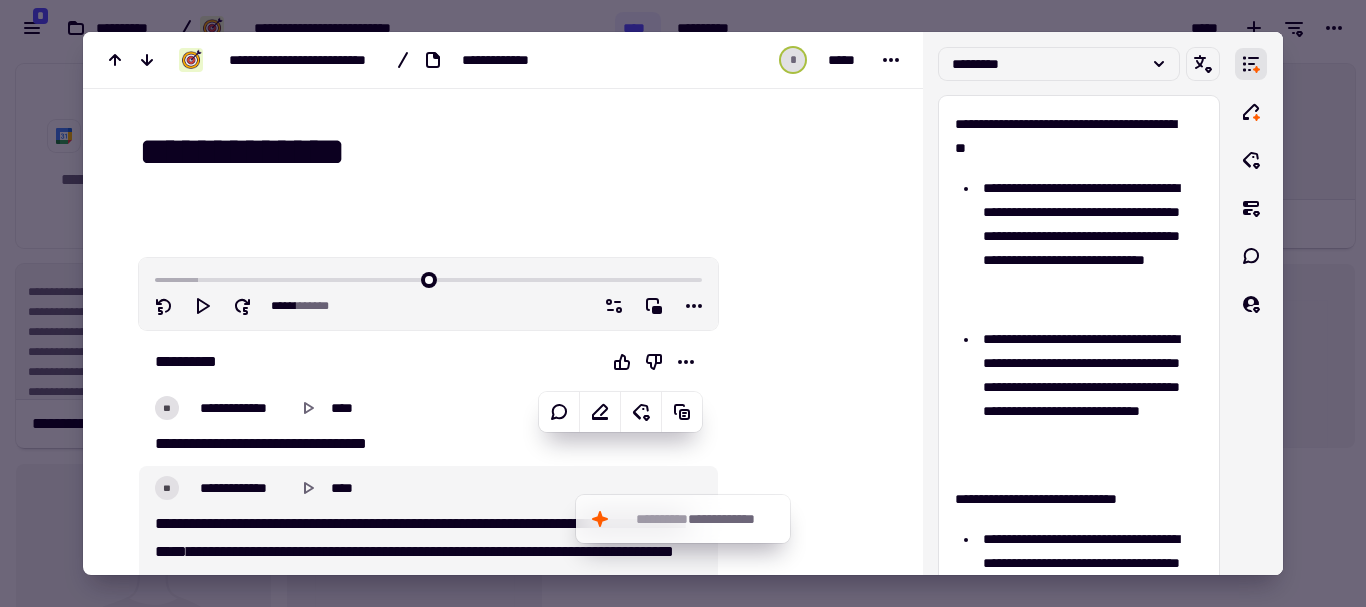scroll, scrollTop: 100, scrollLeft: 0, axis: vertical 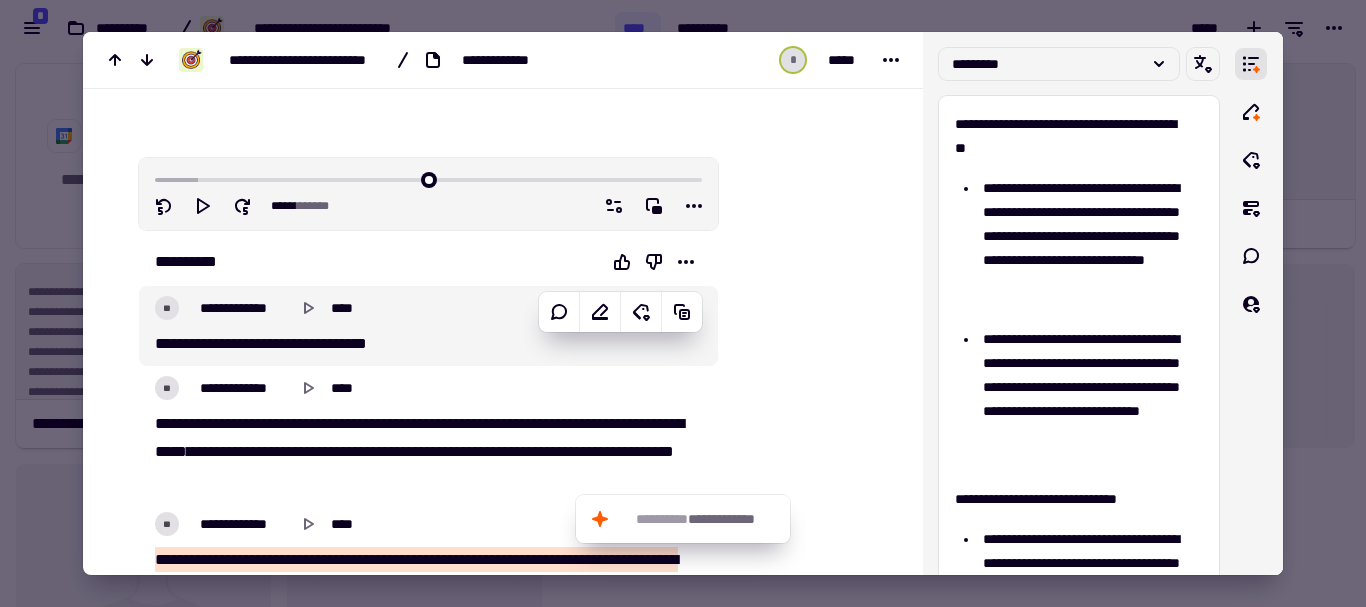 drag, startPoint x: 148, startPoint y: 339, endPoint x: 165, endPoint y: 291, distance: 50.92151 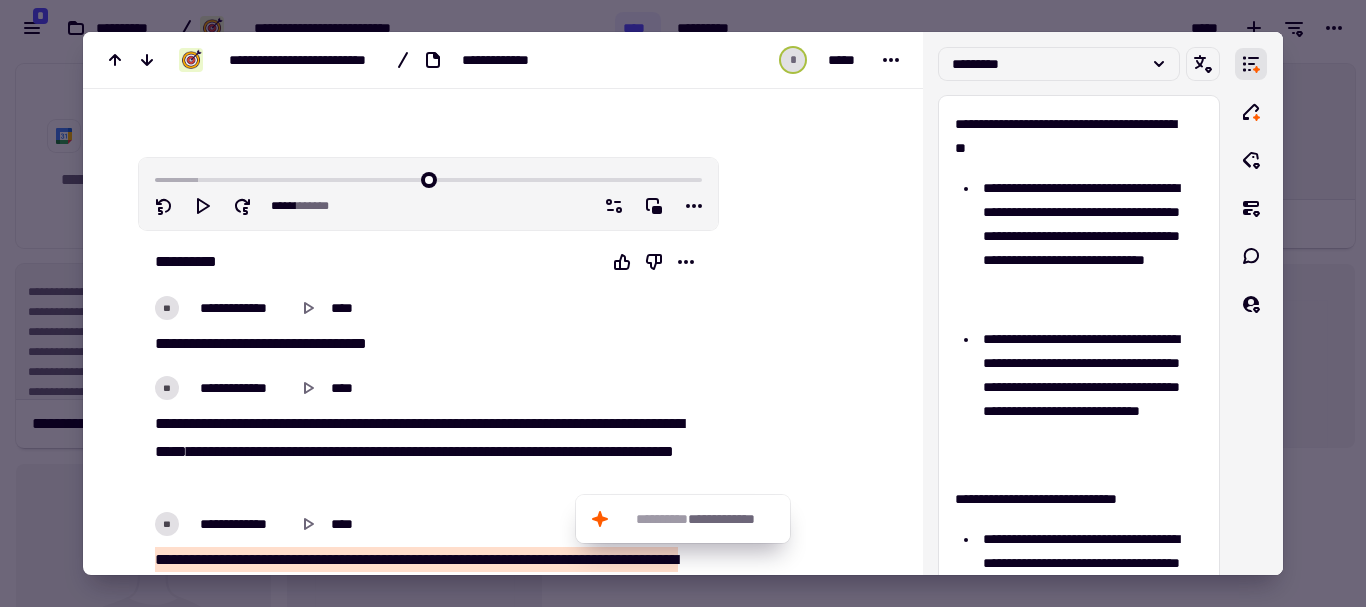 type on "****" 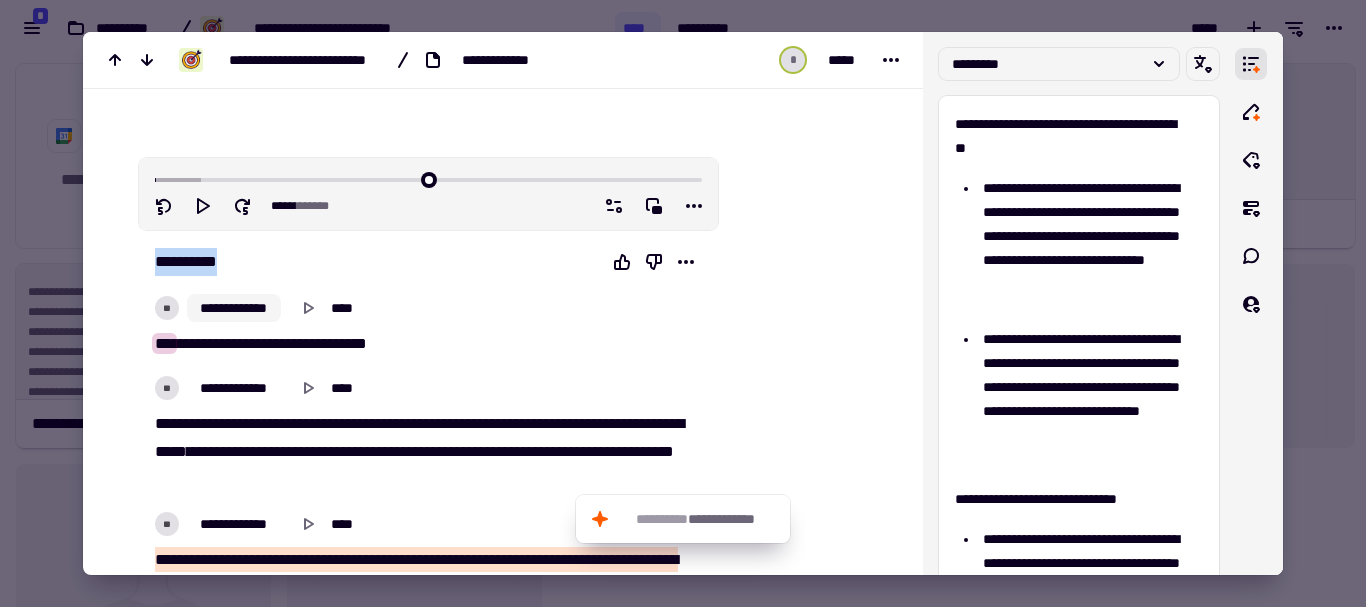 drag, startPoint x: 156, startPoint y: 256, endPoint x: 226, endPoint y: 303, distance: 84.31489 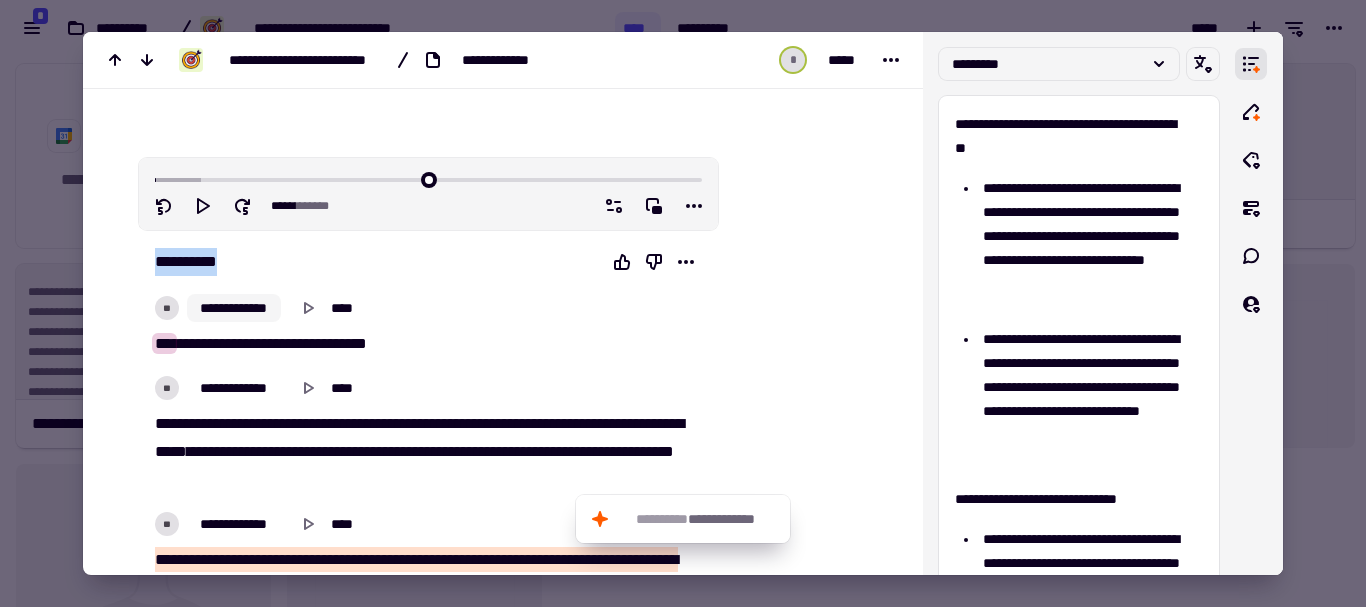 click on "**********" at bounding box center (428, 5548) 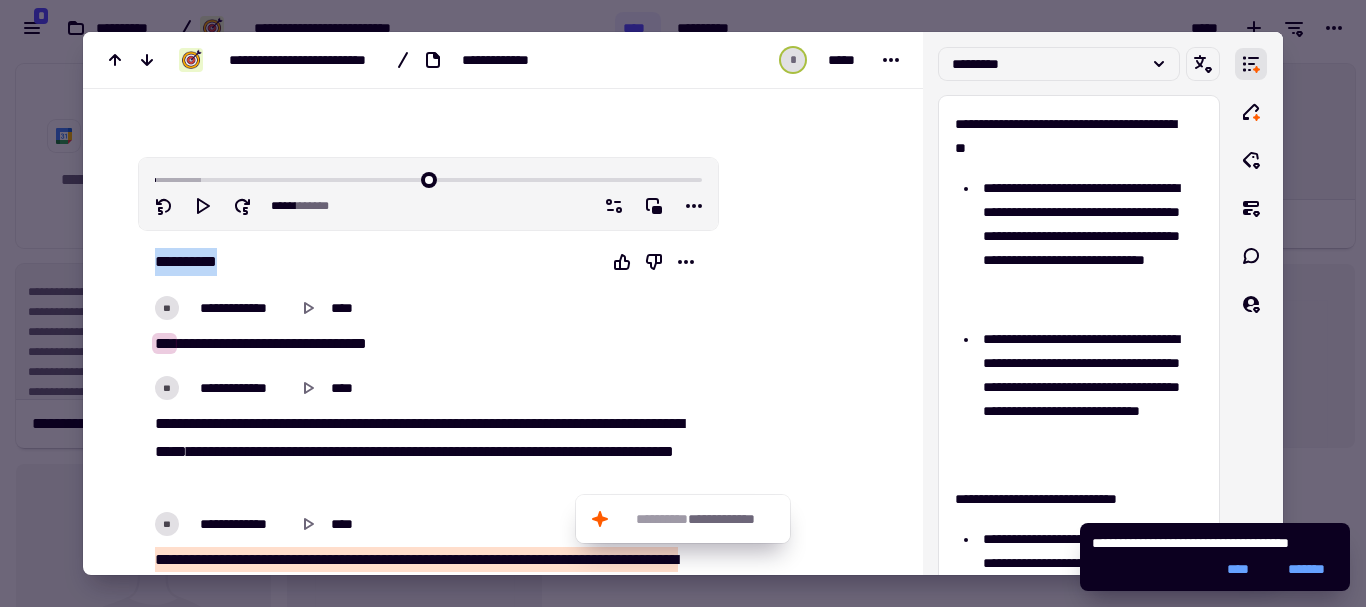 click on "***" at bounding box center (164, 343) 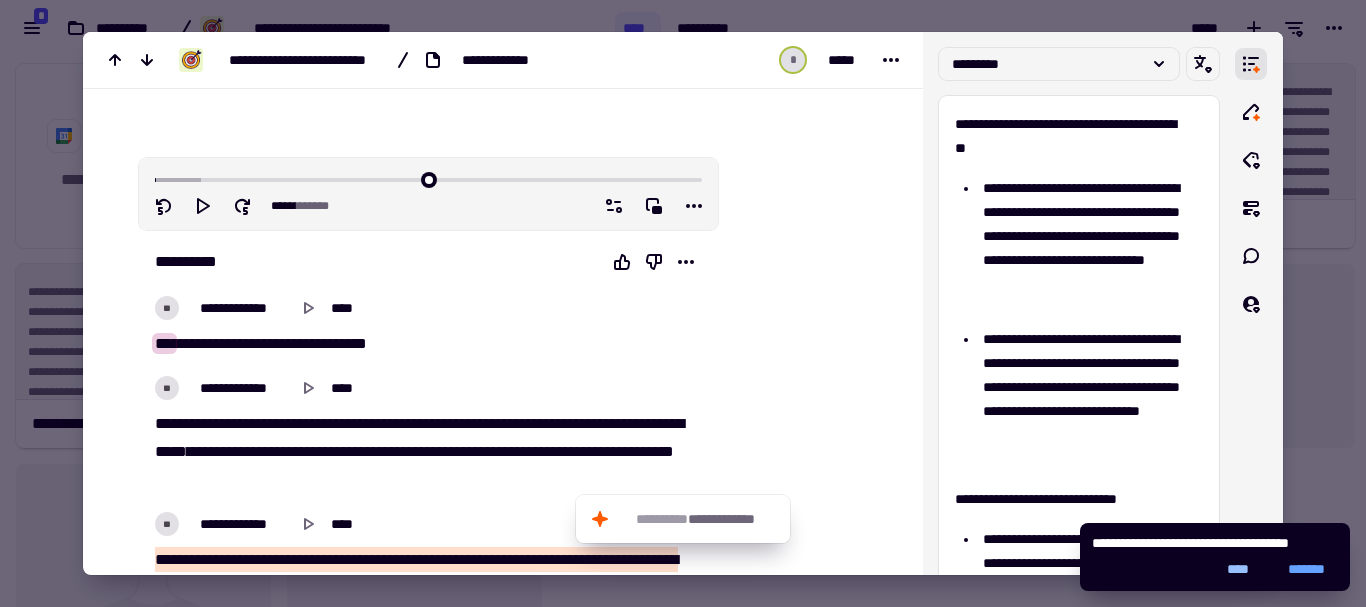 click on "****" 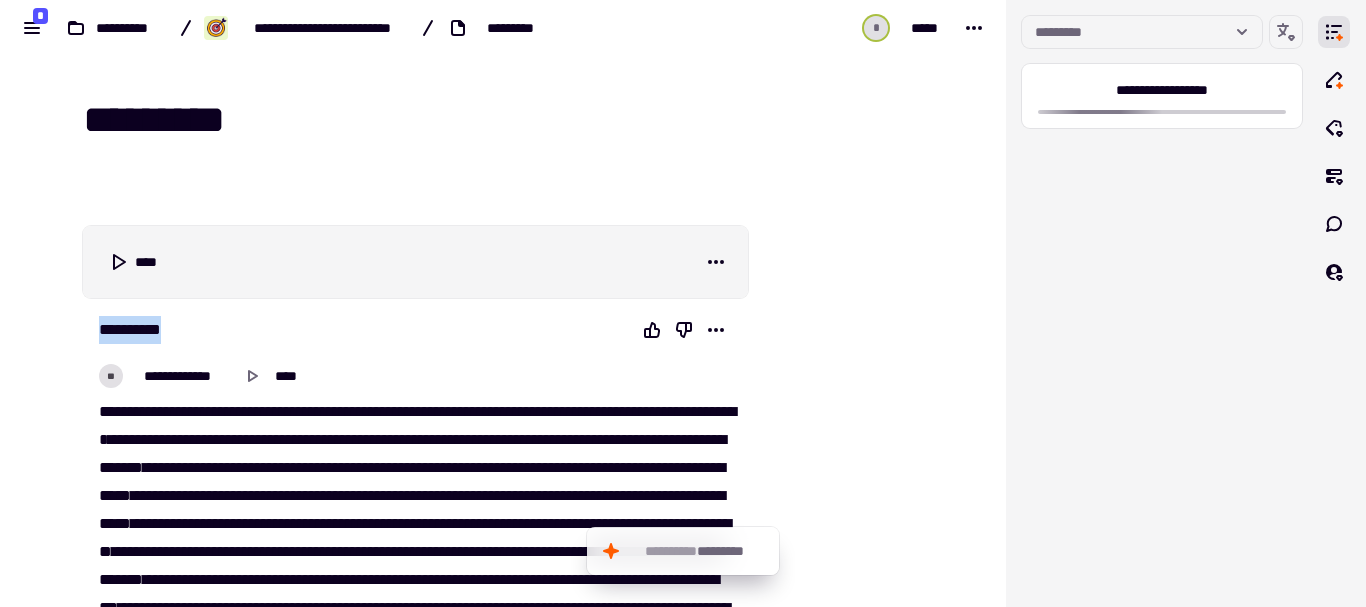 drag, startPoint x: 94, startPoint y: 326, endPoint x: 200, endPoint y: 356, distance: 110.16351 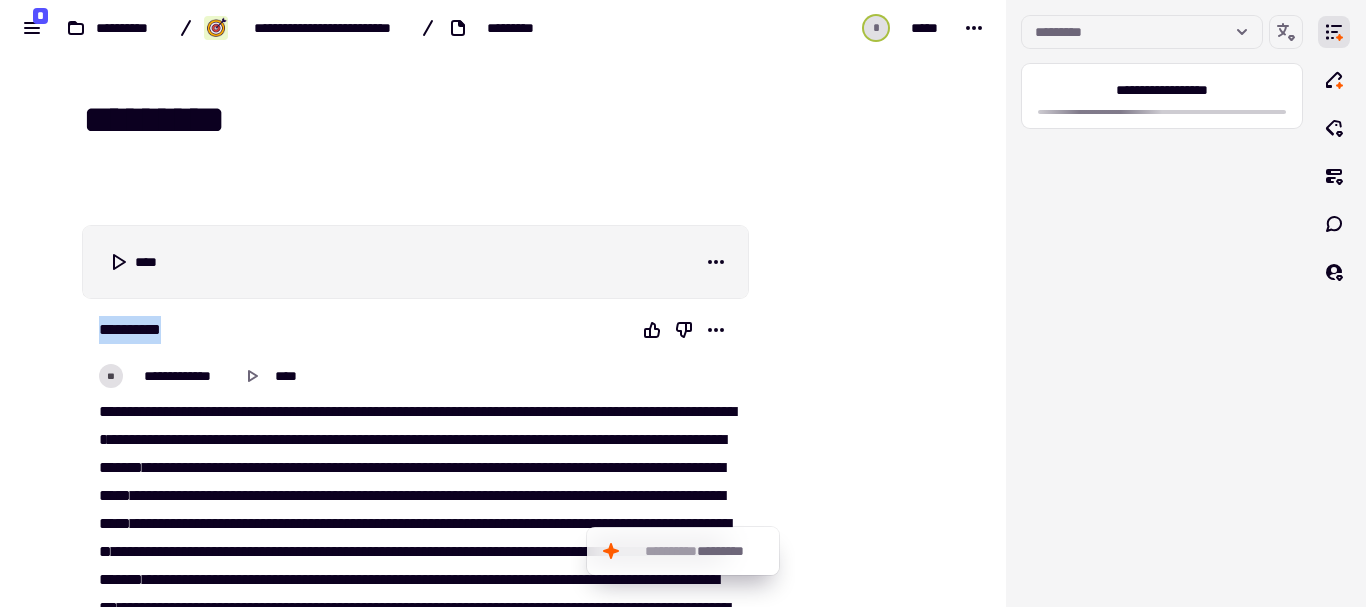 click on "**********" at bounding box center [415, 10198] 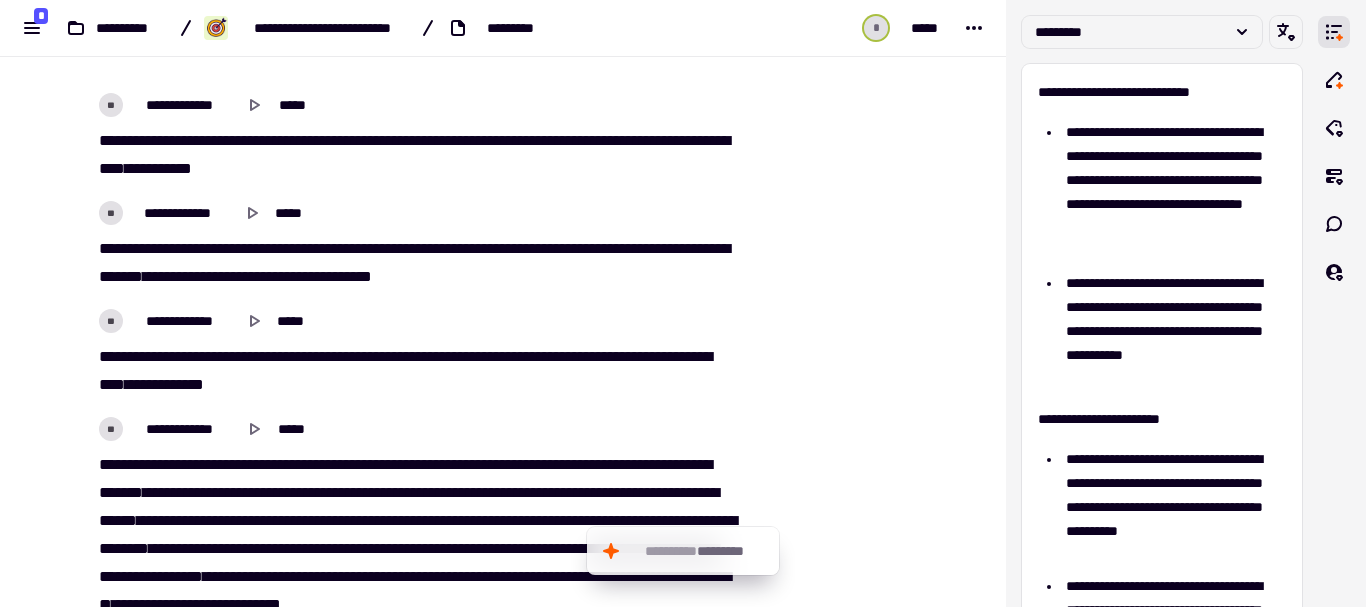 scroll, scrollTop: 12059, scrollLeft: 0, axis: vertical 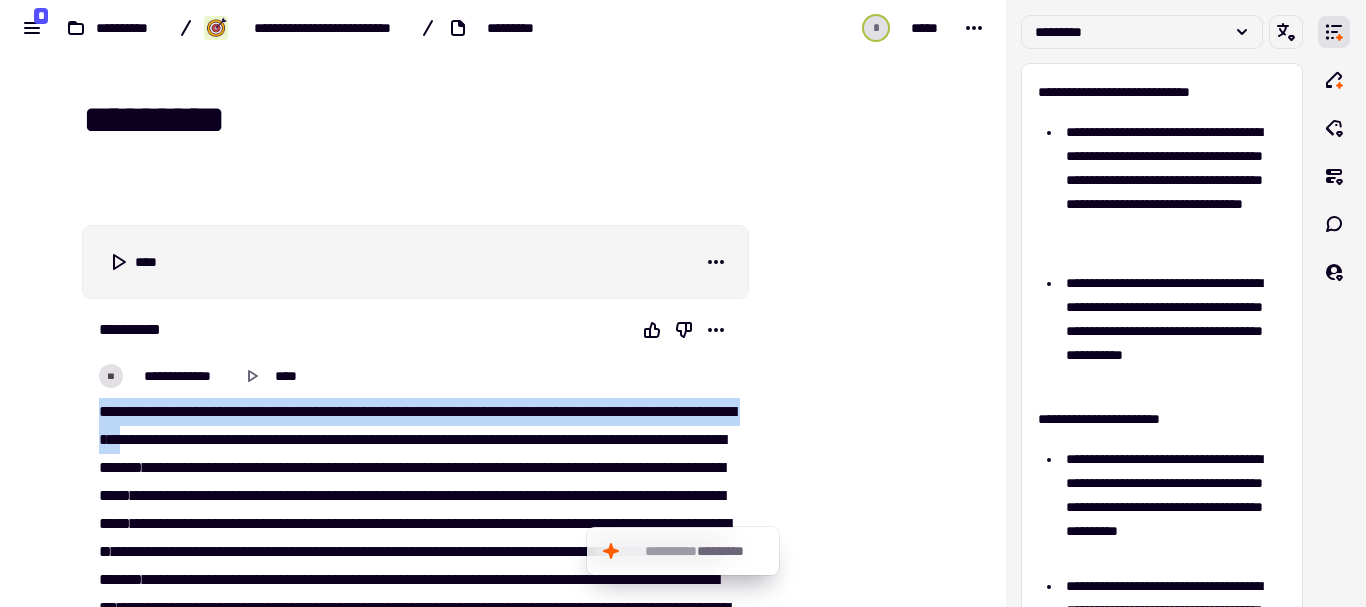 drag, startPoint x: 90, startPoint y: 412, endPoint x: 242, endPoint y: 443, distance: 155.12898 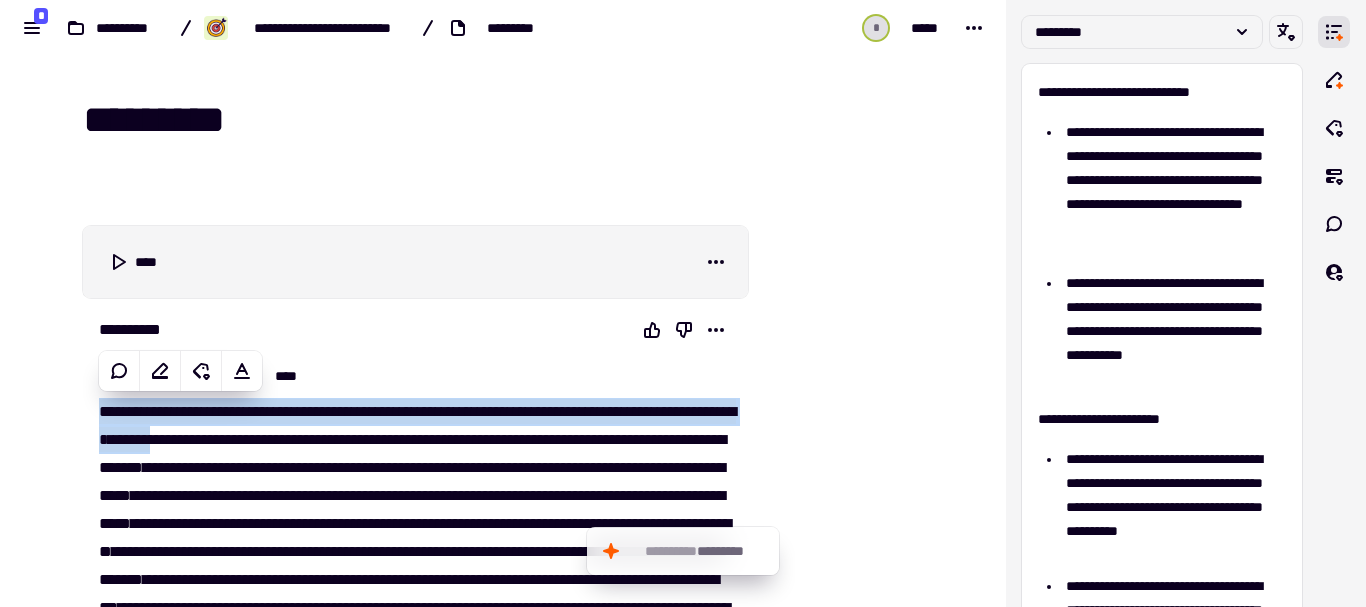 click on "**********" at bounding box center (688, 411) 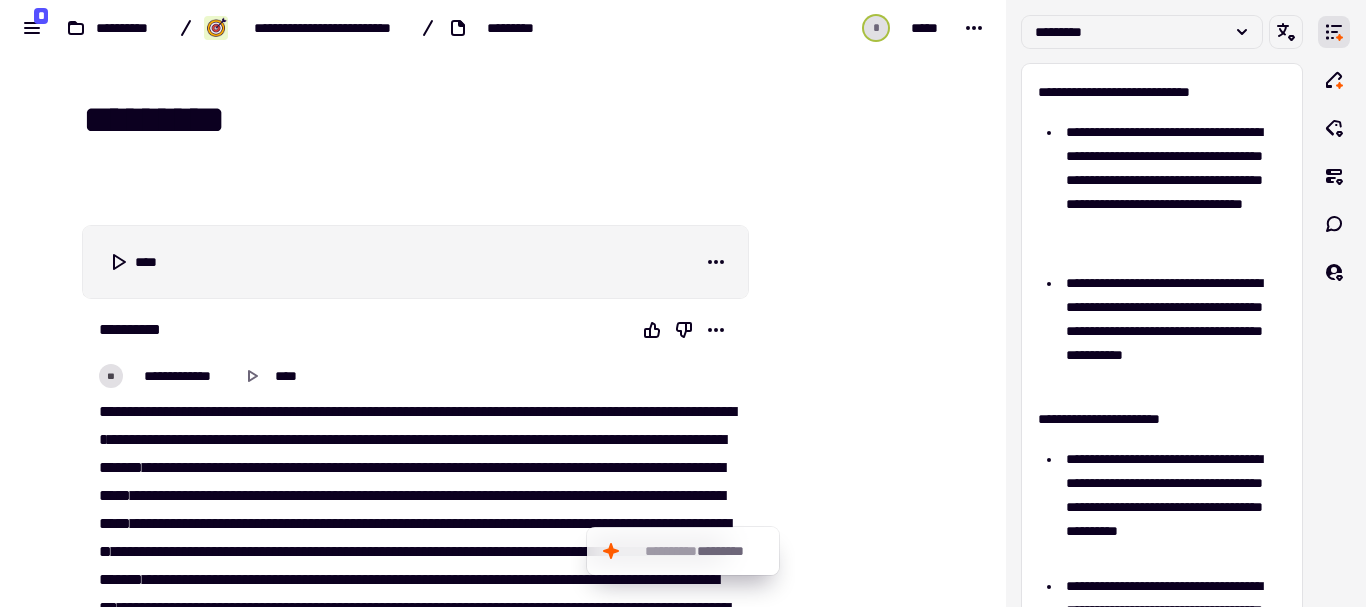 click on "**********" at bounding box center (136, 330) 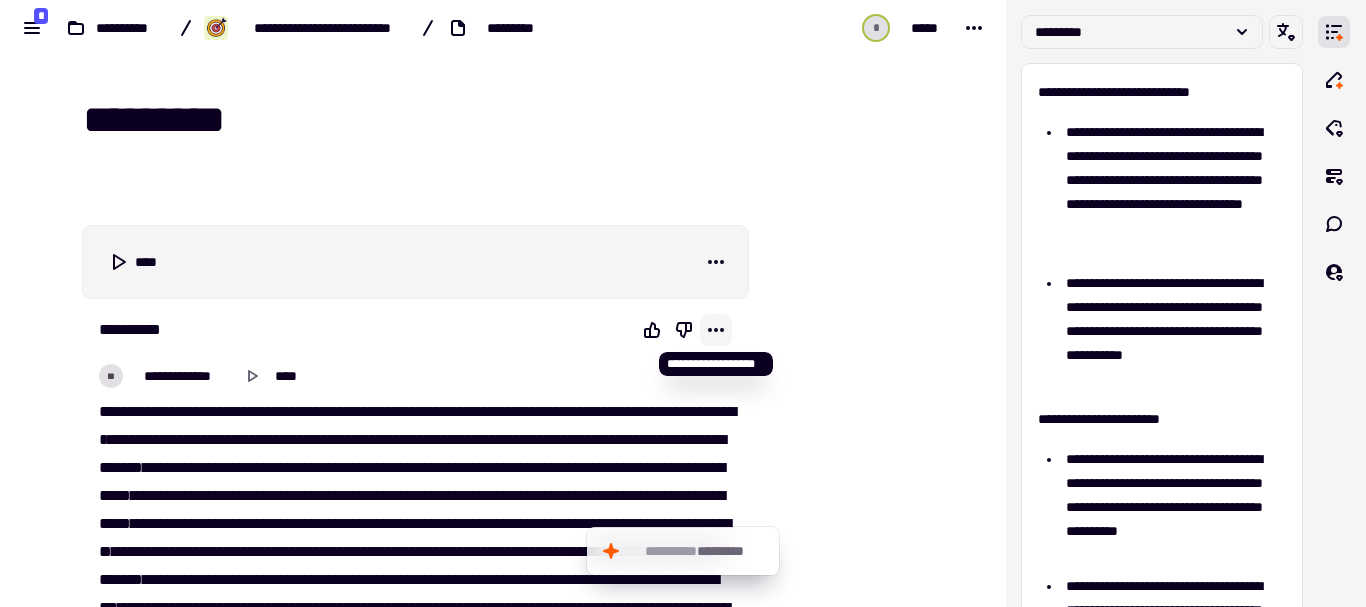 click 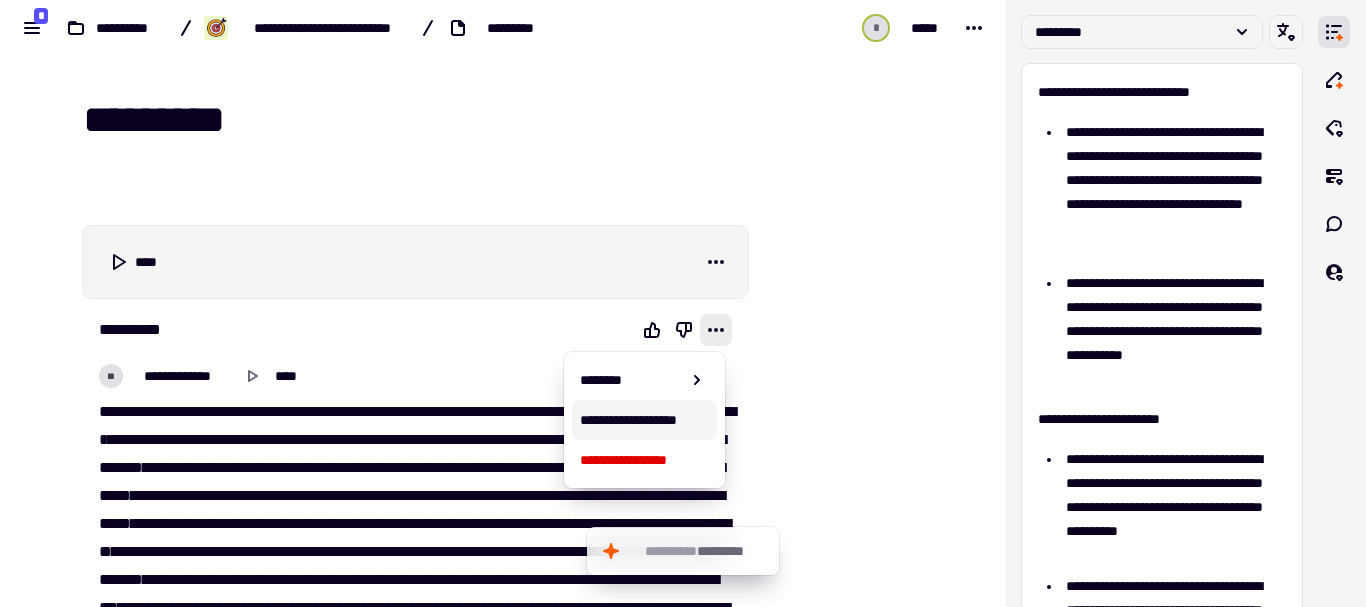 click on "**********" at bounding box center [644, 420] 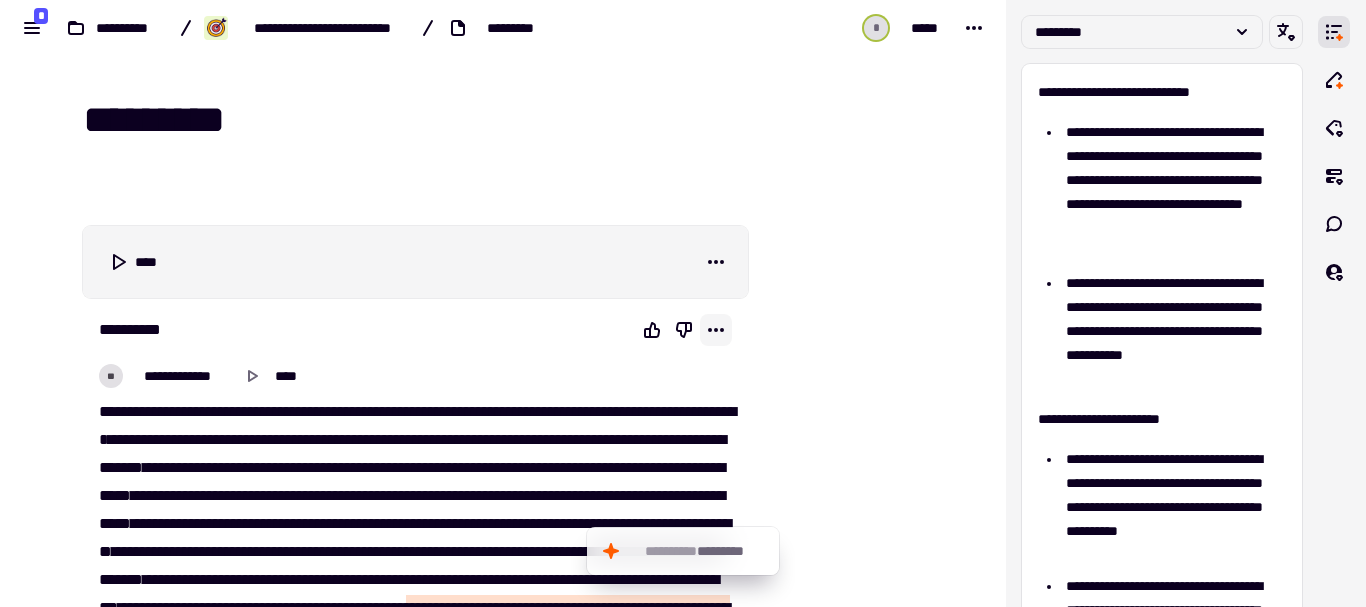 click 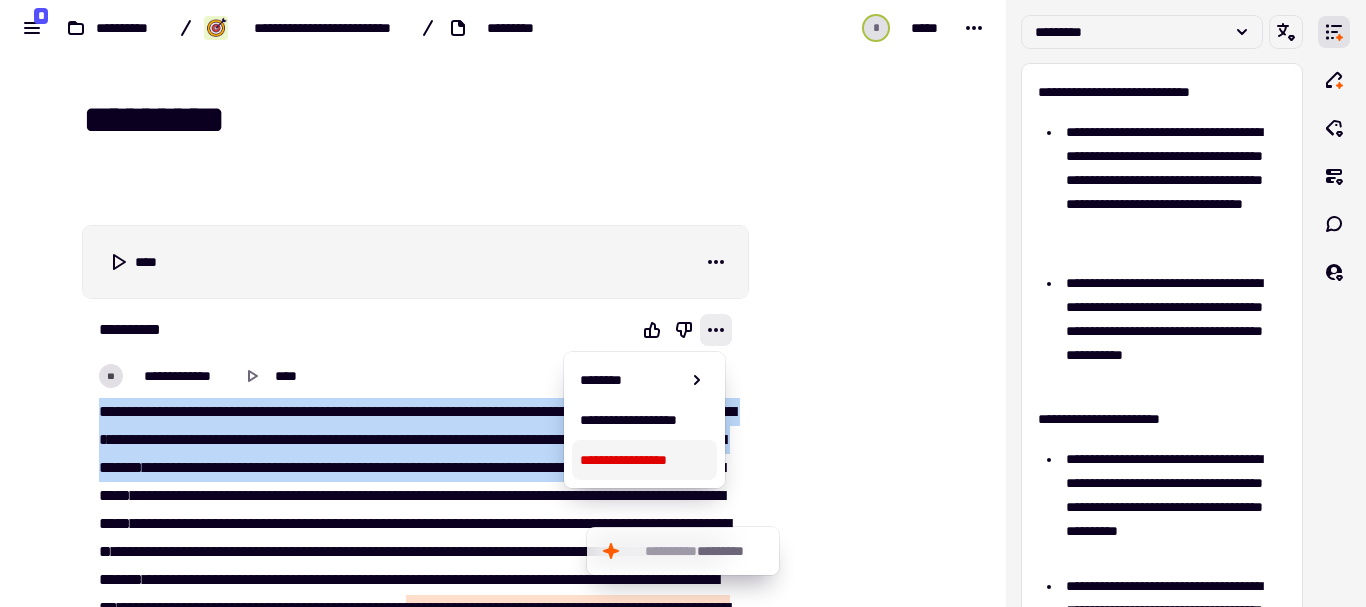drag, startPoint x: 88, startPoint y: 407, endPoint x: 397, endPoint y: 500, distance: 322.6918 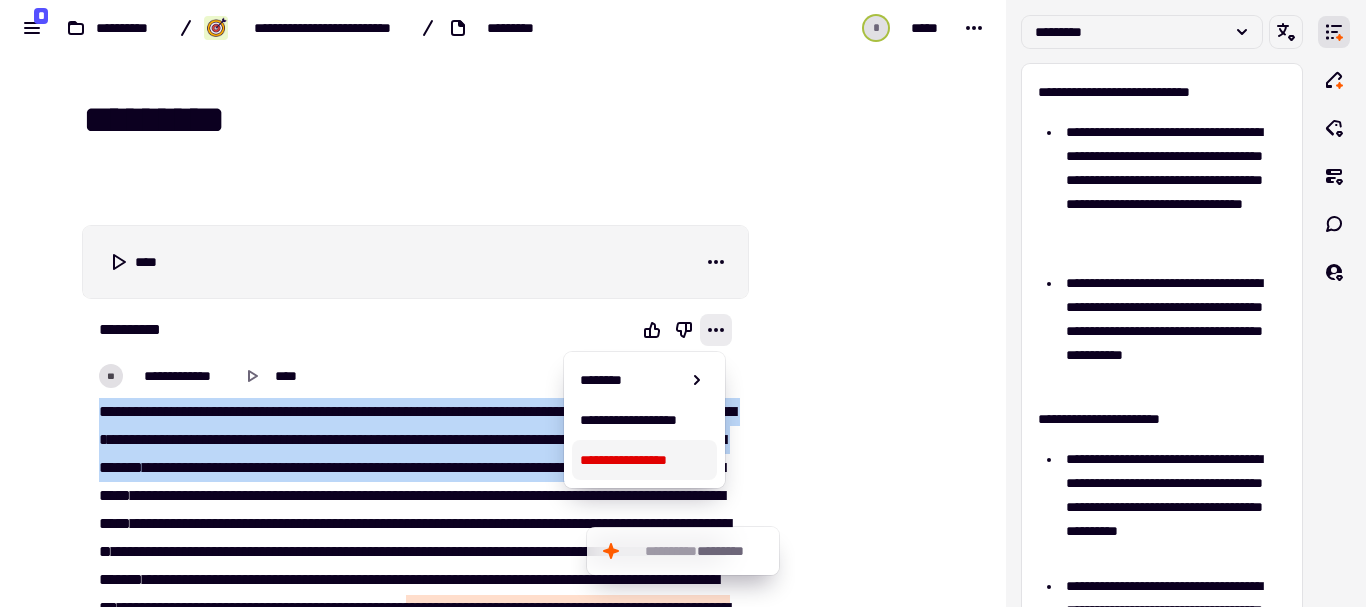 click on "**********" at bounding box center [415, 692] 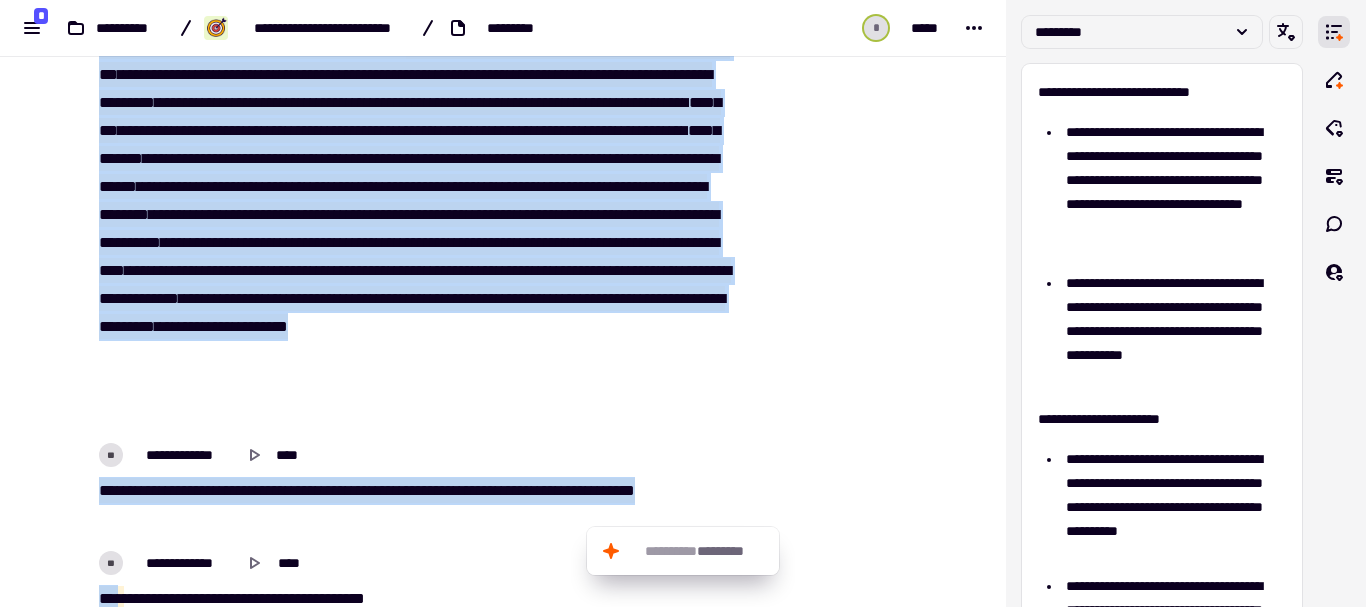 scroll, scrollTop: 833, scrollLeft: 0, axis: vertical 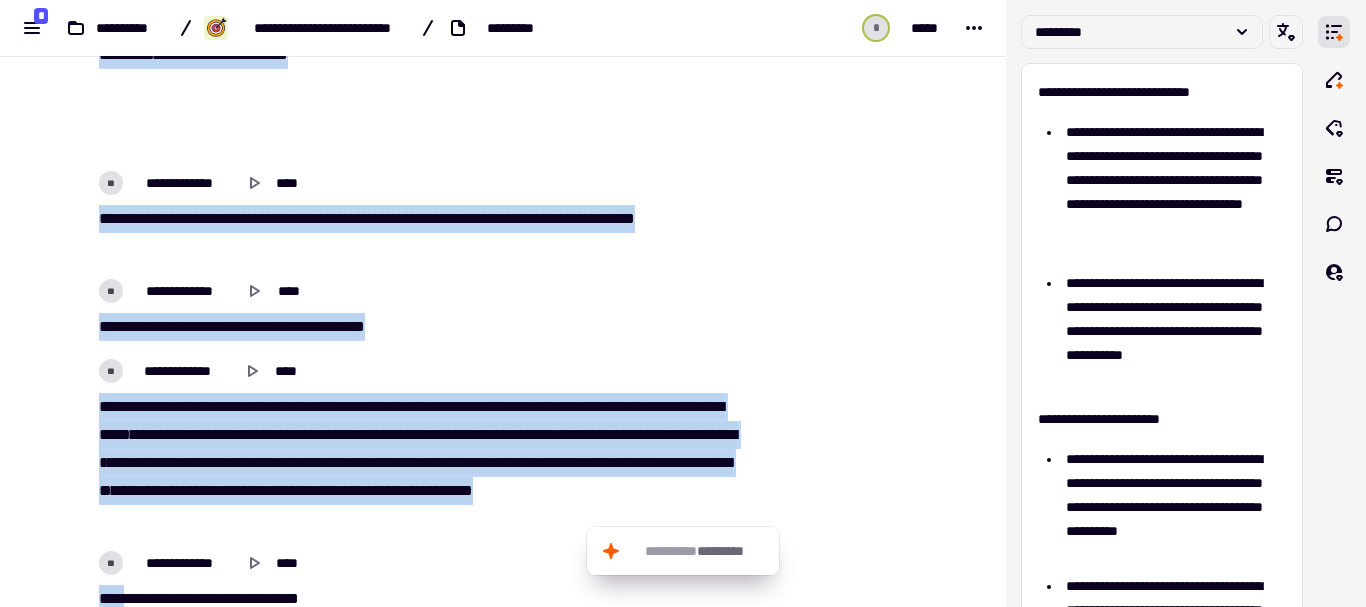 copy on "**********" 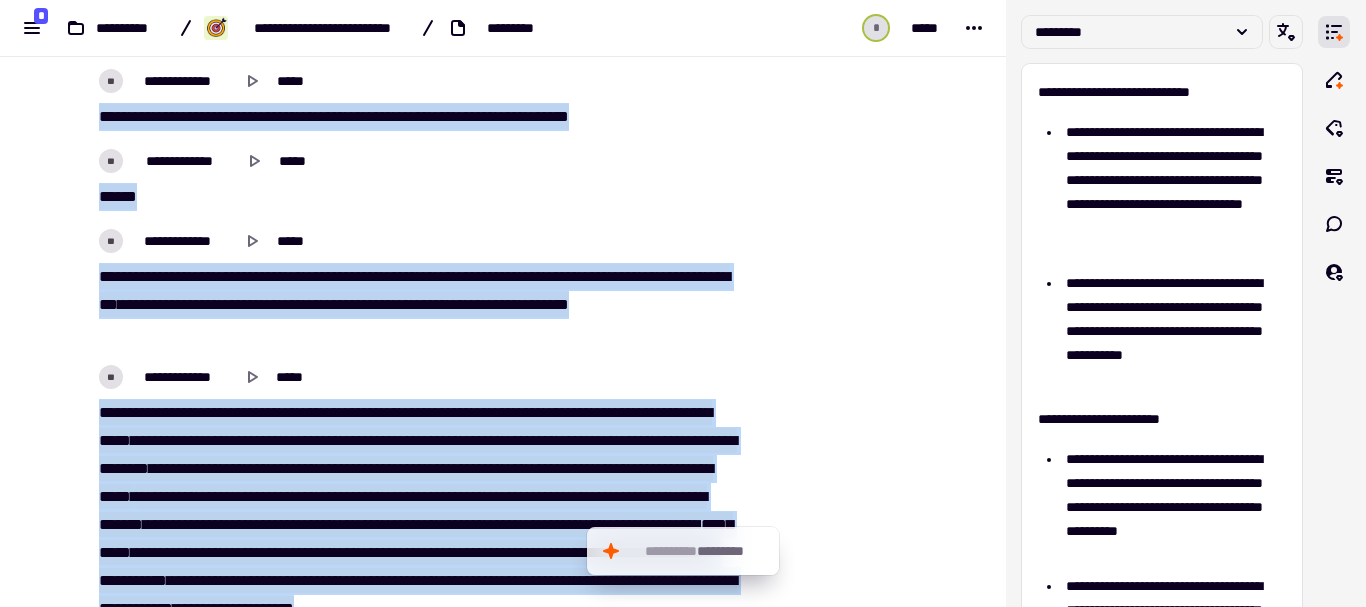scroll, scrollTop: 15330, scrollLeft: 0, axis: vertical 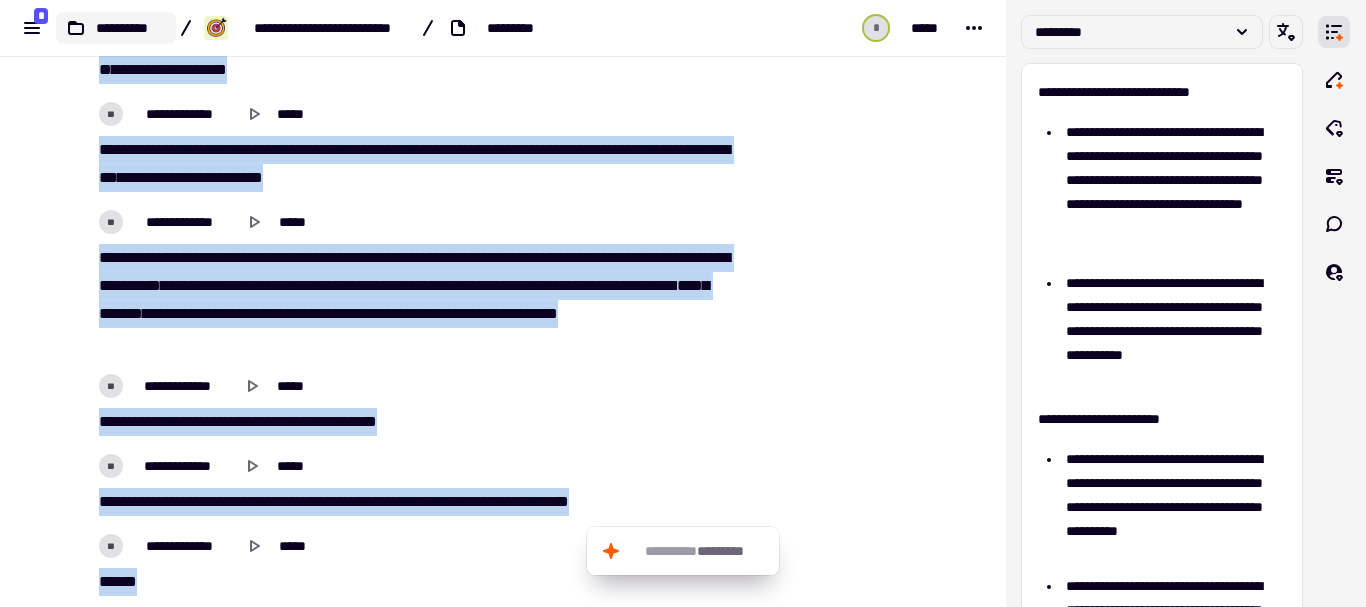 click on "**********" 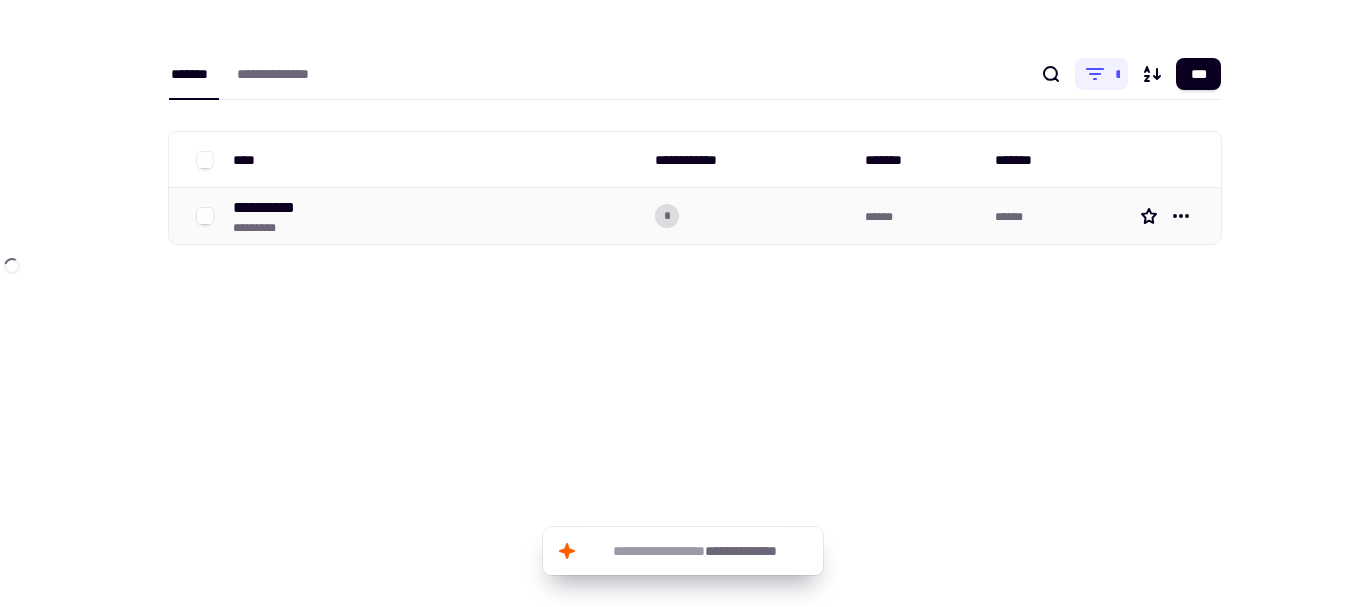 click on "**********" at bounding box center (436, 216) 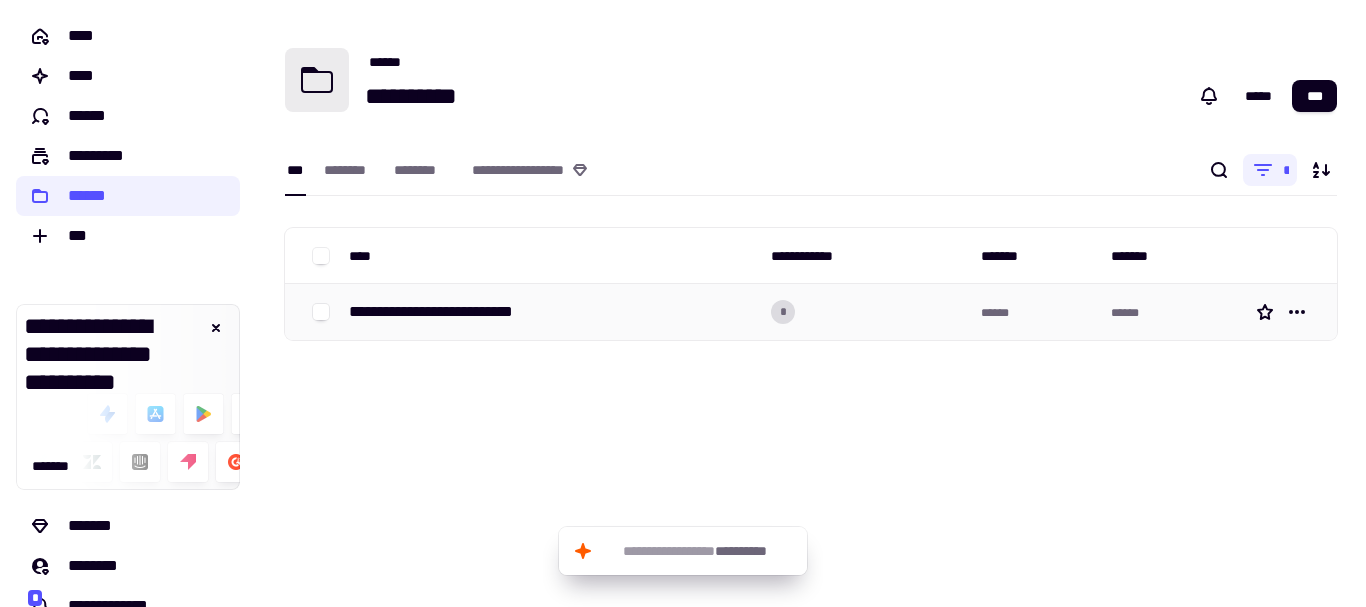 click on "**********" at bounding box center [448, 312] 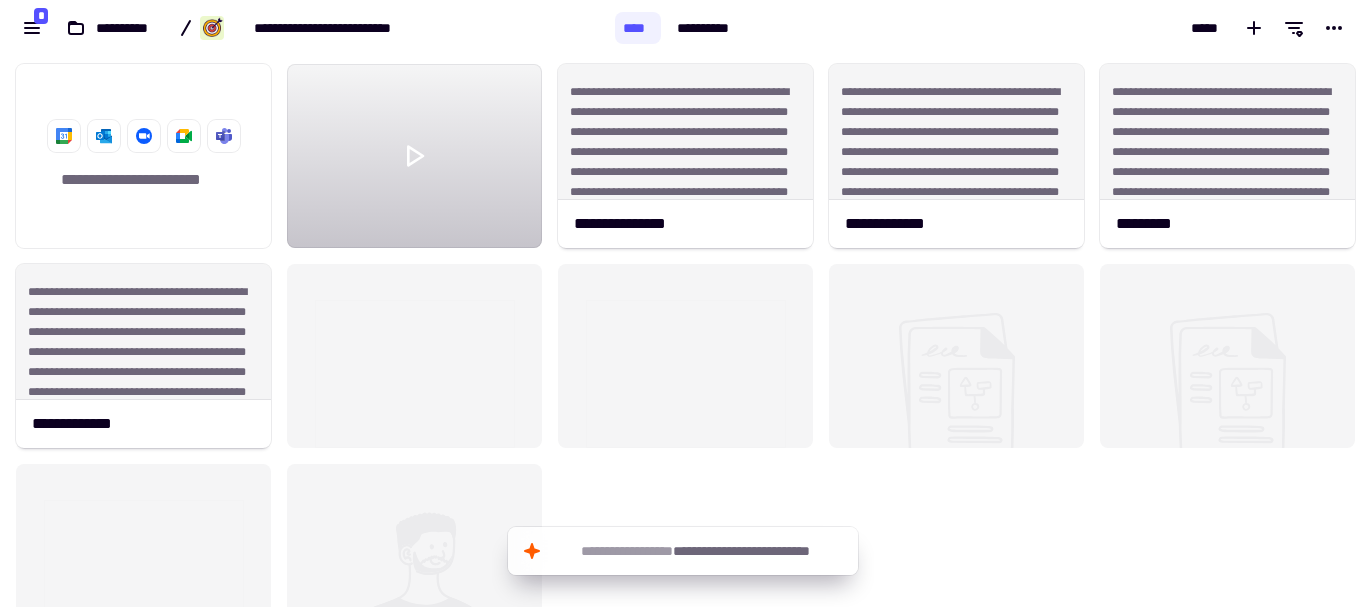 scroll, scrollTop: 16, scrollLeft: 16, axis: both 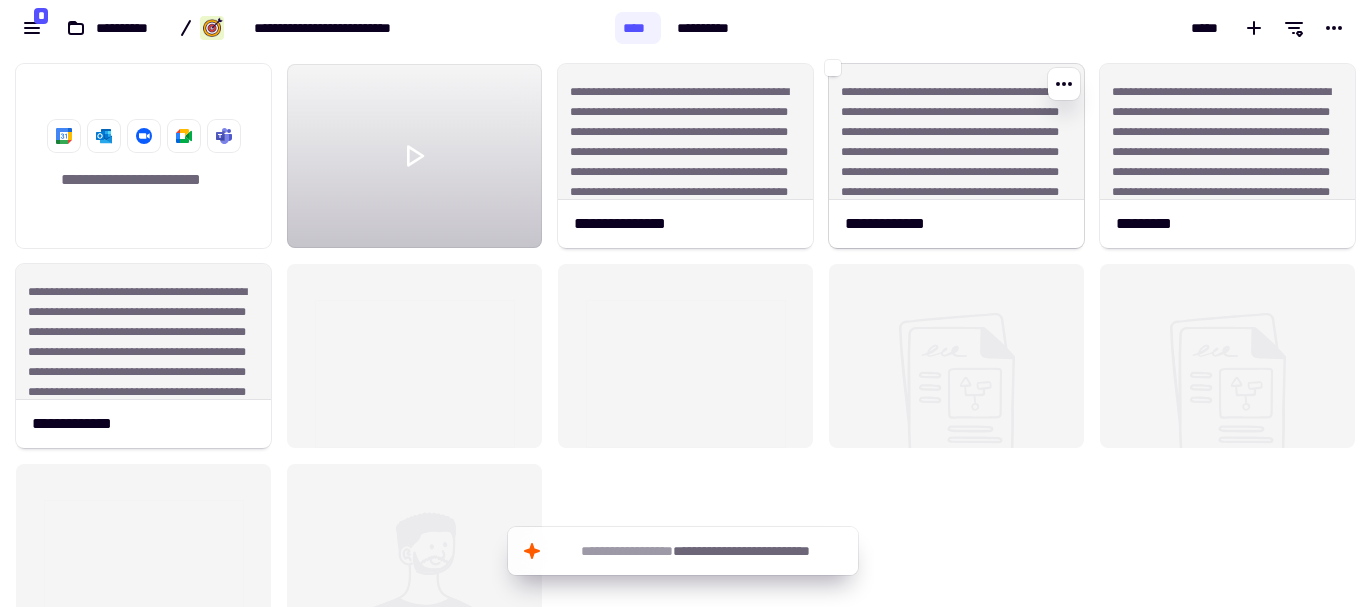 click on "**********" 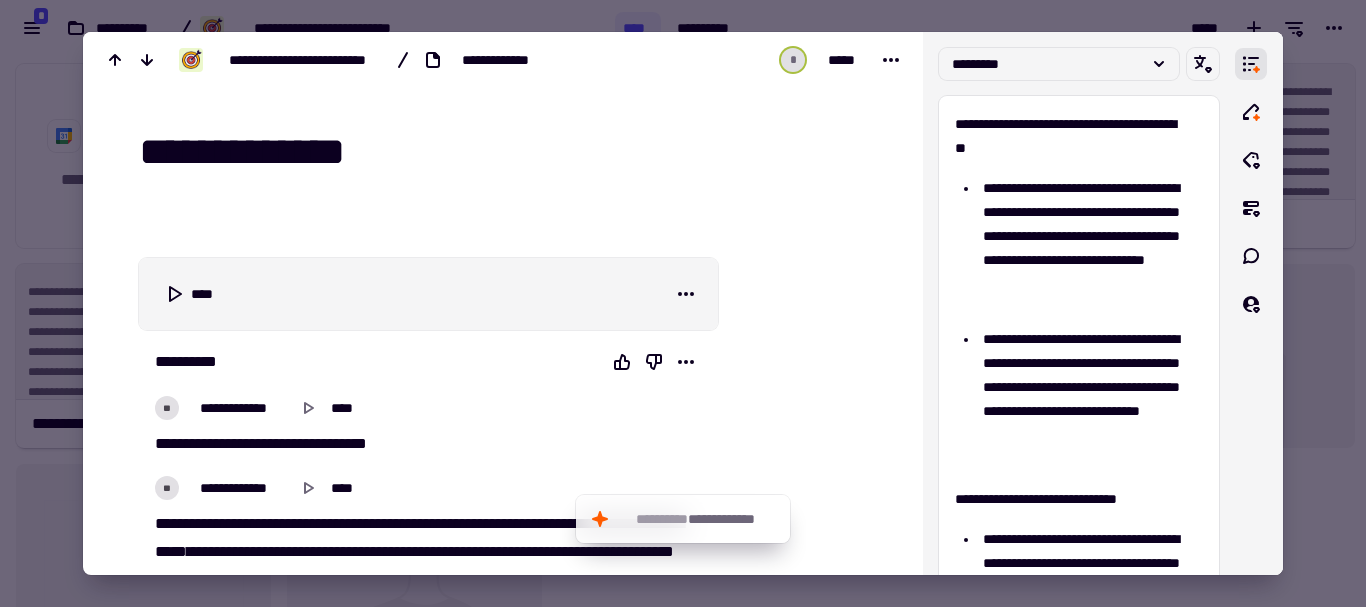 click on "**********" at bounding box center [428, 366] 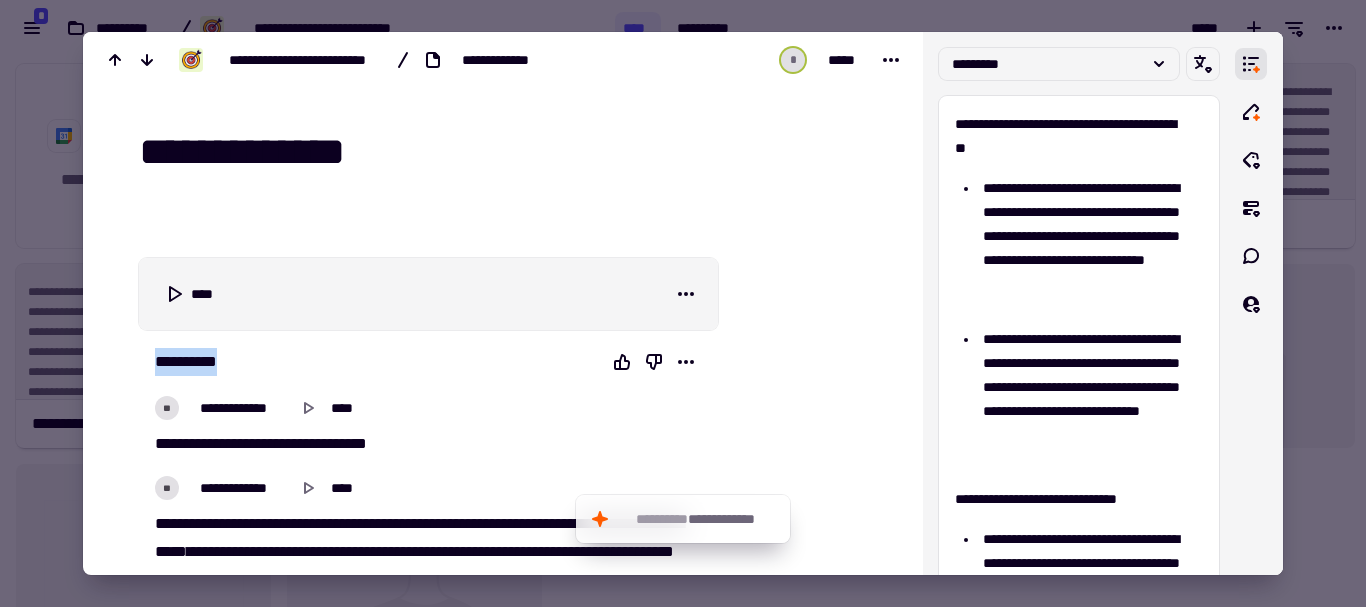 click on "**********" at bounding box center (192, 362) 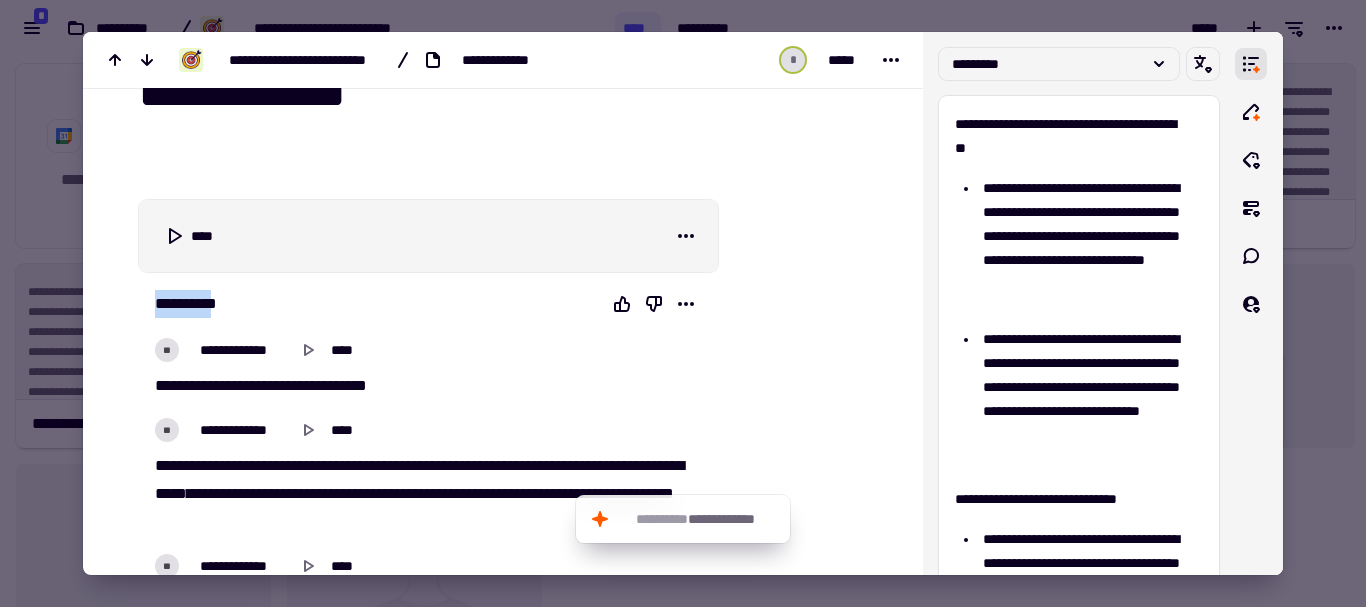 scroll, scrollTop: 0, scrollLeft: 0, axis: both 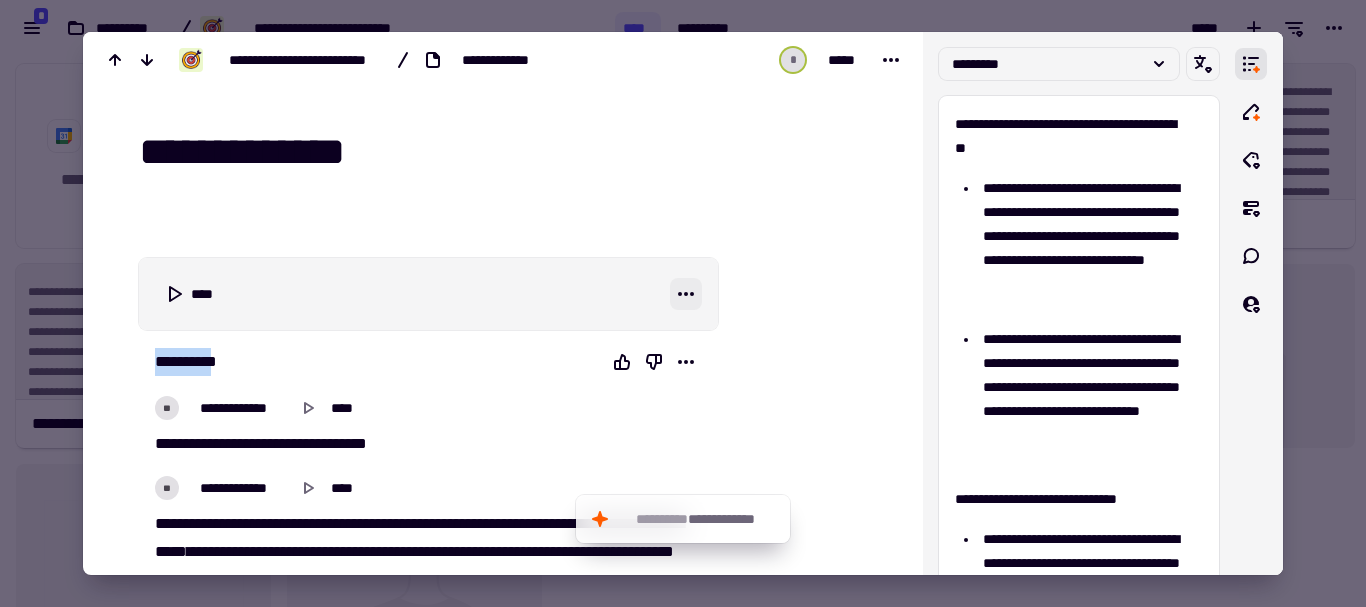 click 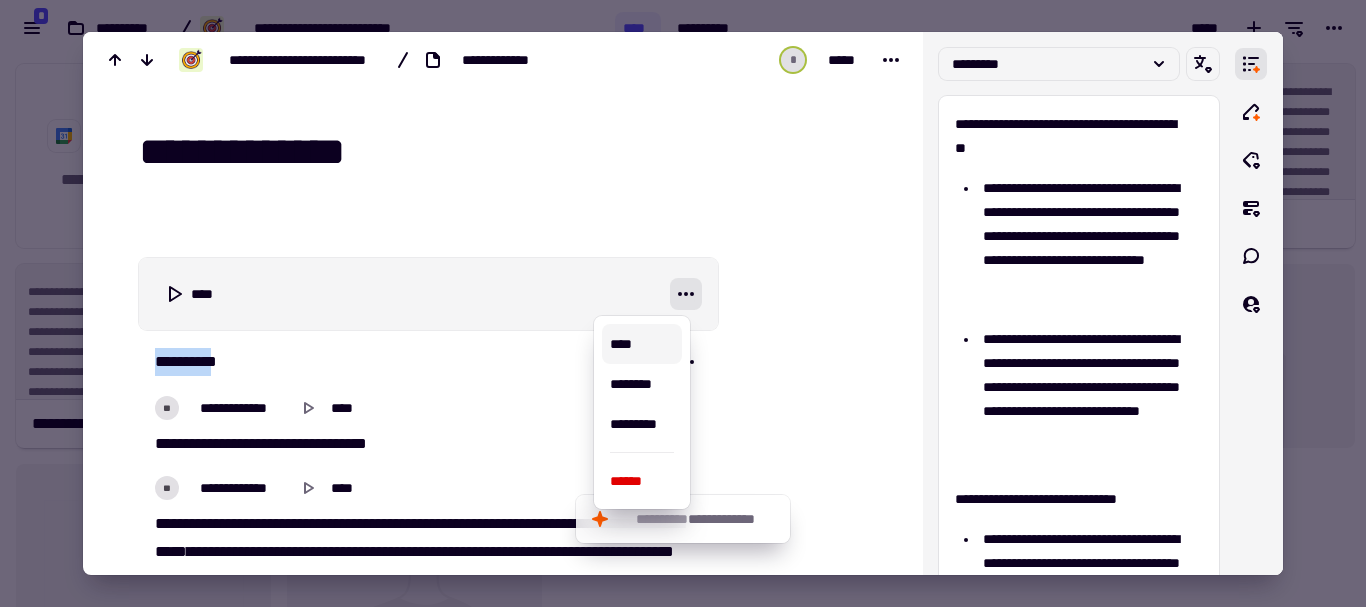 click on "****" at bounding box center [642, 344] 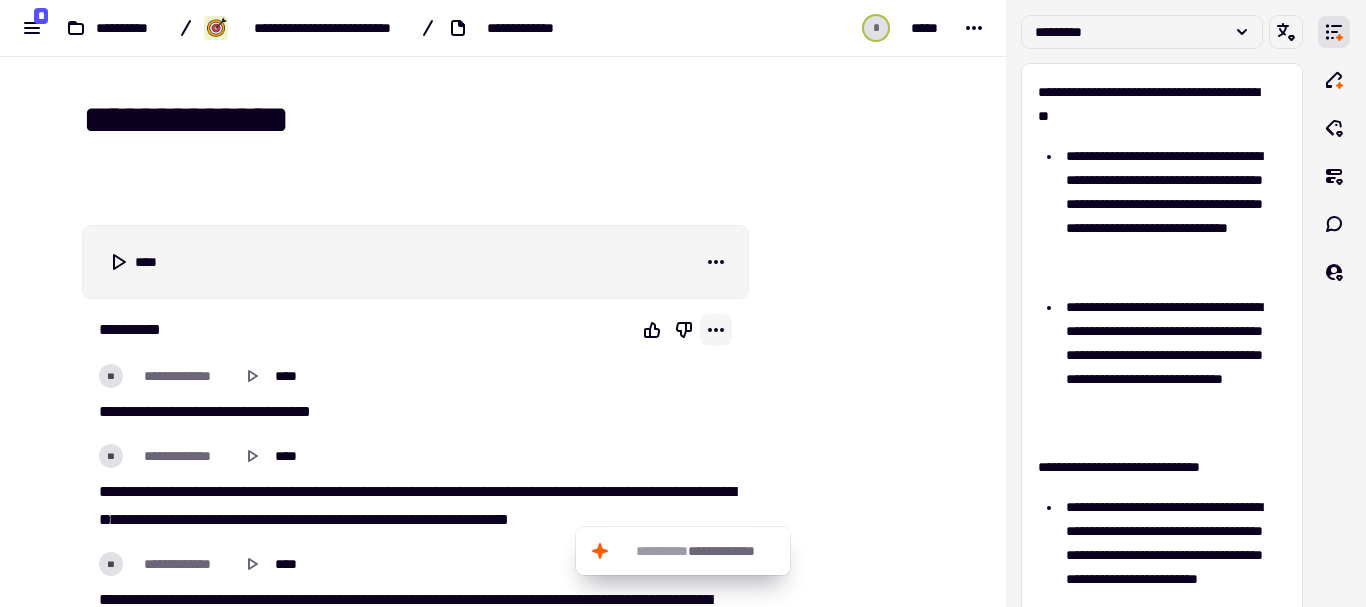 click 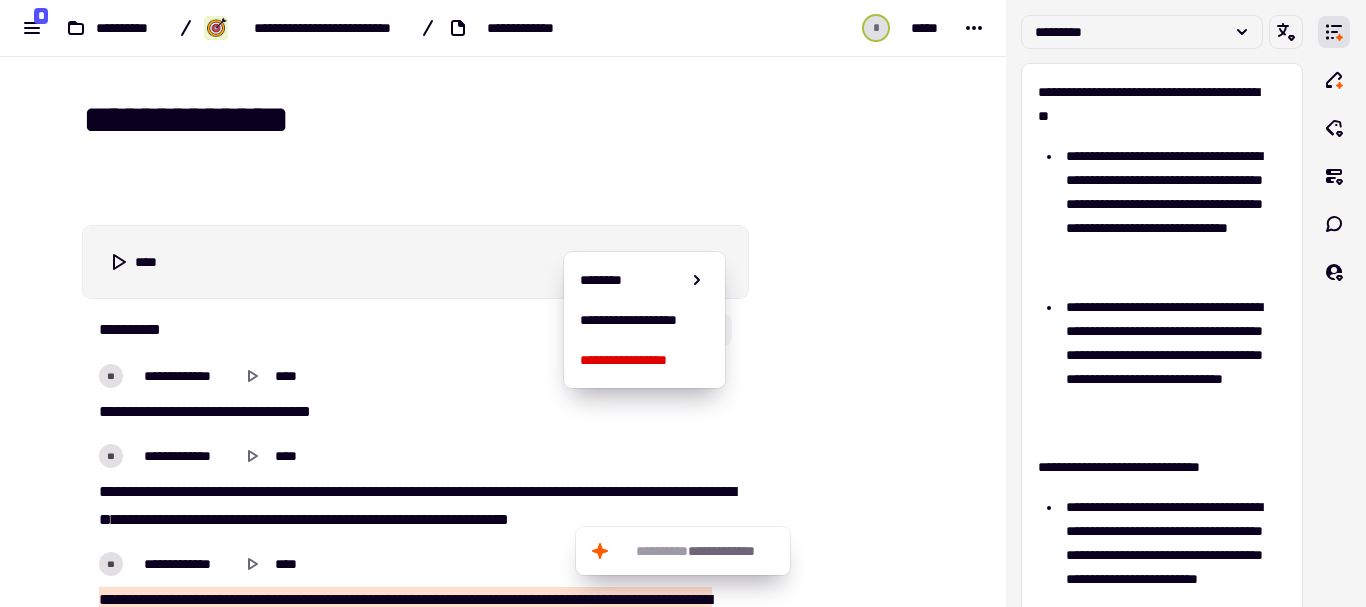 scroll, scrollTop: 100, scrollLeft: 0, axis: vertical 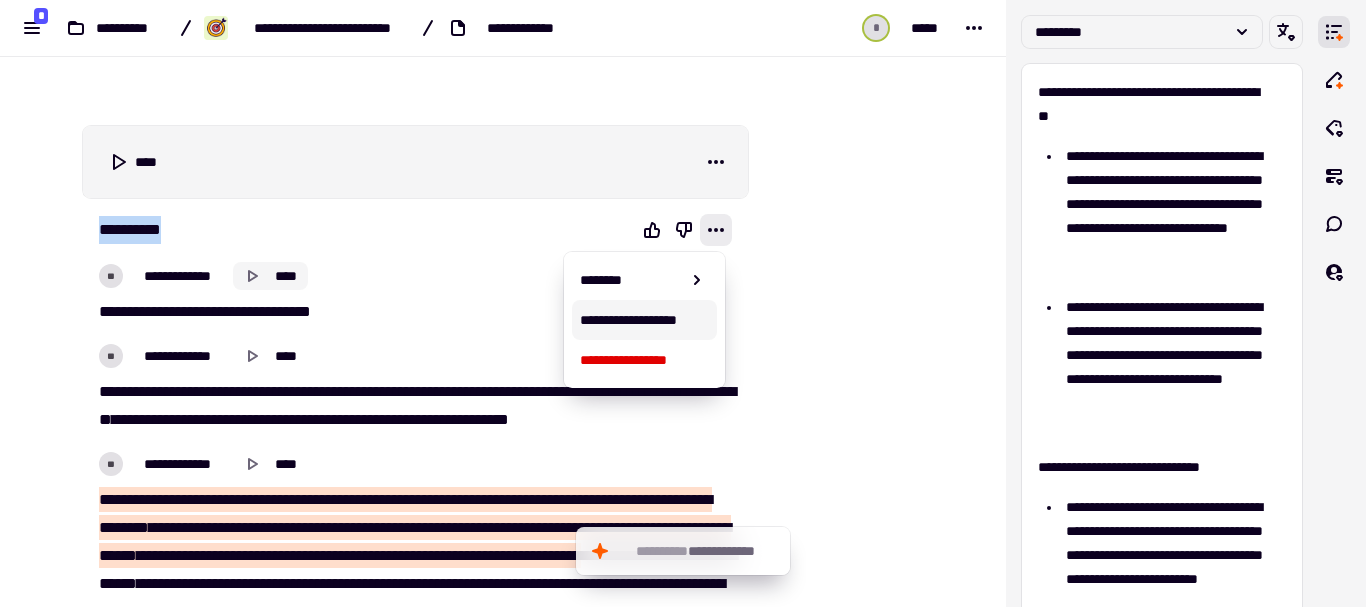 drag, startPoint x: 92, startPoint y: 222, endPoint x: 230, endPoint y: 274, distance: 147.47203 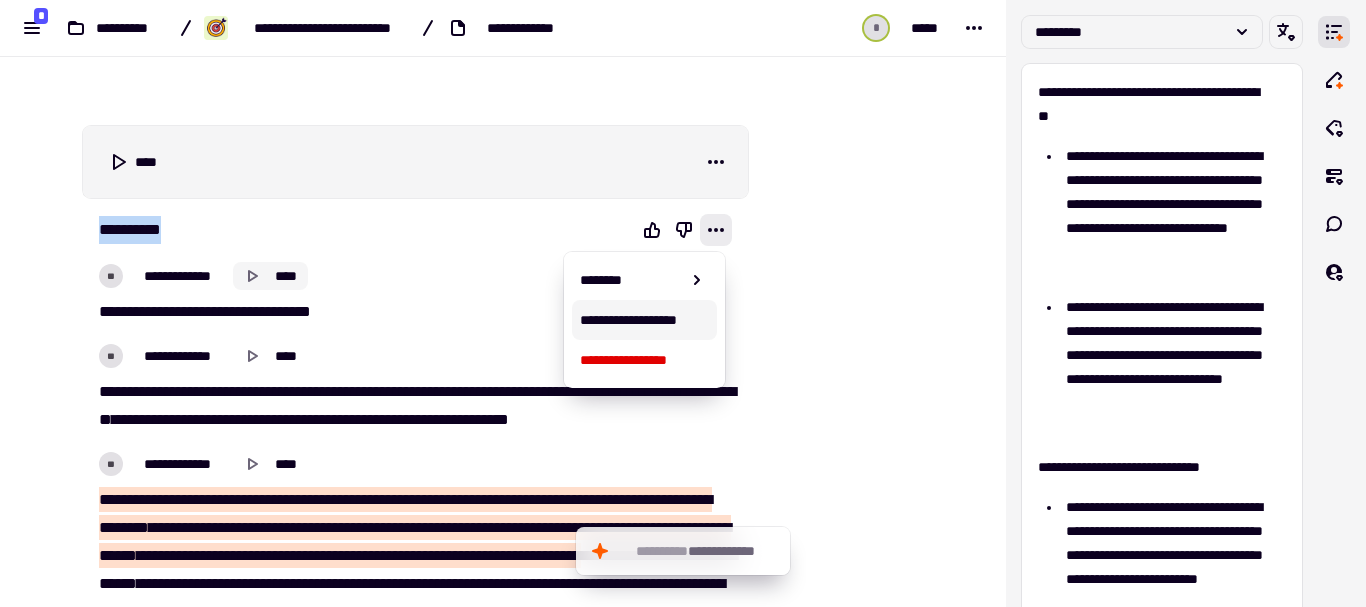 click on "**********" at bounding box center [415, 5068] 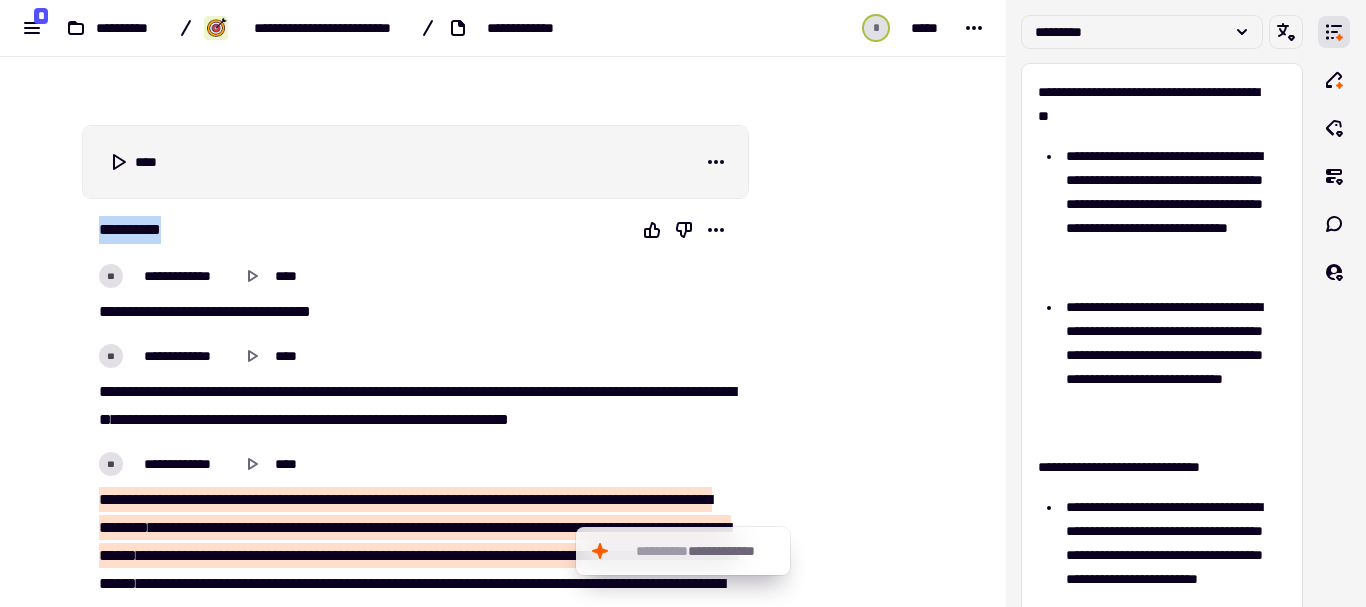 click on "**********" at bounding box center (136, 230) 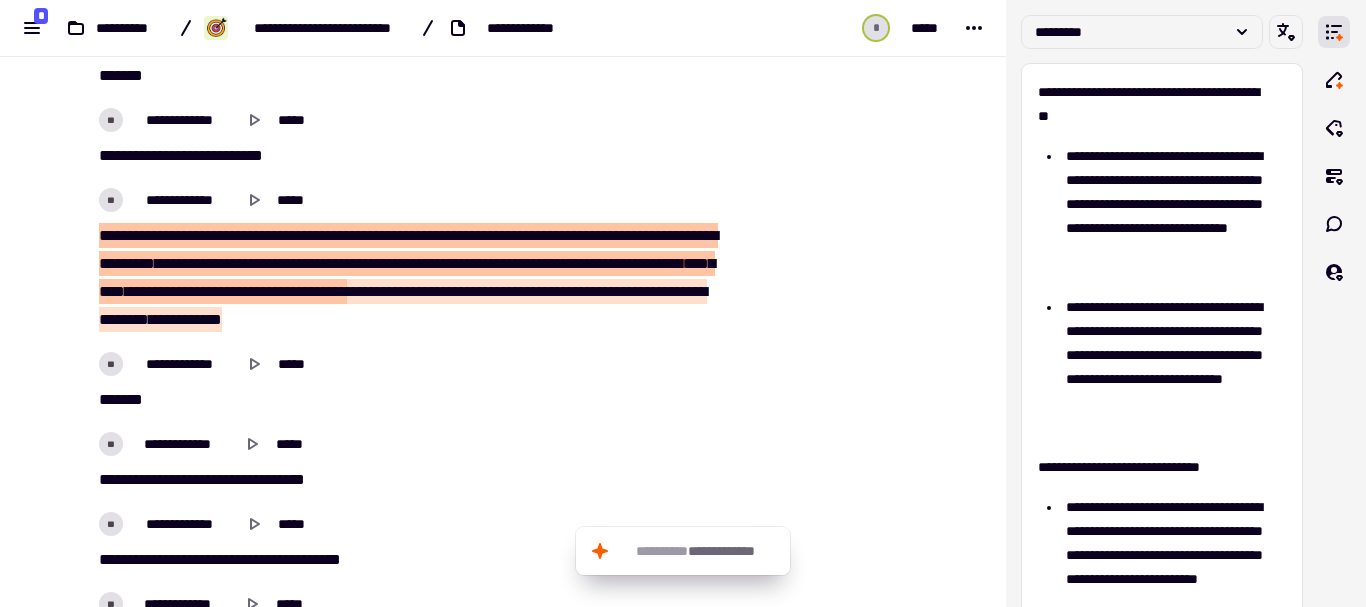 scroll, scrollTop: 9699, scrollLeft: 0, axis: vertical 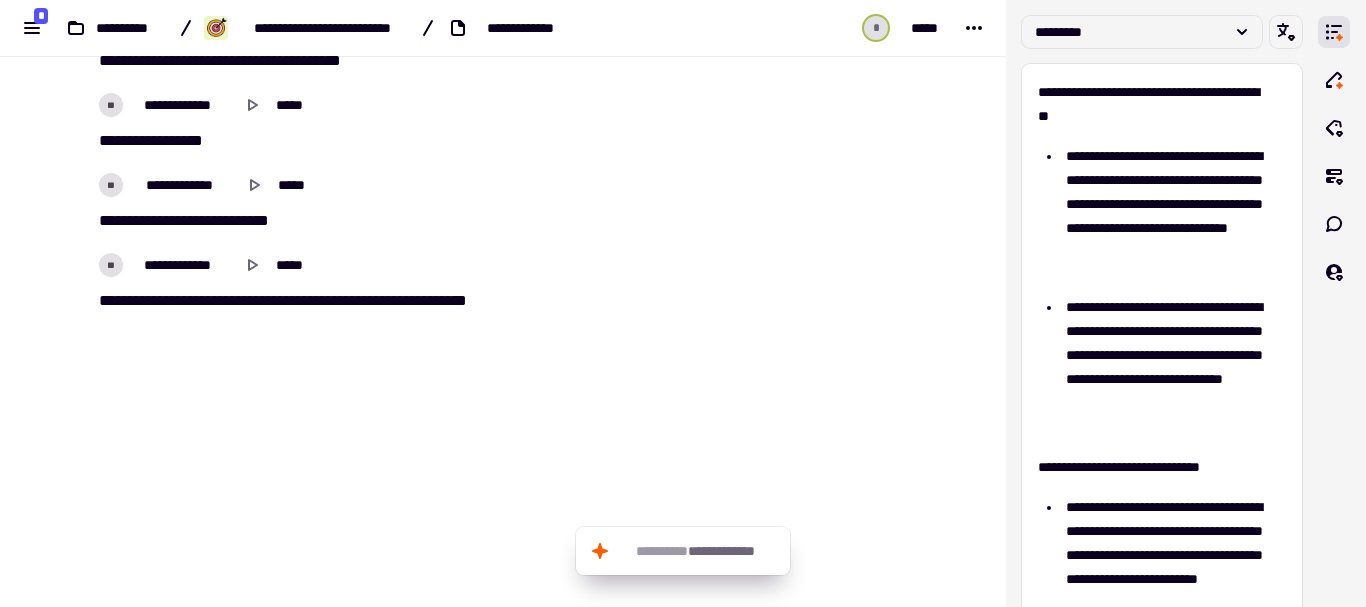 drag, startPoint x: 88, startPoint y: 305, endPoint x: 482, endPoint y: 463, distance: 424.4997 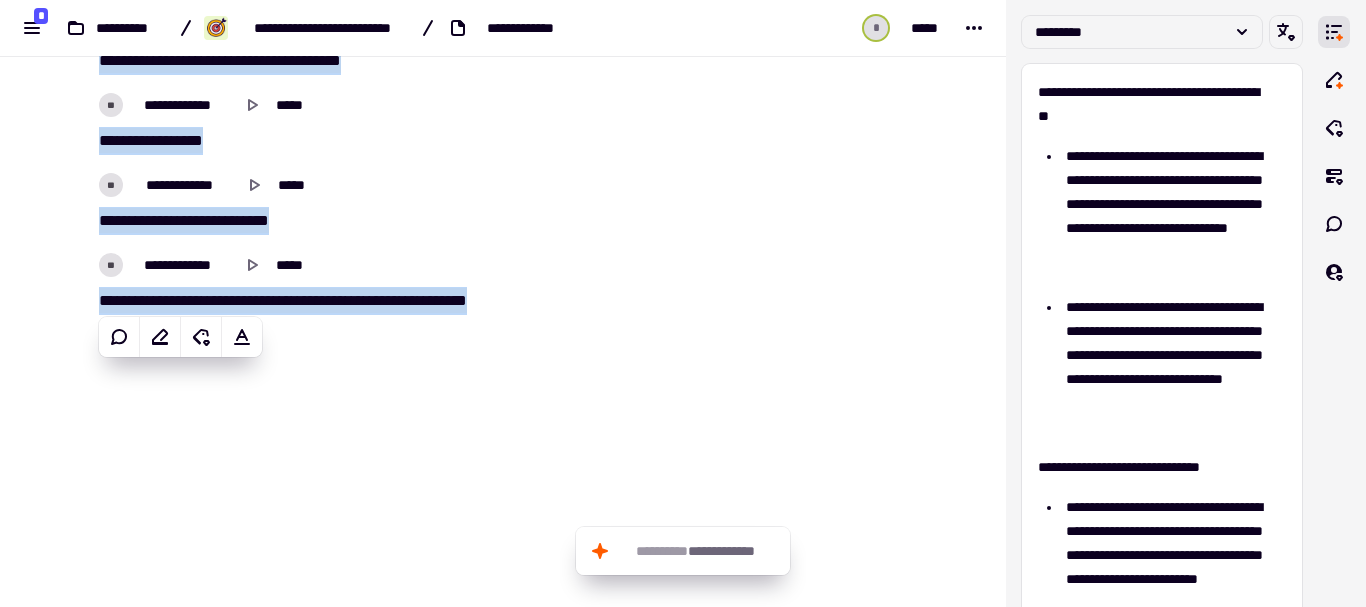 copy on "**********" 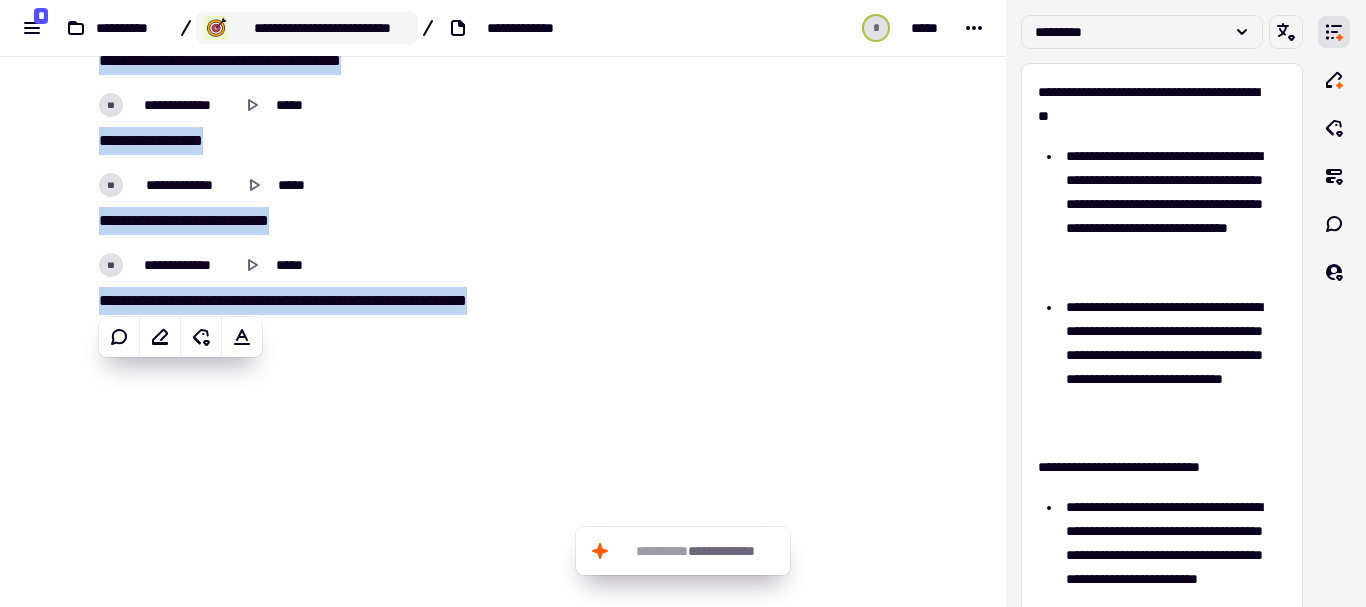 click on "**********" 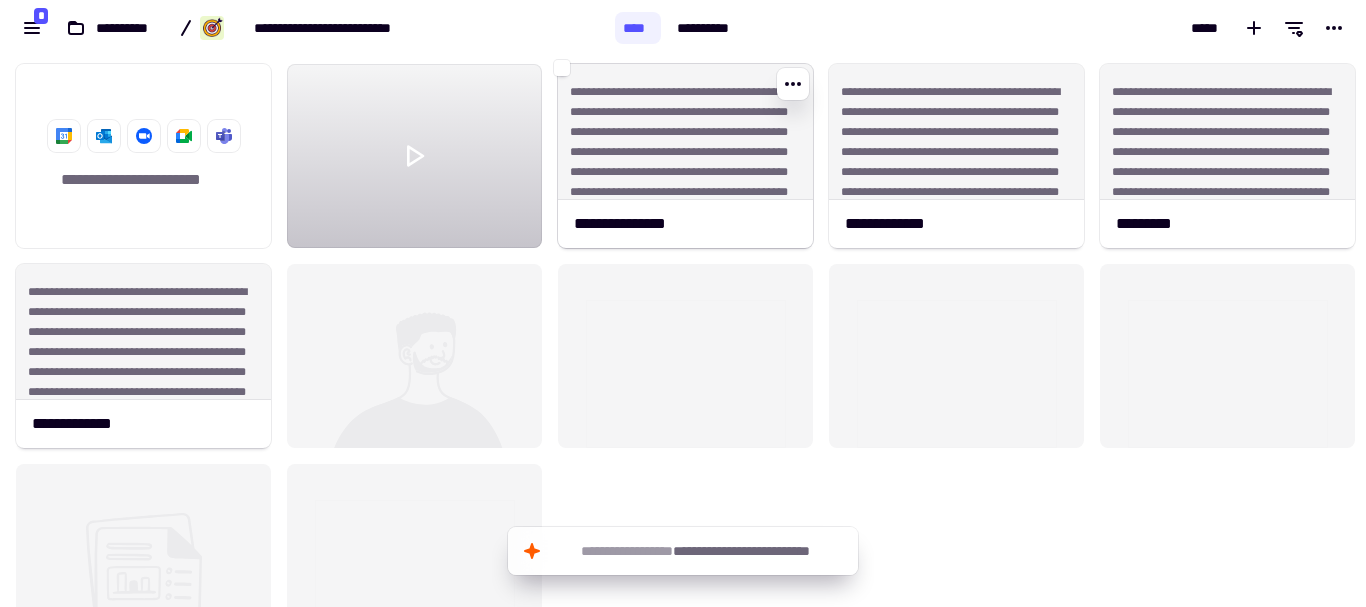 scroll, scrollTop: 16, scrollLeft: 16, axis: both 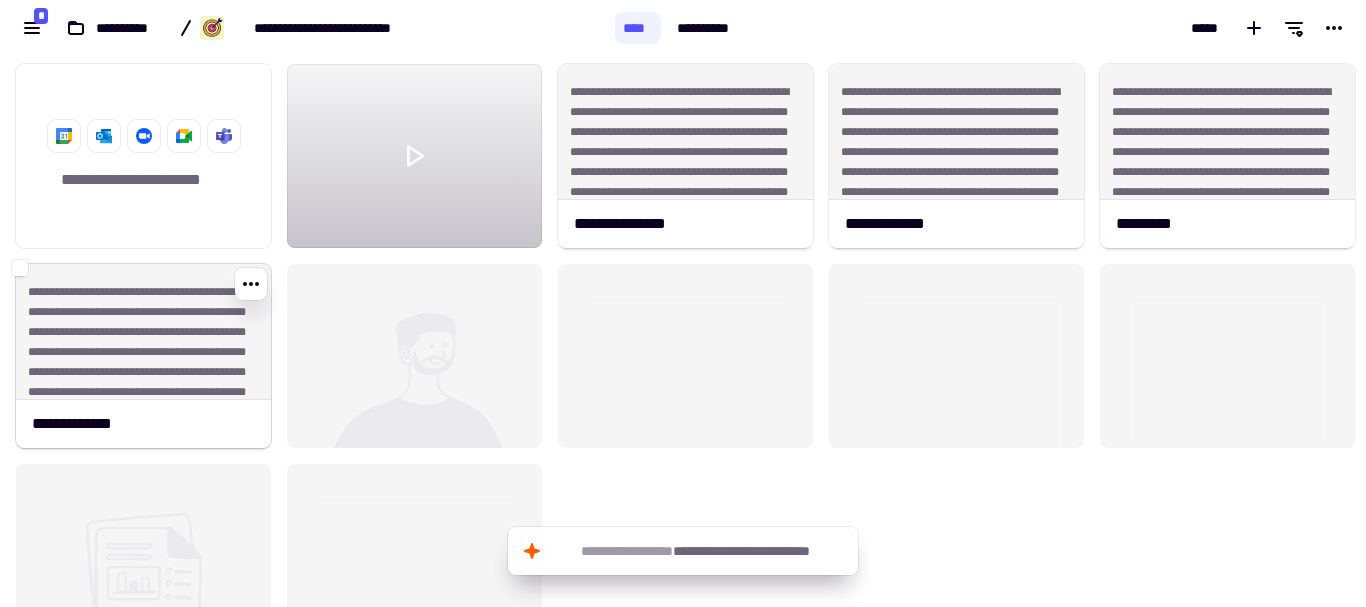 click on "**********" 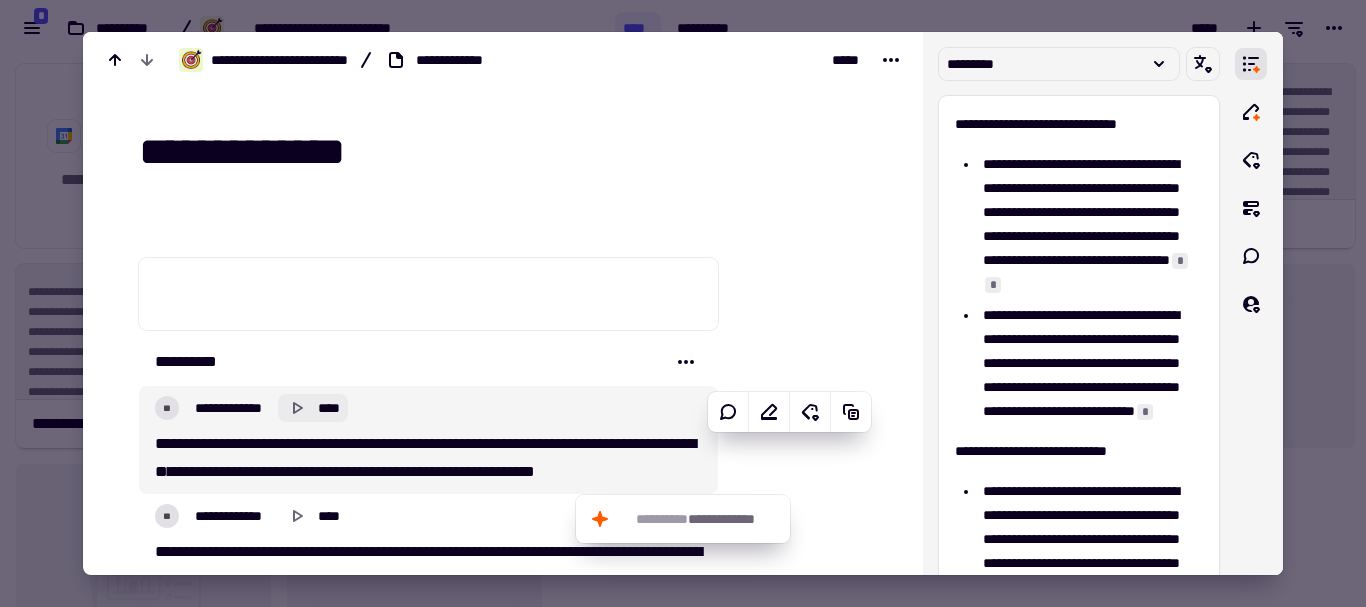 drag, startPoint x: 196, startPoint y: 446, endPoint x: 290, endPoint y: 415, distance: 98.9798 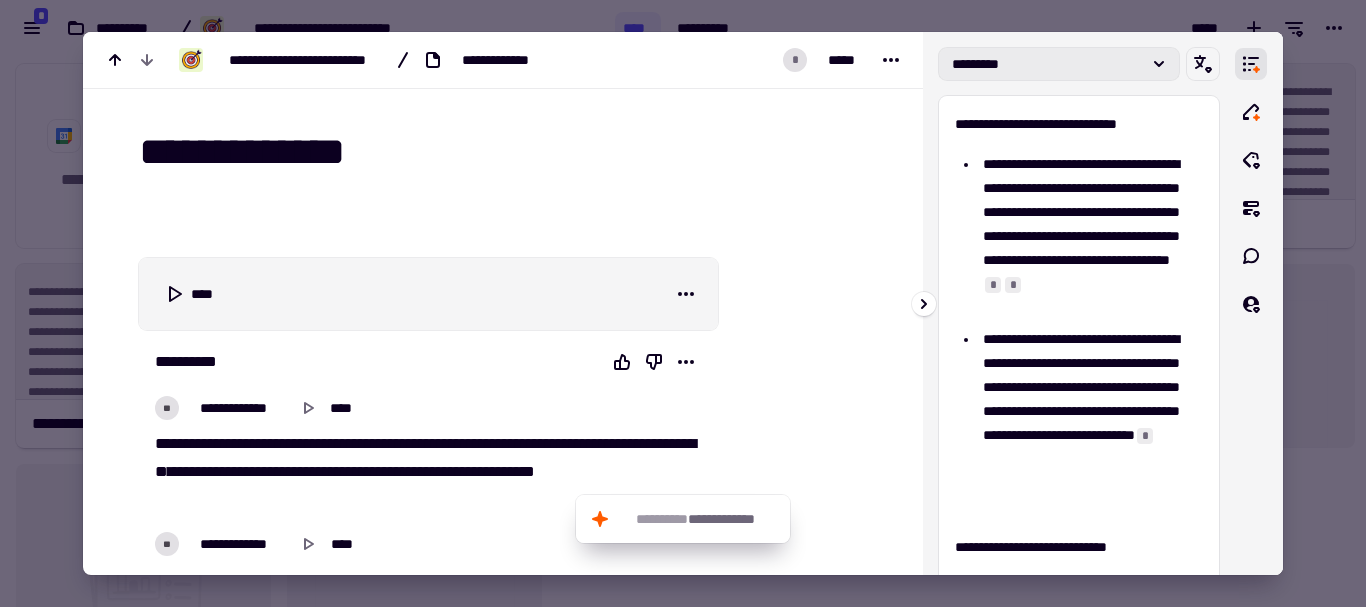 click 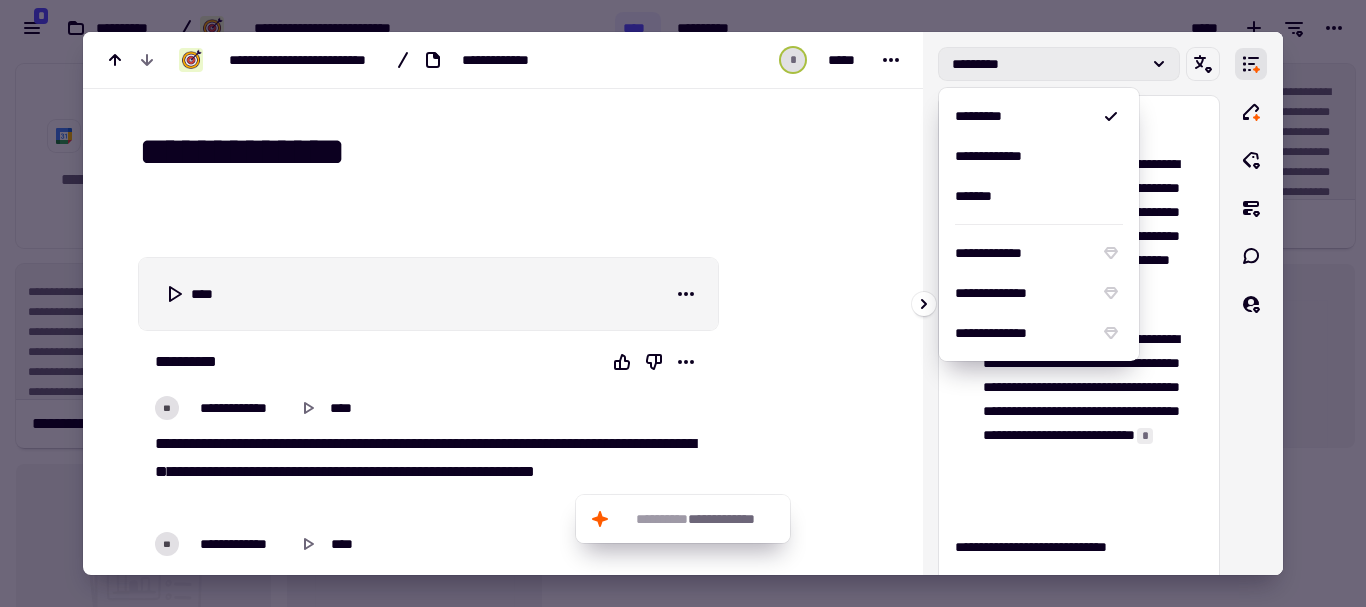 scroll, scrollTop: 200, scrollLeft: 0, axis: vertical 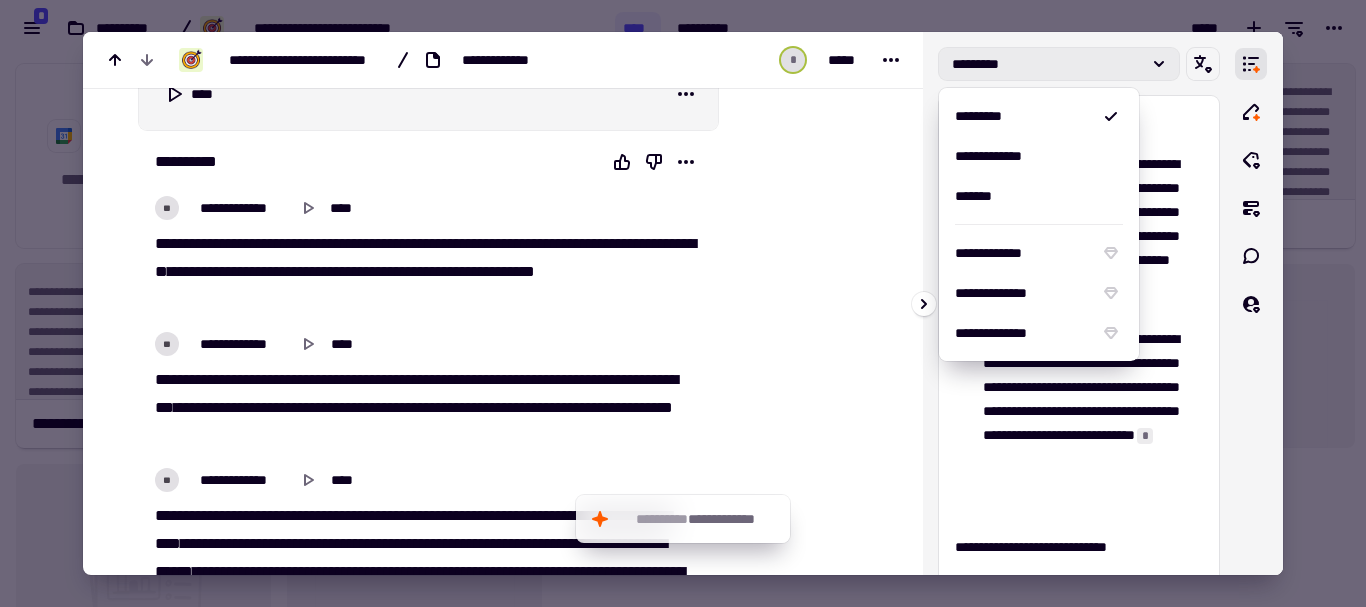click 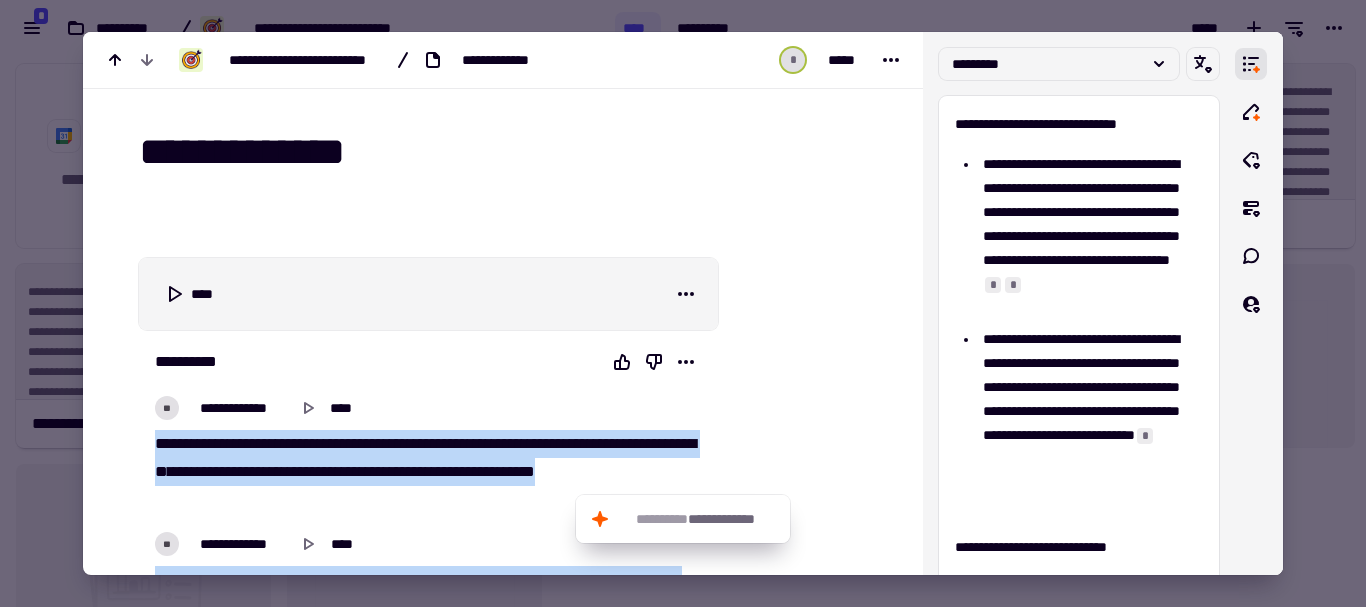 scroll, scrollTop: 0, scrollLeft: 0, axis: both 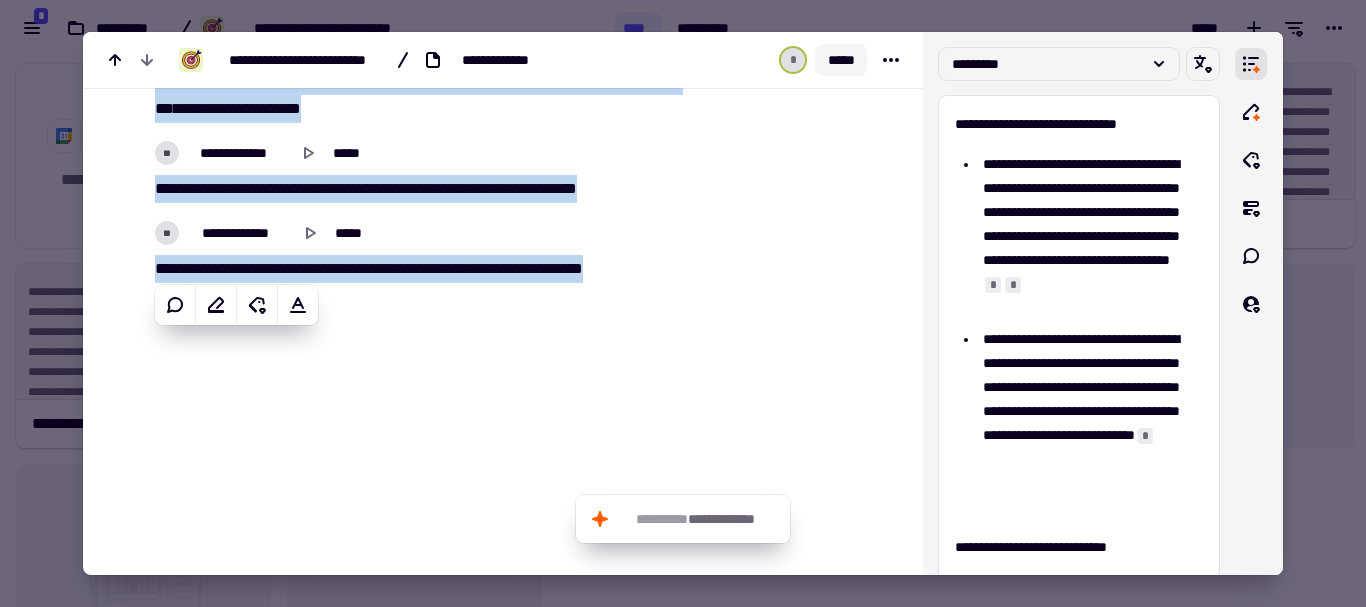 click on "*****" 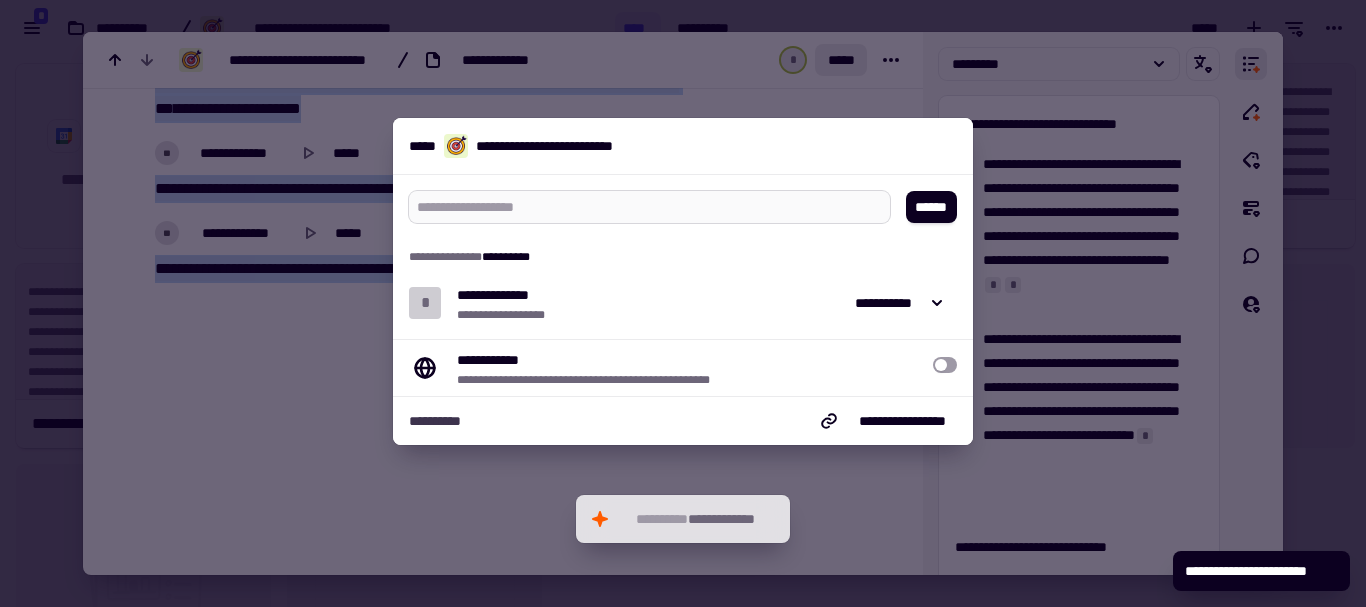 scroll, scrollTop: 16, scrollLeft: 16, axis: both 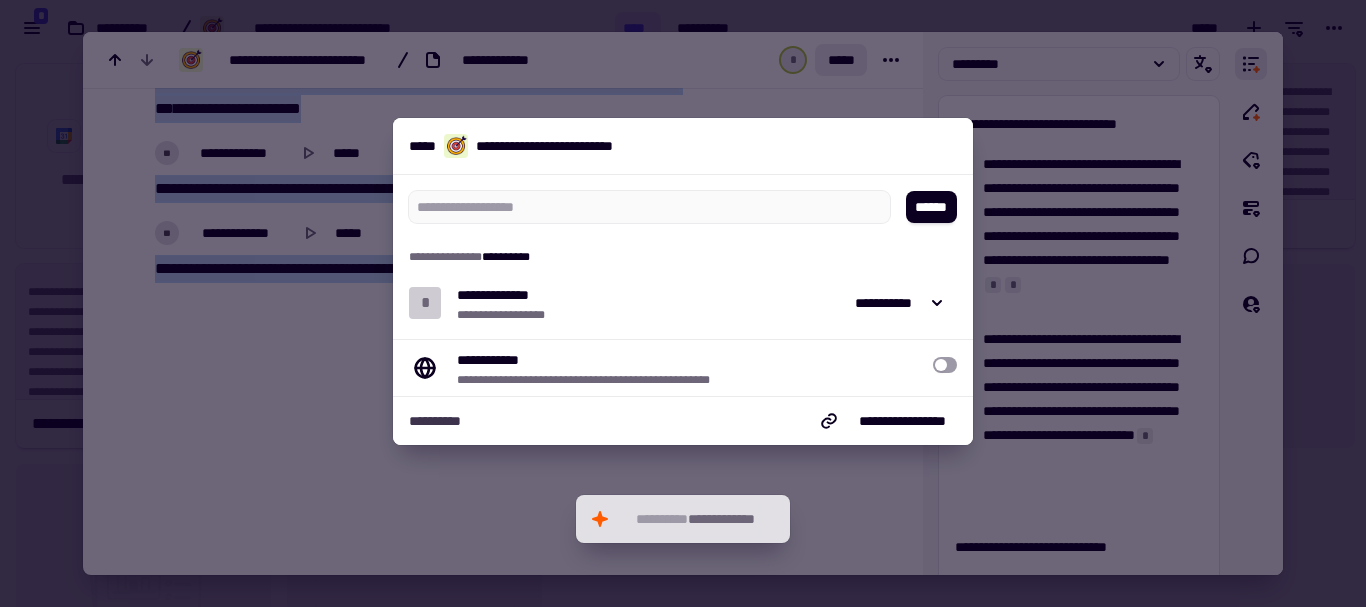 click at bounding box center (945, 365) 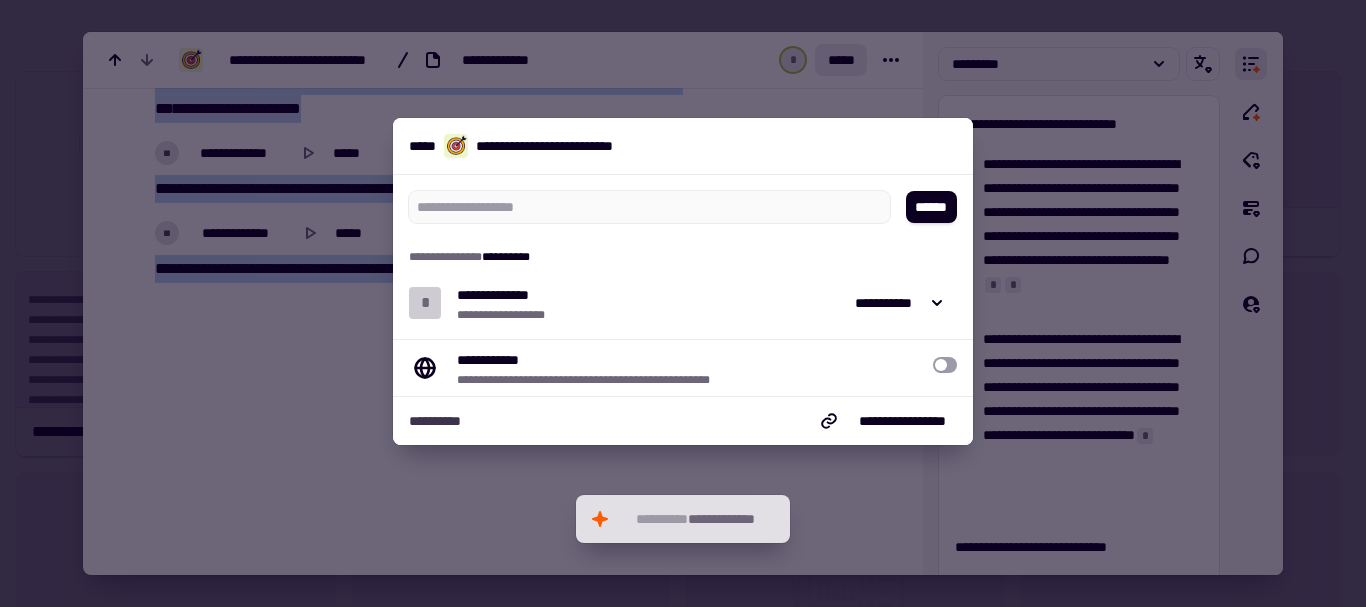 click at bounding box center (945, 365) 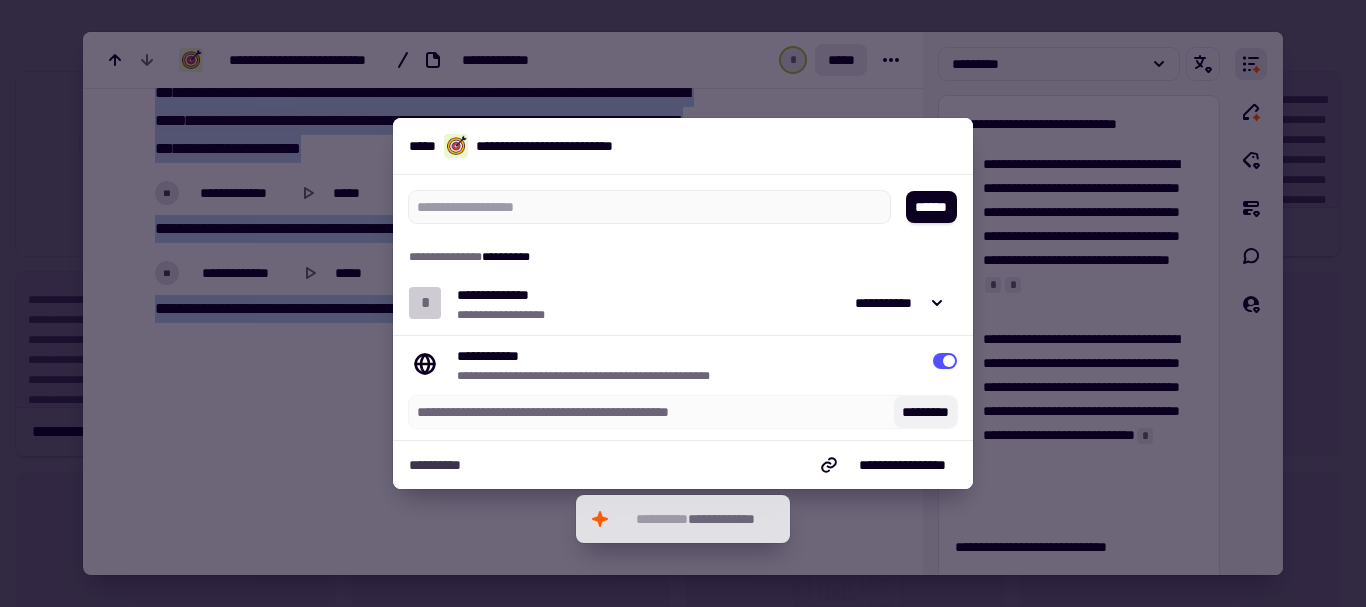 click on "*********" 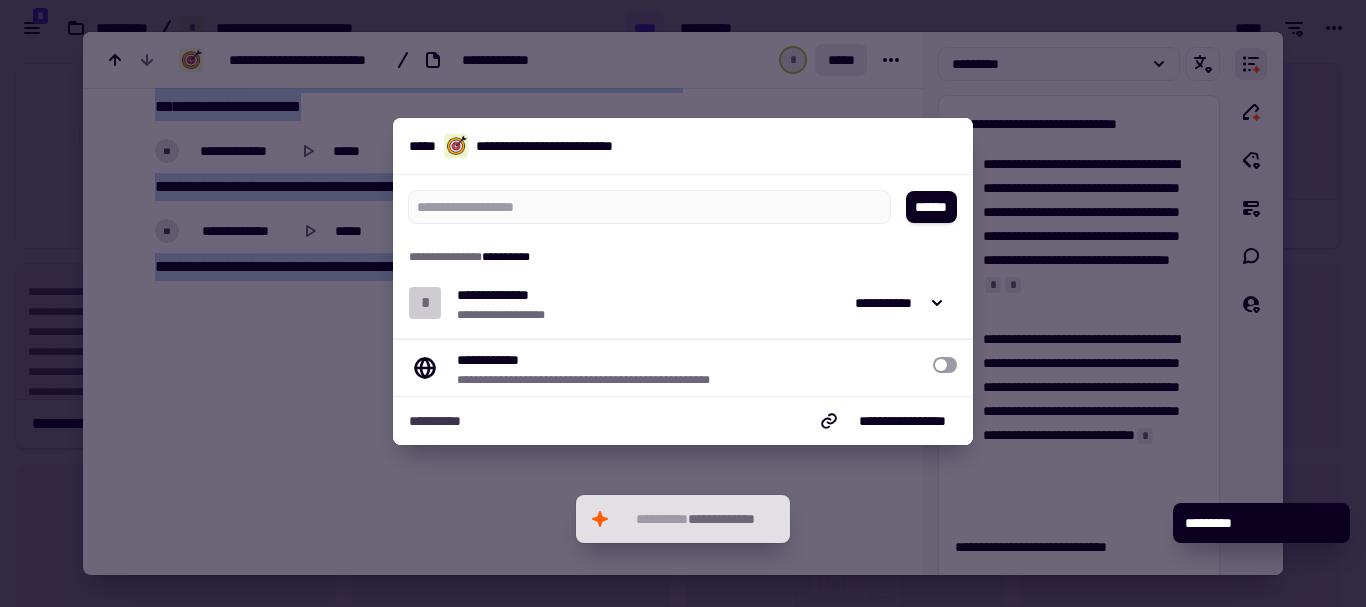 click at bounding box center (945, 365) 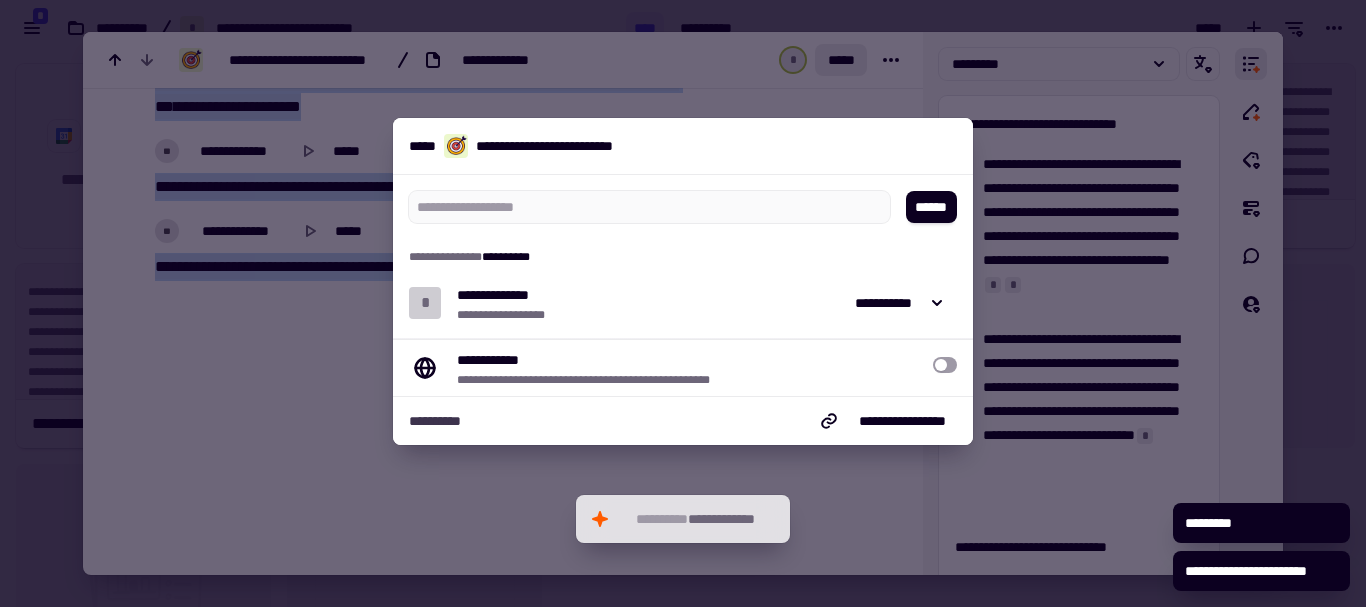 scroll, scrollTop: 16, scrollLeft: 16, axis: both 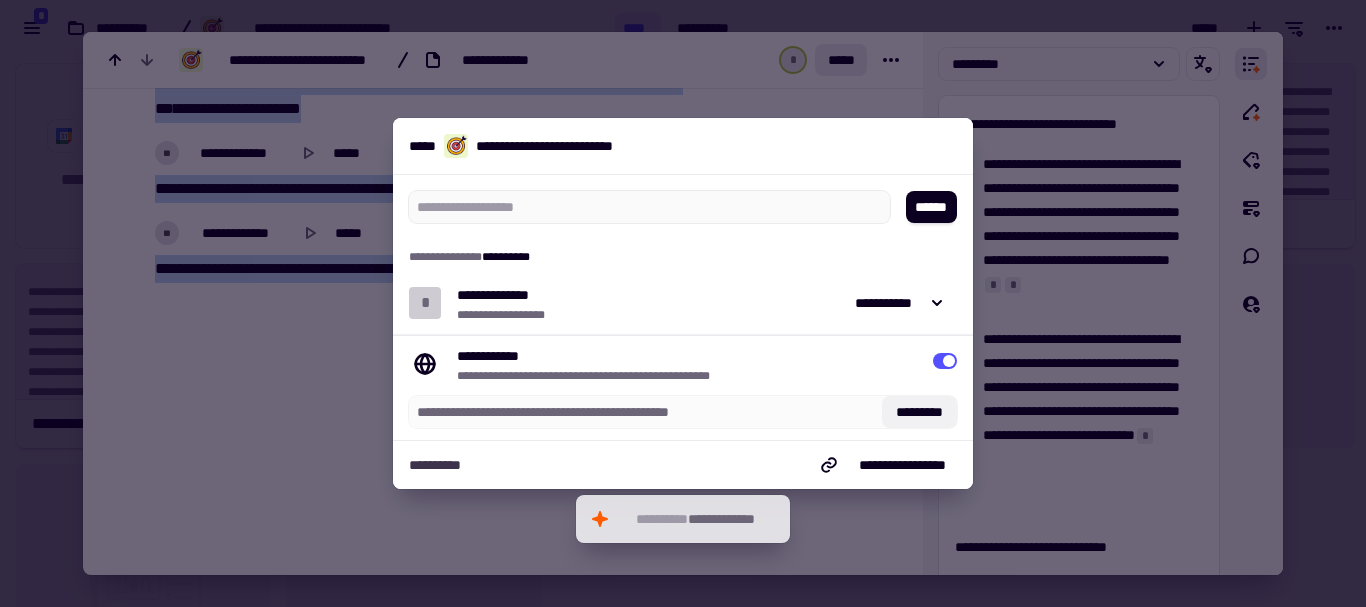 click on "*********" 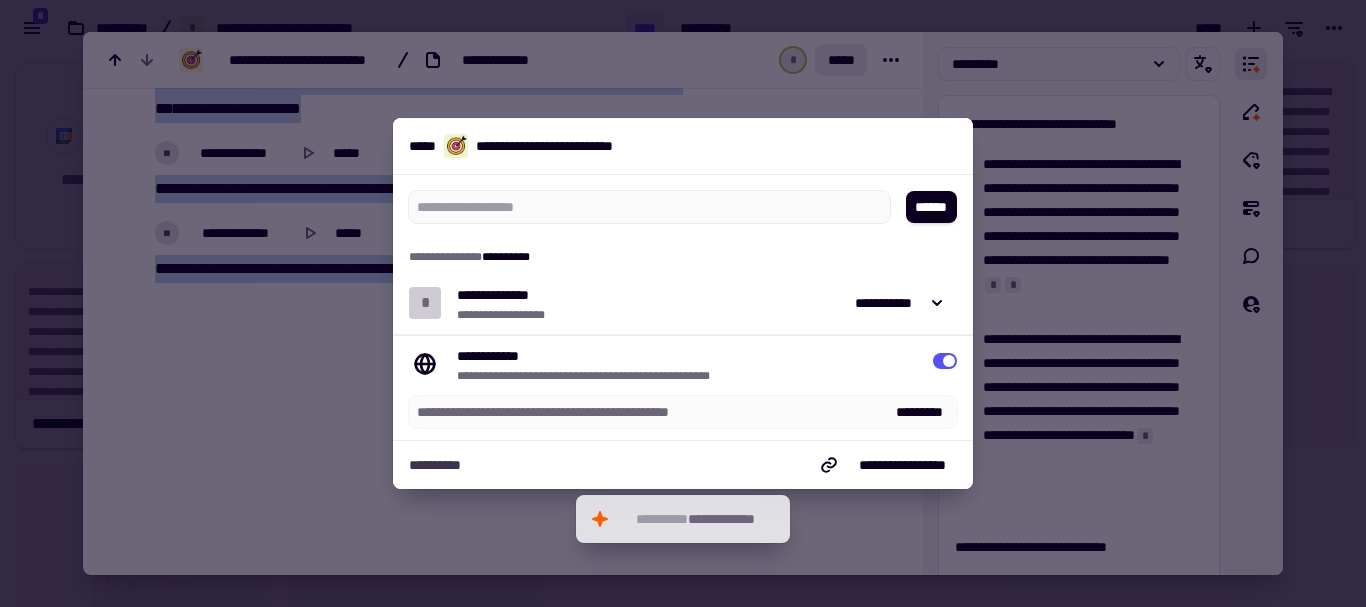 scroll, scrollTop: 536, scrollLeft: 1351, axis: both 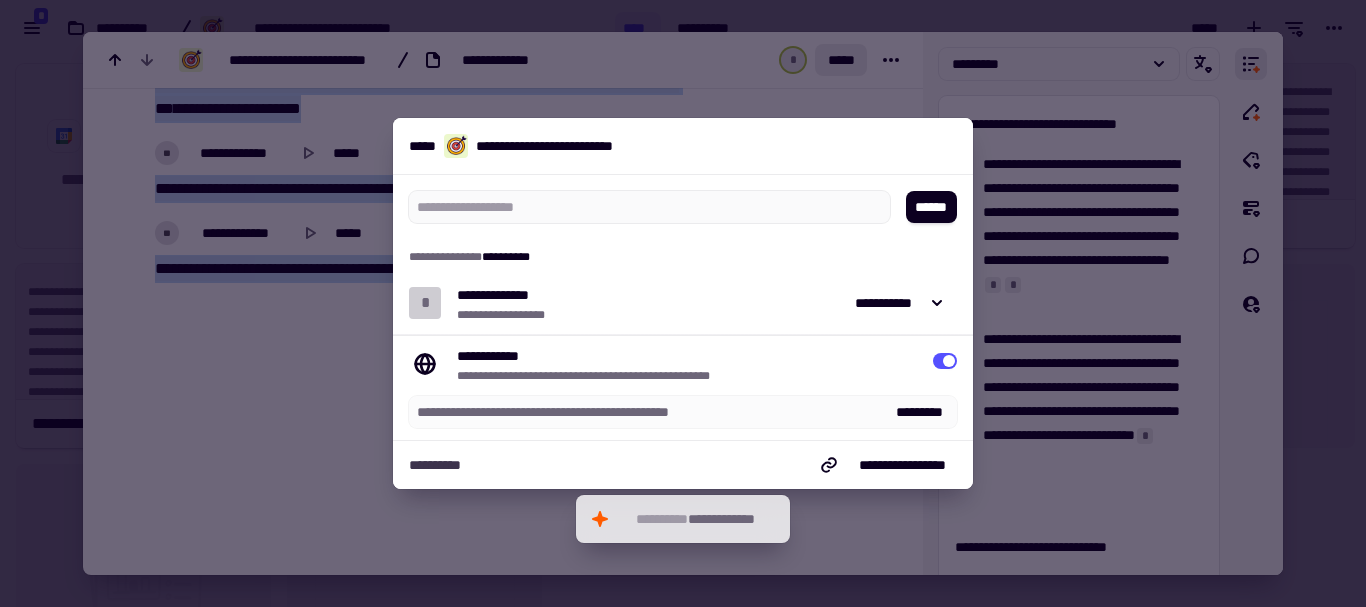 click at bounding box center [683, 303] 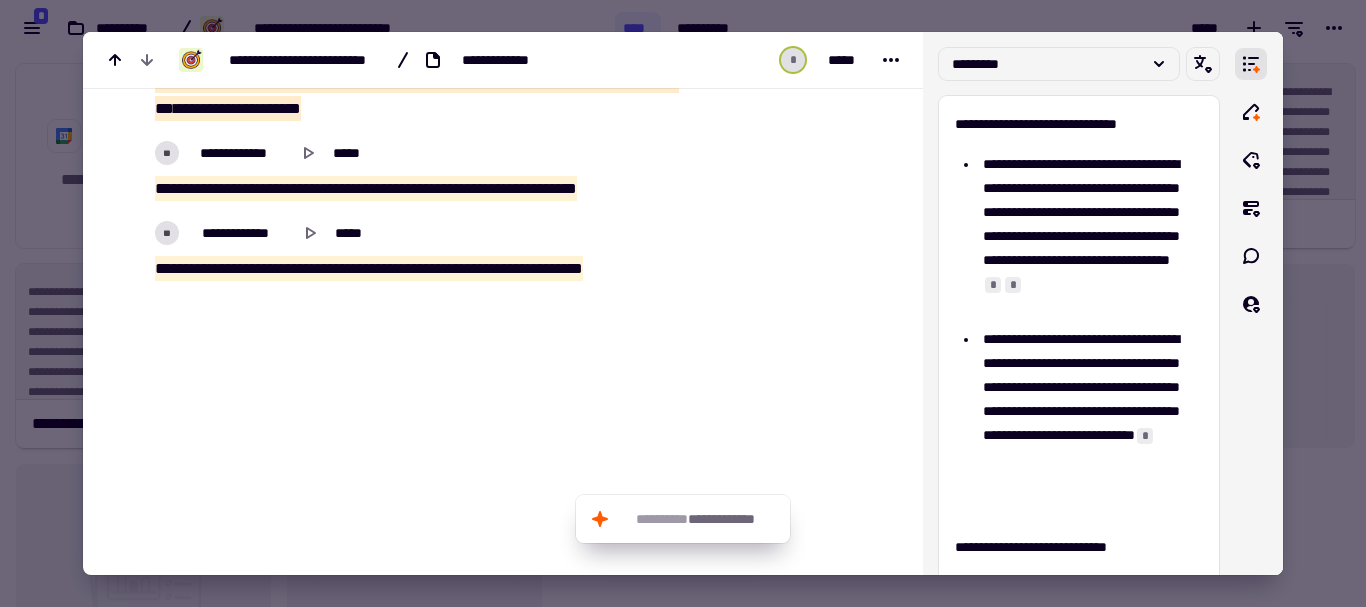 click at bounding box center [683, 303] 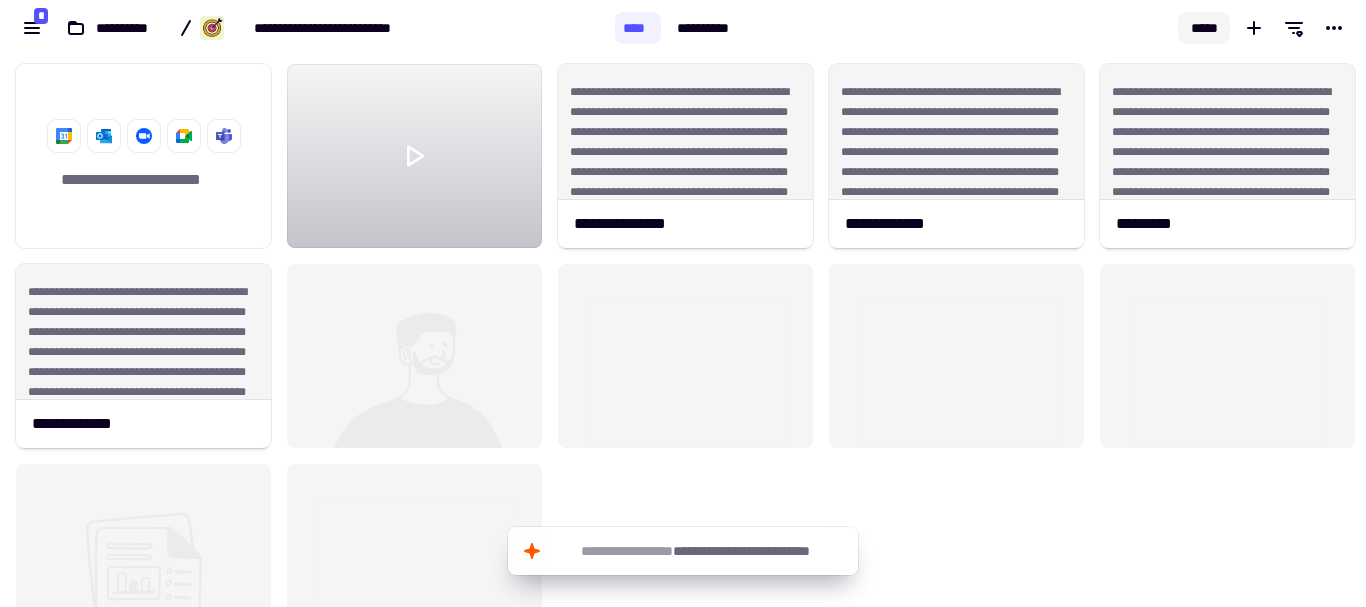click on "*****" 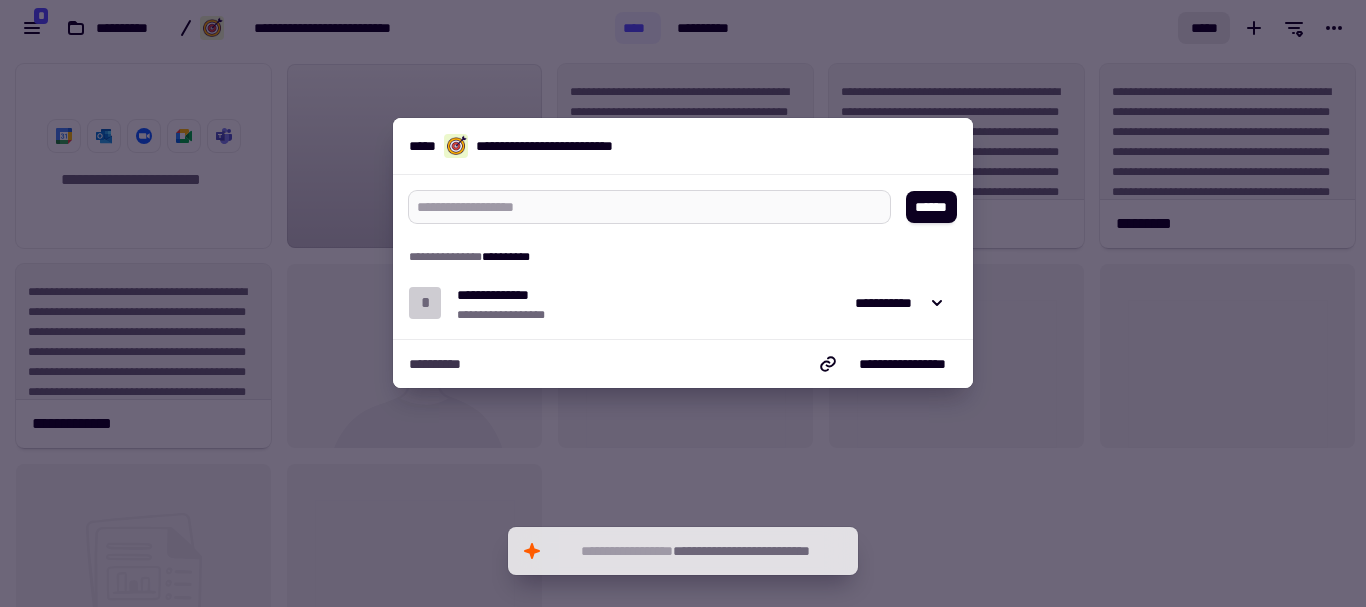 type on "*" 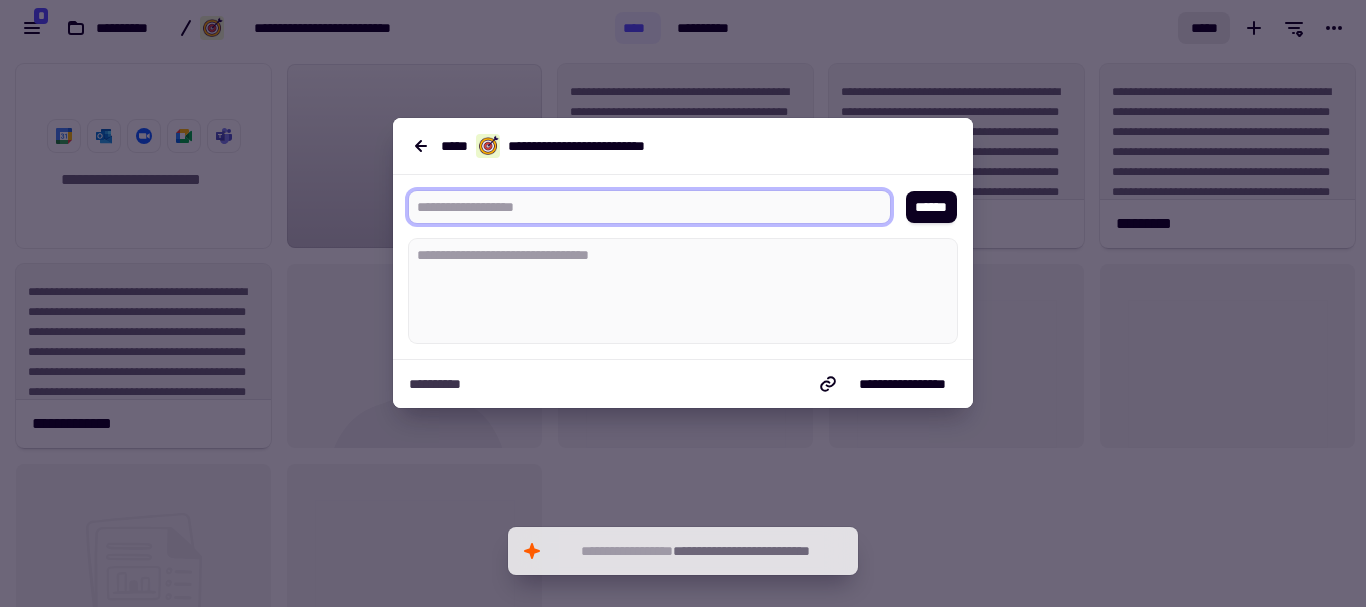 click at bounding box center [641, 207] 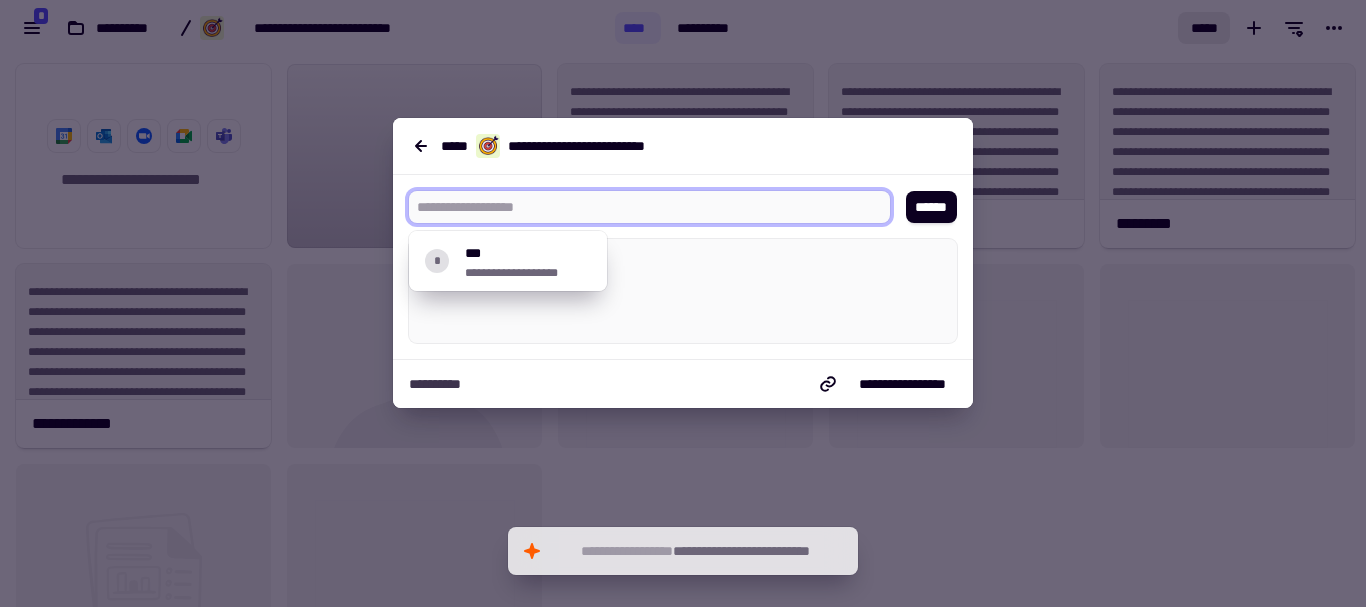 click at bounding box center (641, 207) 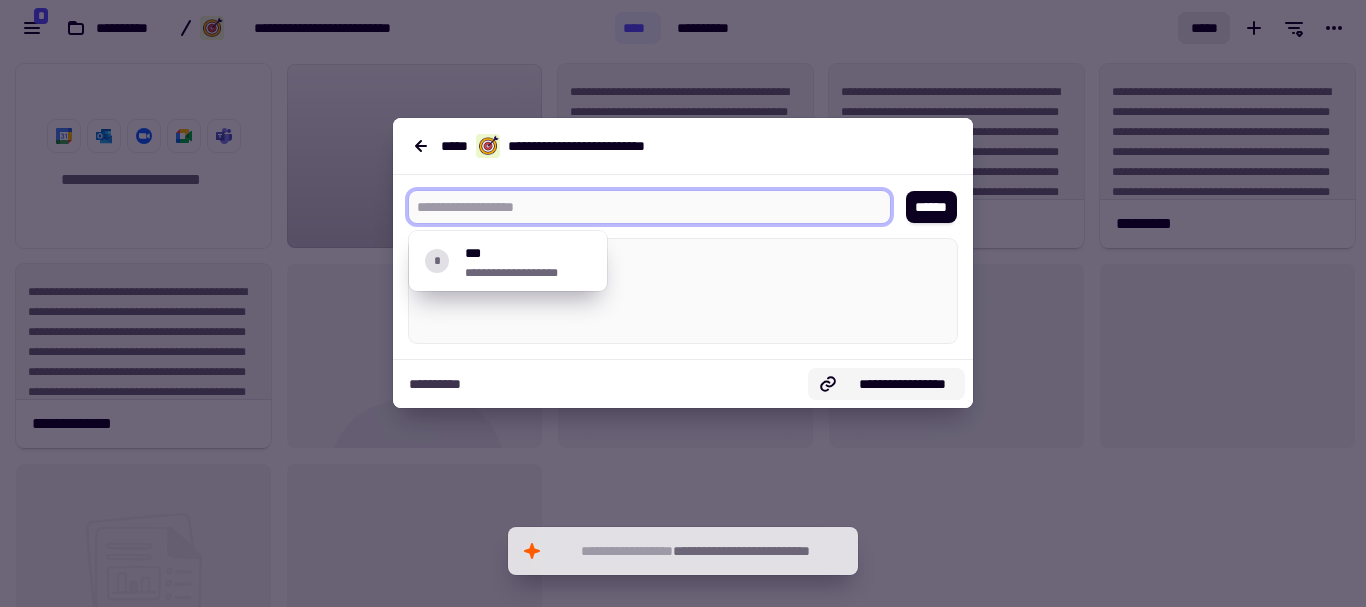 click on "**********" 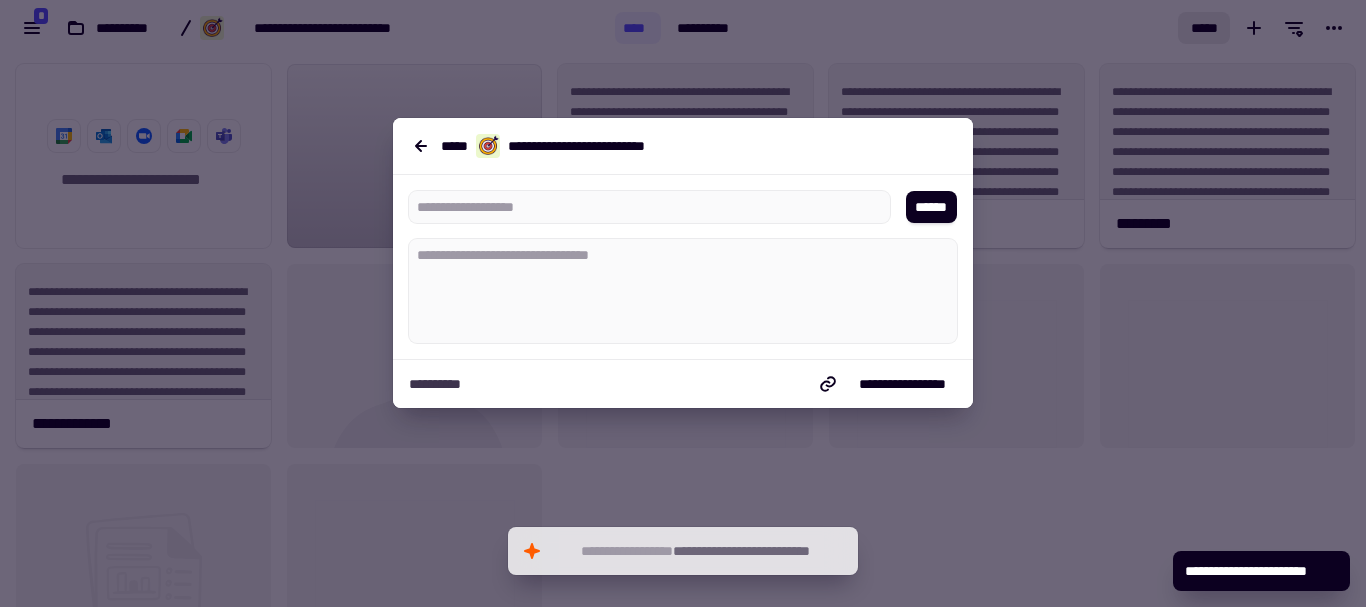 click at bounding box center [683, 303] 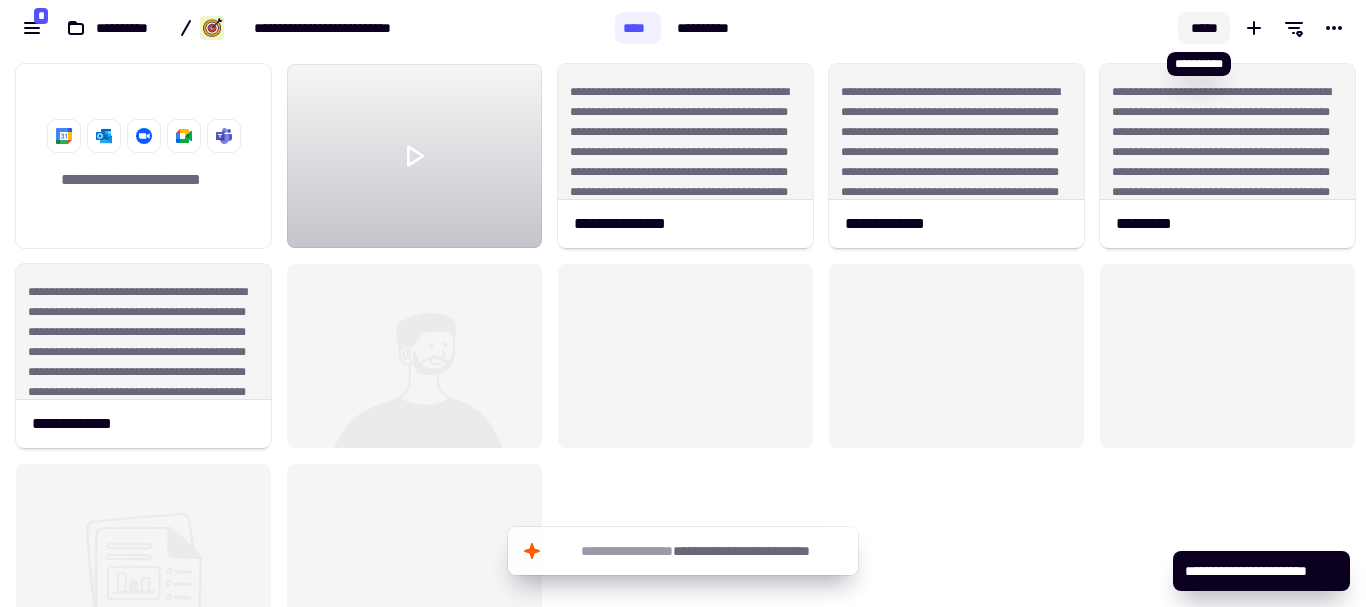 click on "*****" 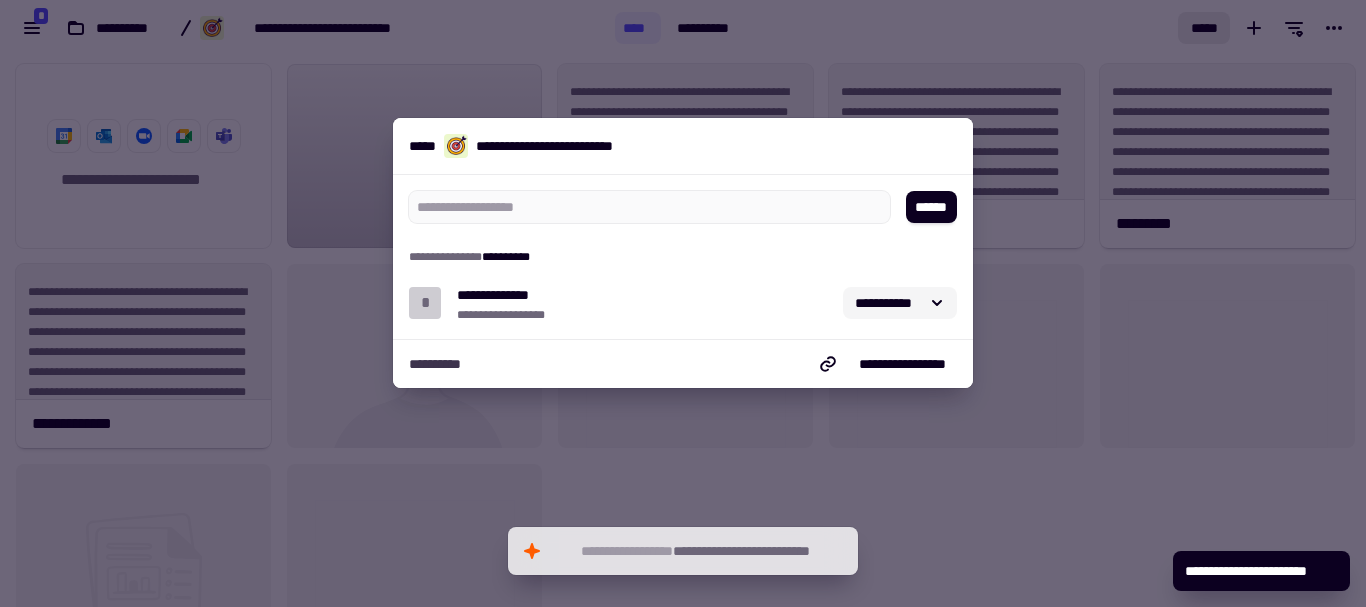 click 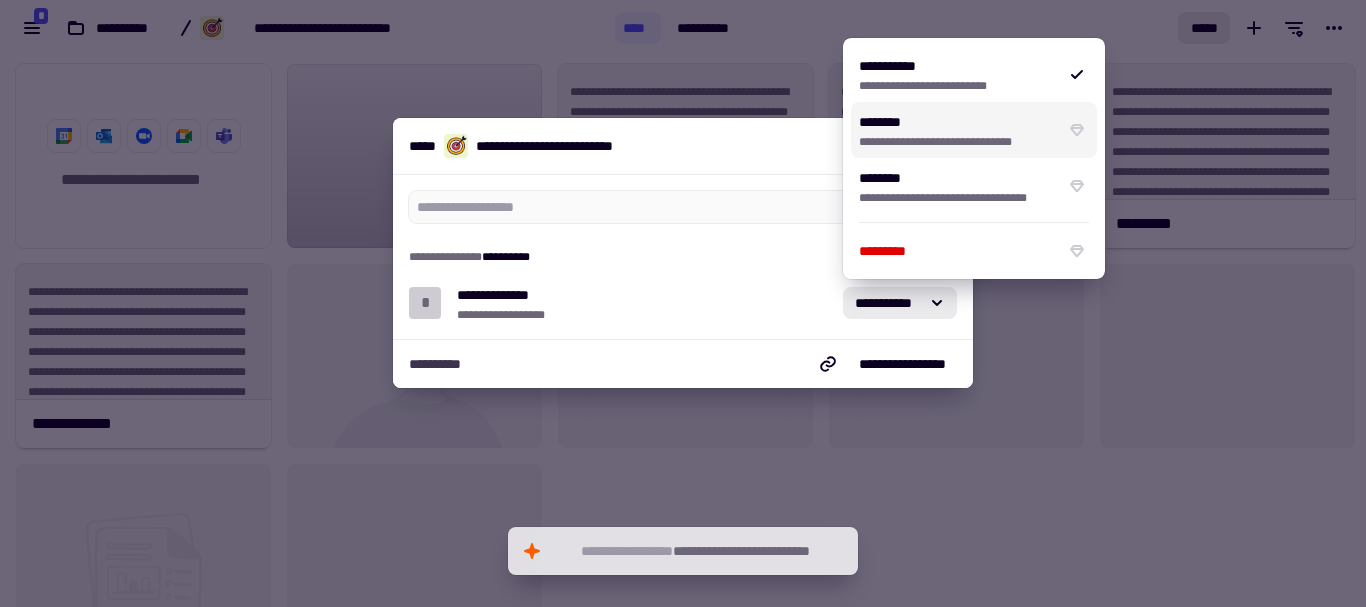 click at bounding box center [683, 303] 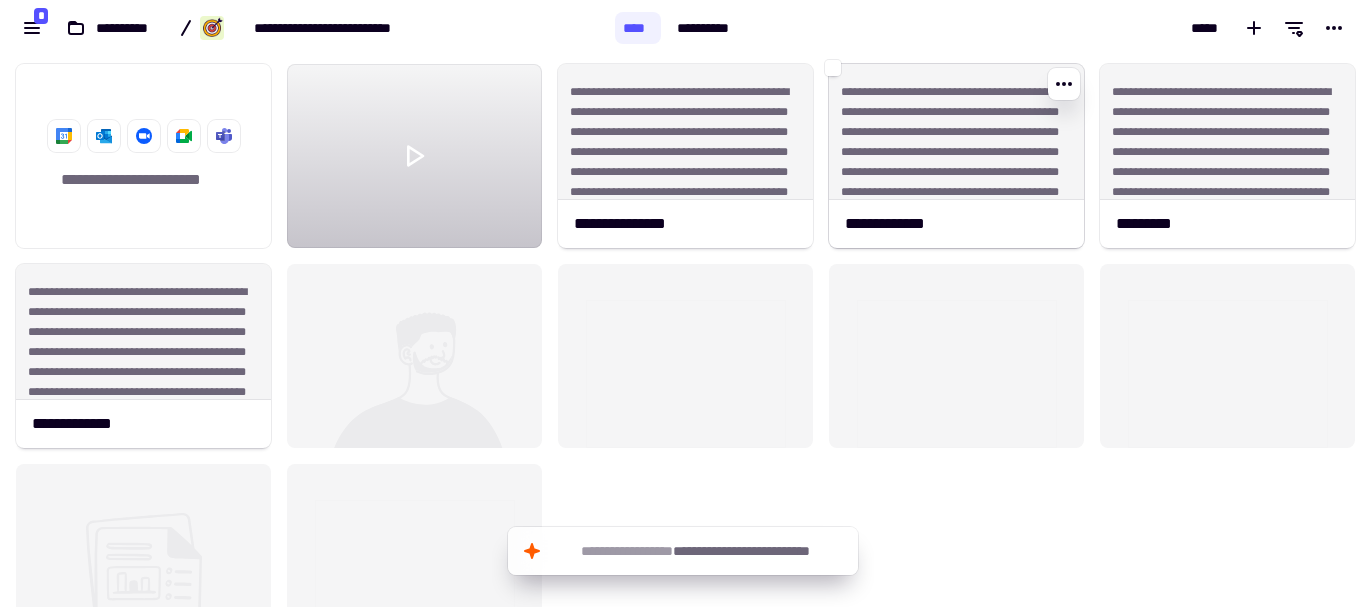 click on "**********" 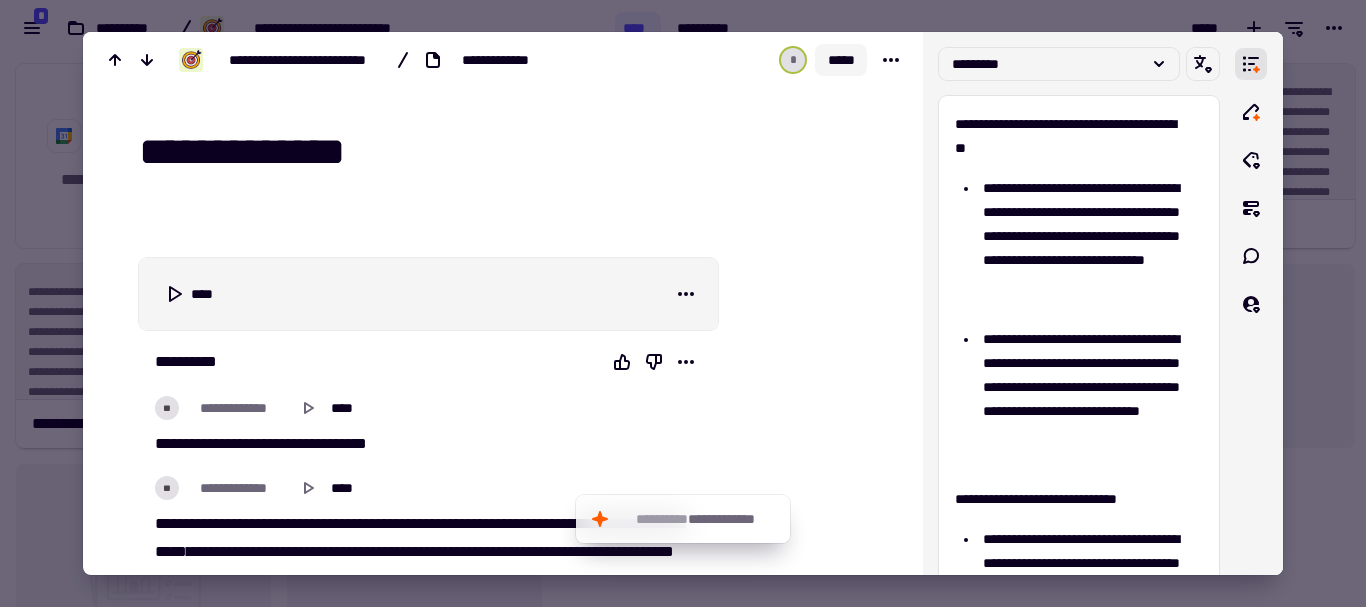 click on "*****" 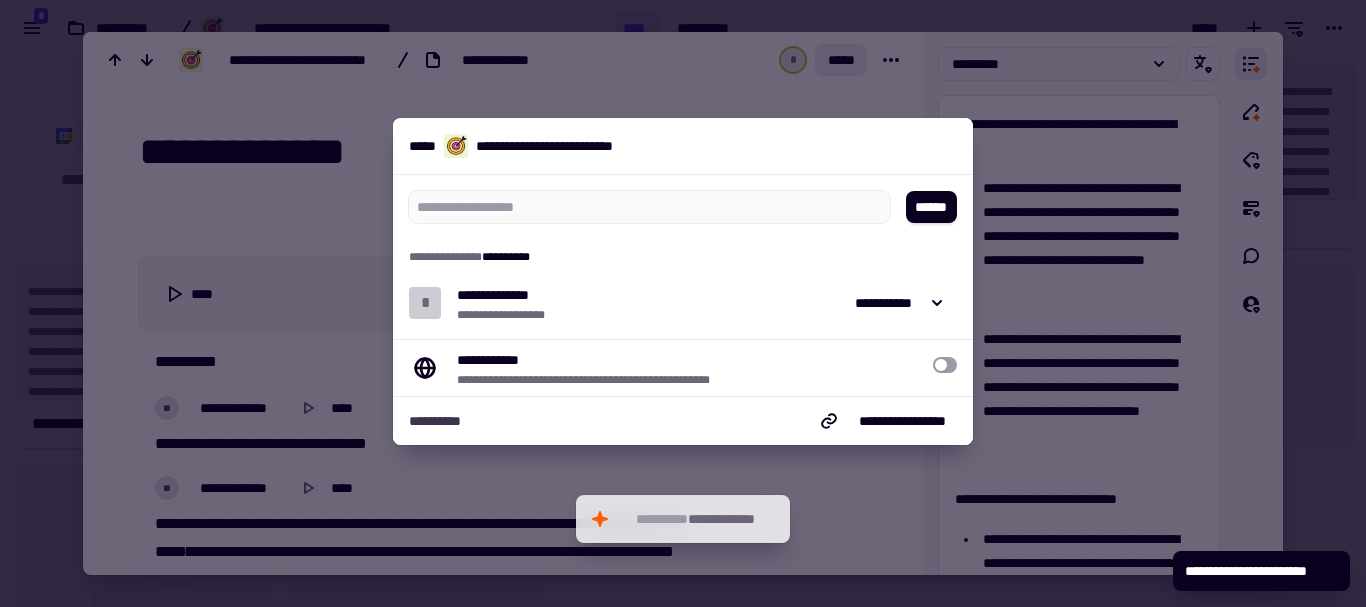 click at bounding box center [945, 365] 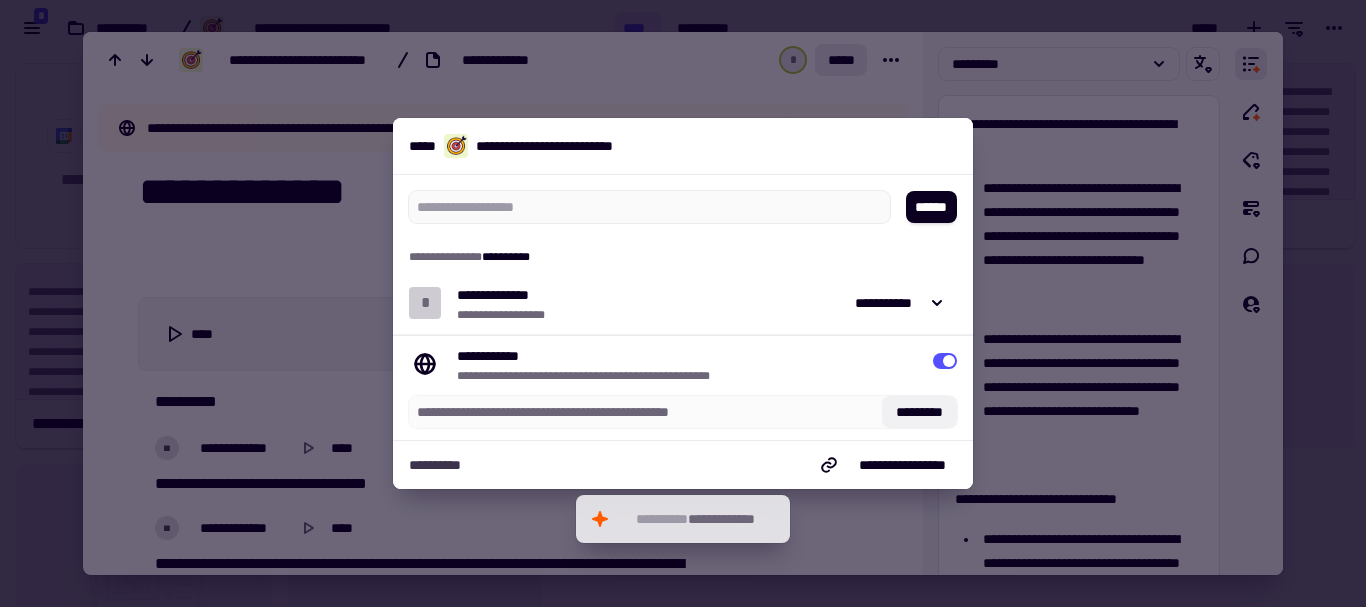 click on "*********" 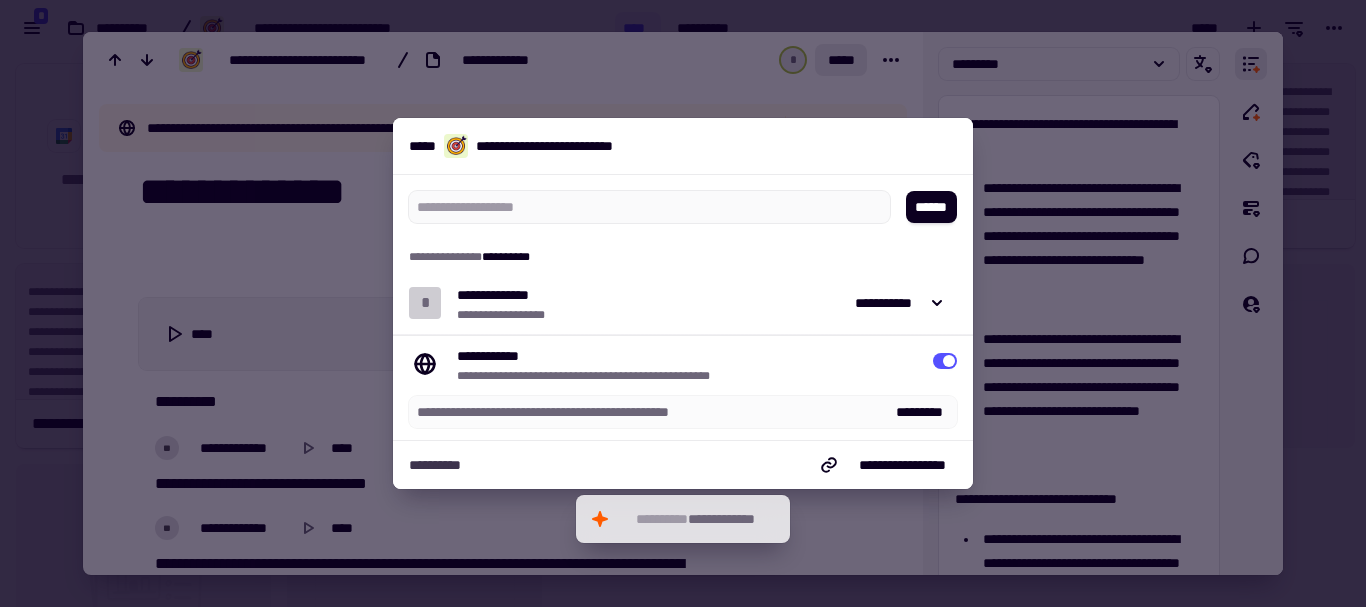 scroll, scrollTop: 536, scrollLeft: 1351, axis: both 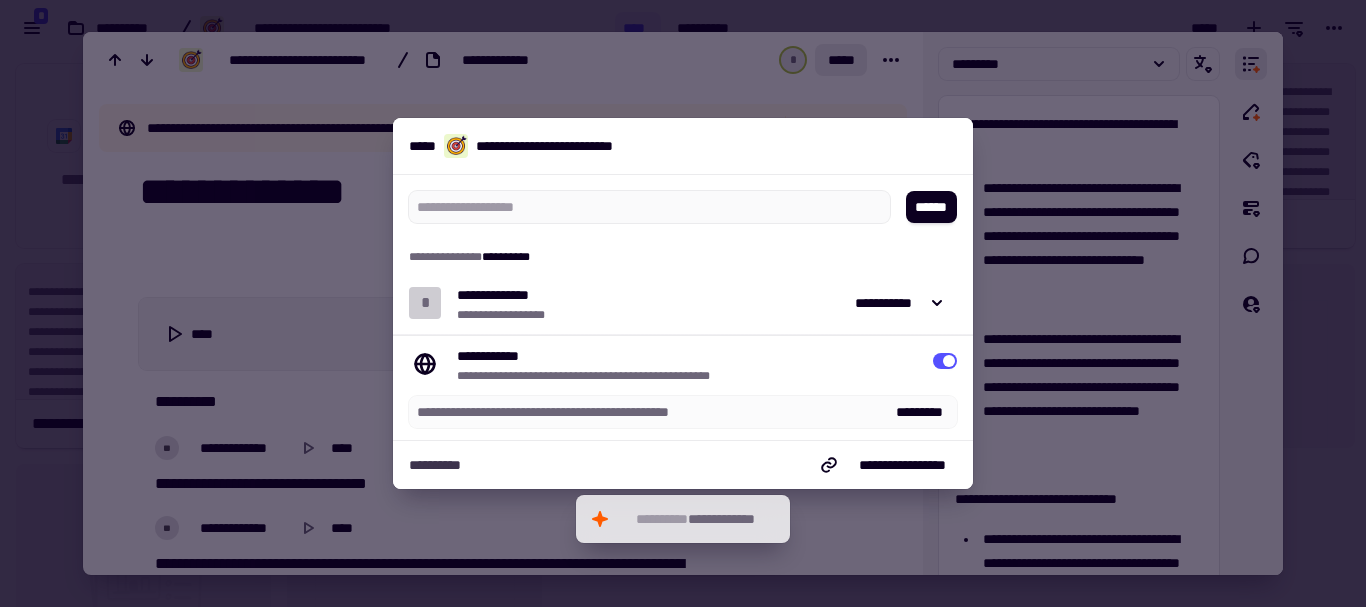 click at bounding box center [683, 303] 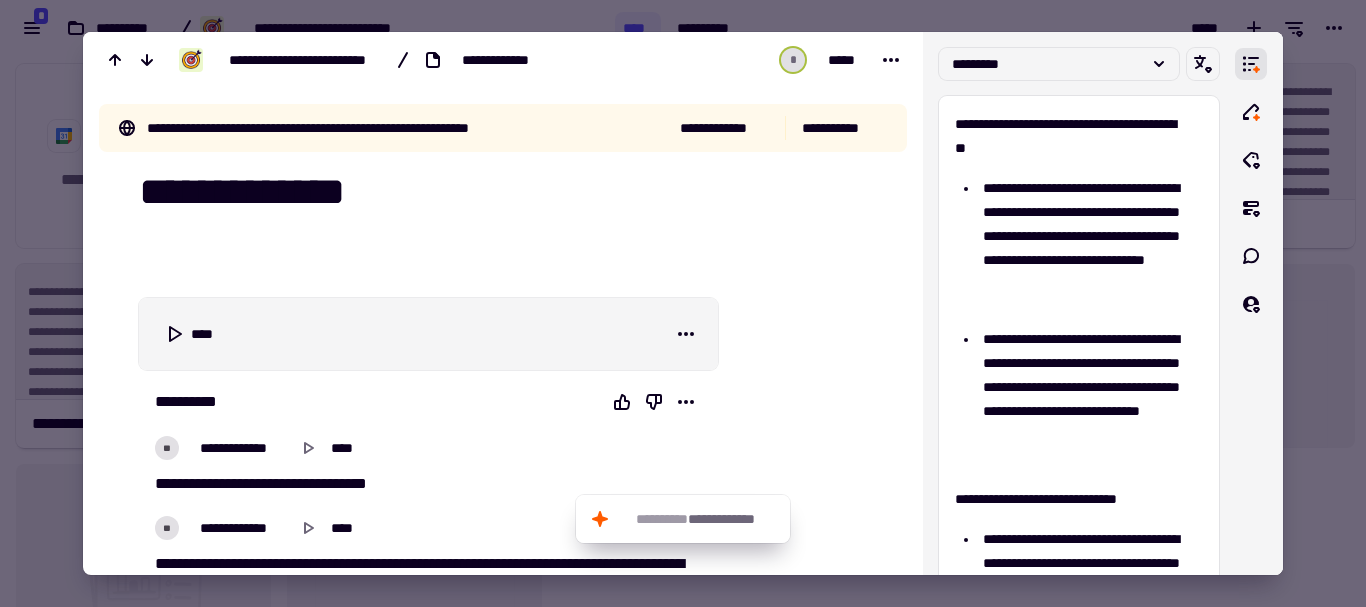 click at bounding box center [683, 303] 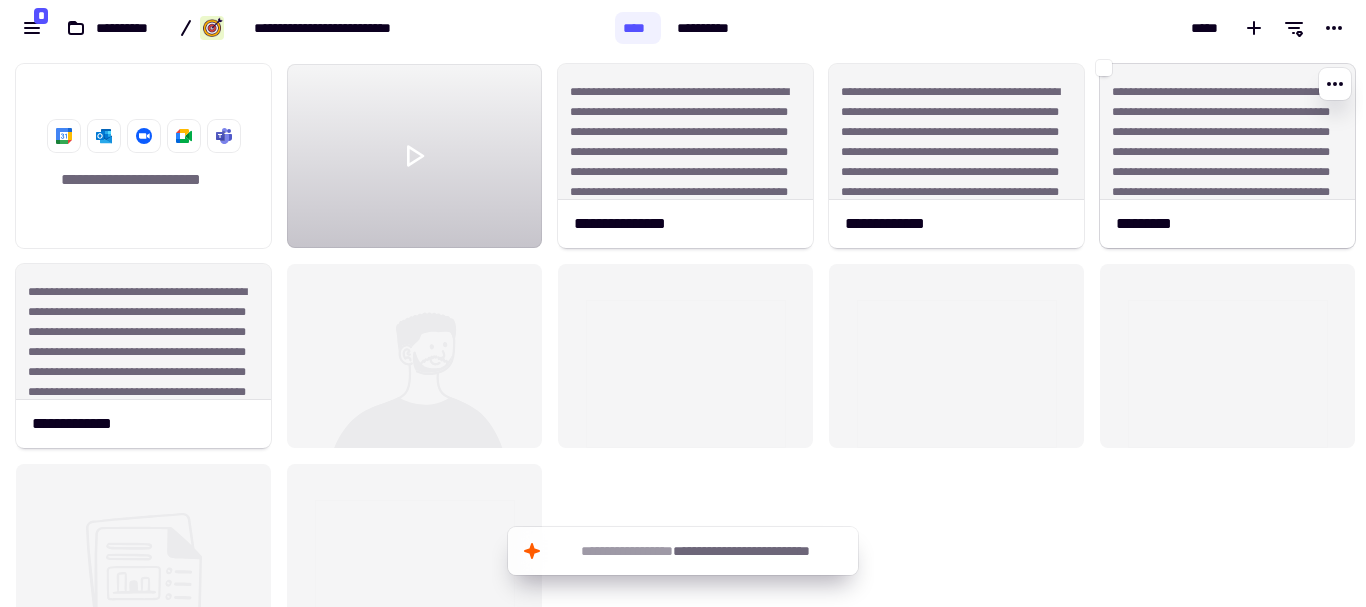 click on "*********" 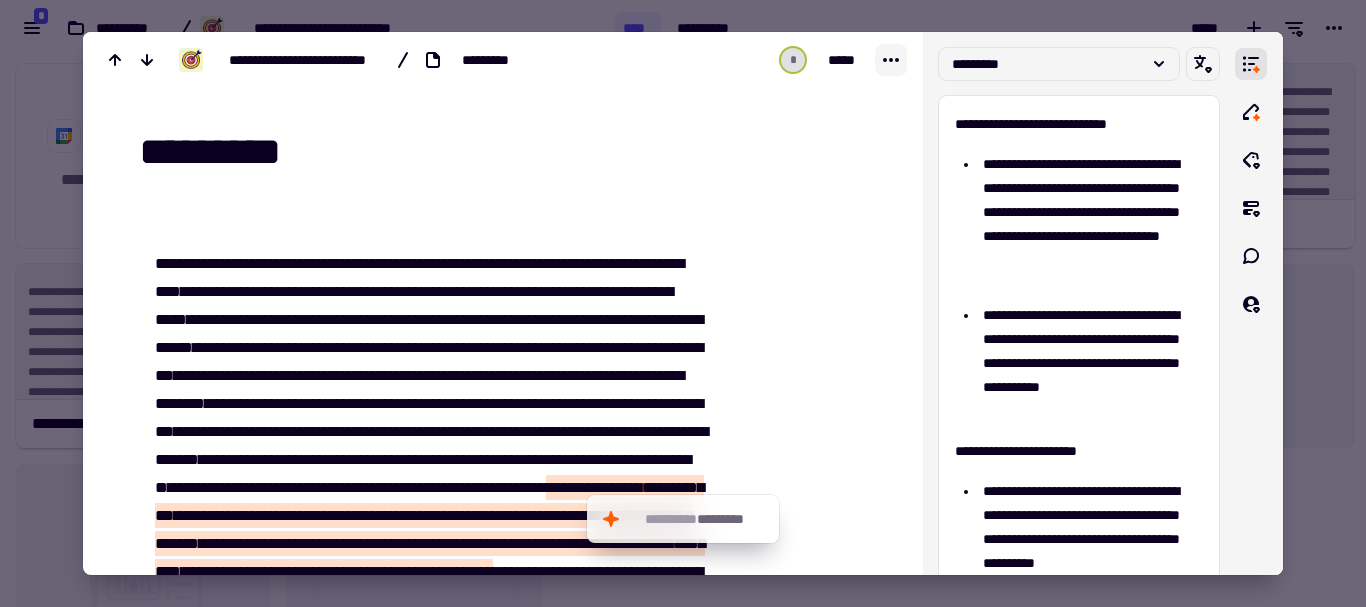 click 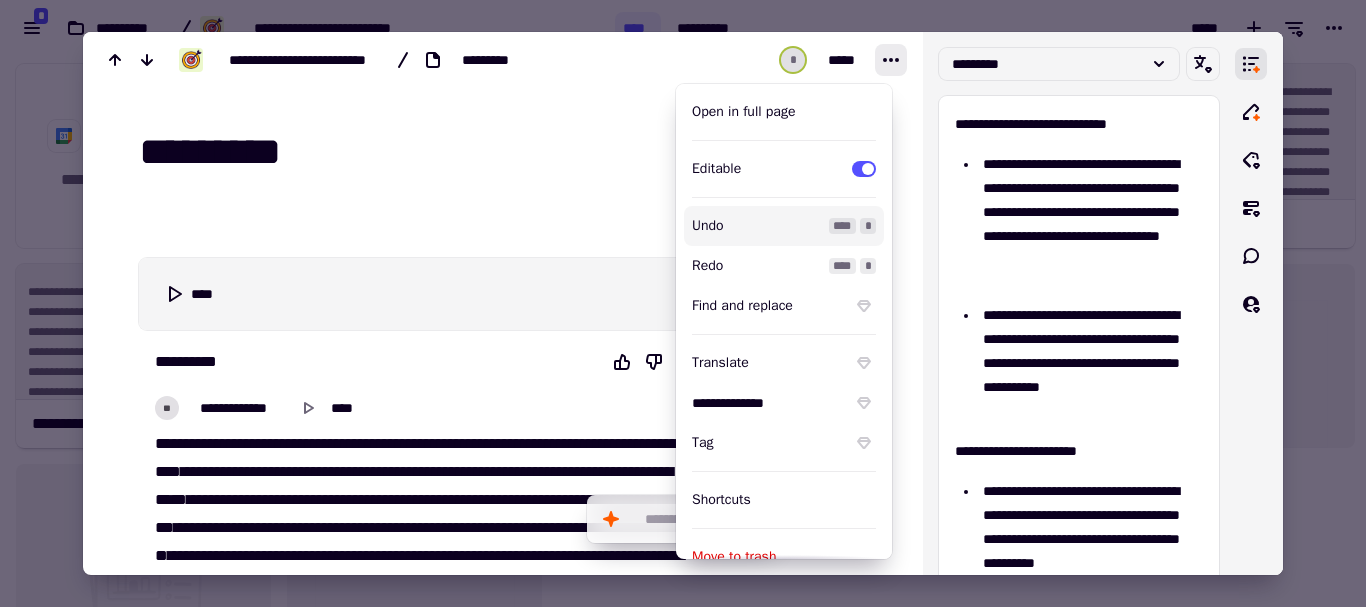 scroll, scrollTop: 123, scrollLeft: 0, axis: vertical 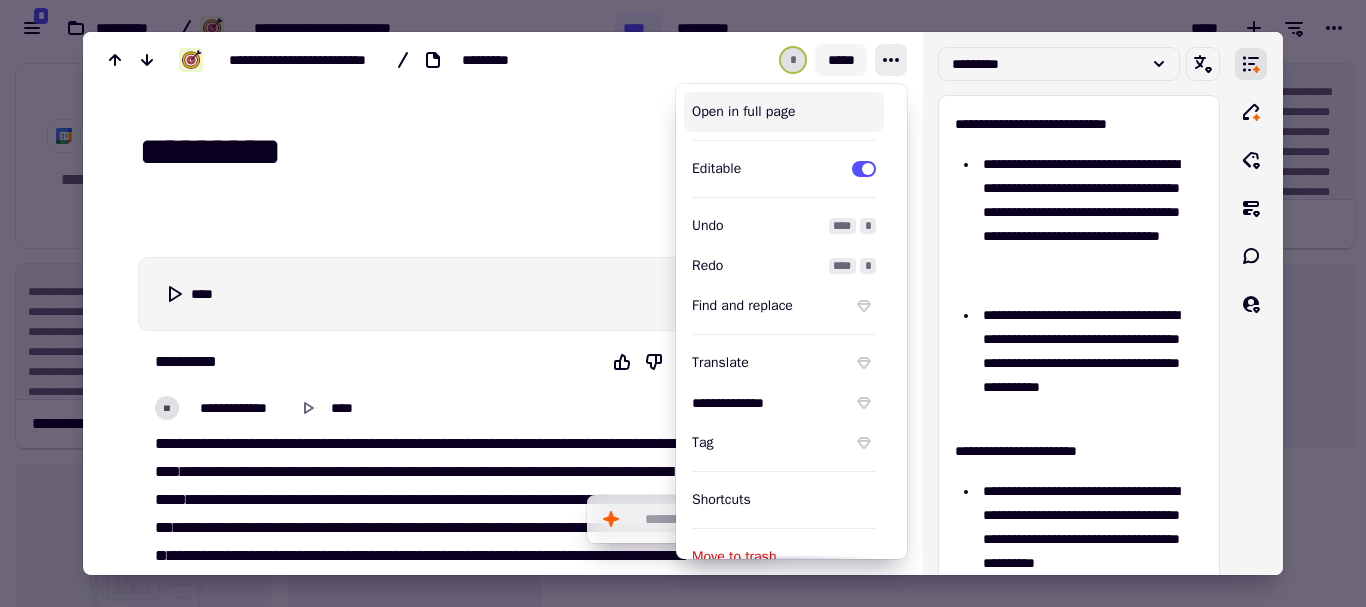 click on "*****" 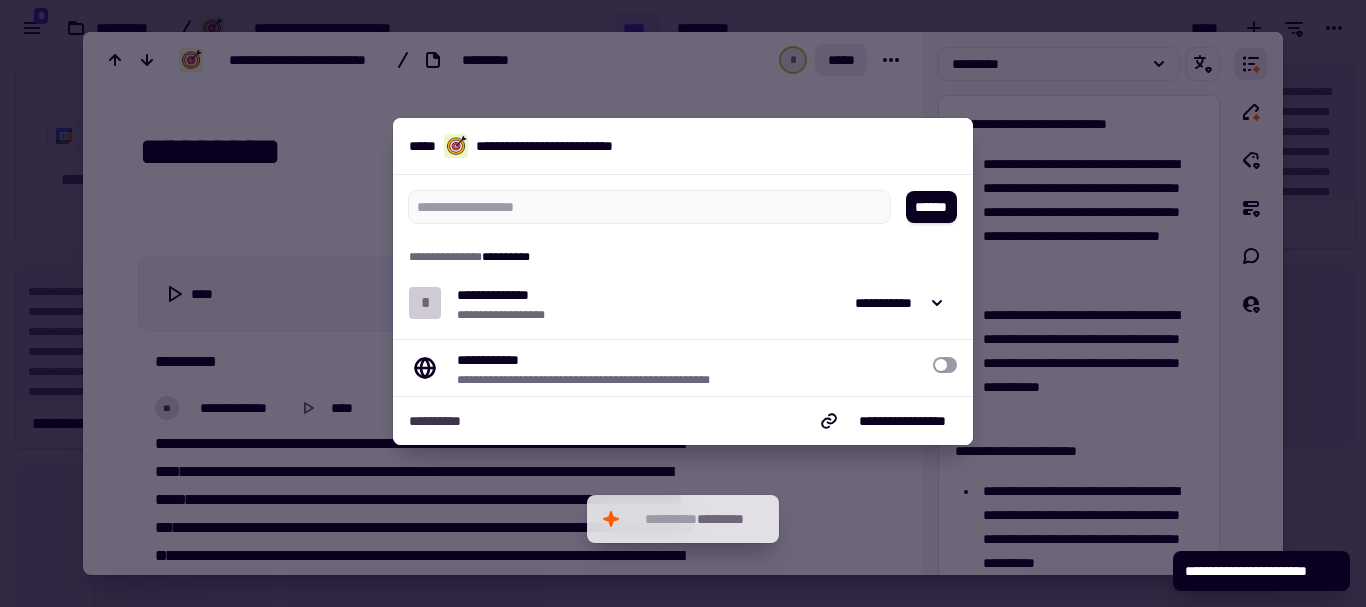 click at bounding box center (945, 365) 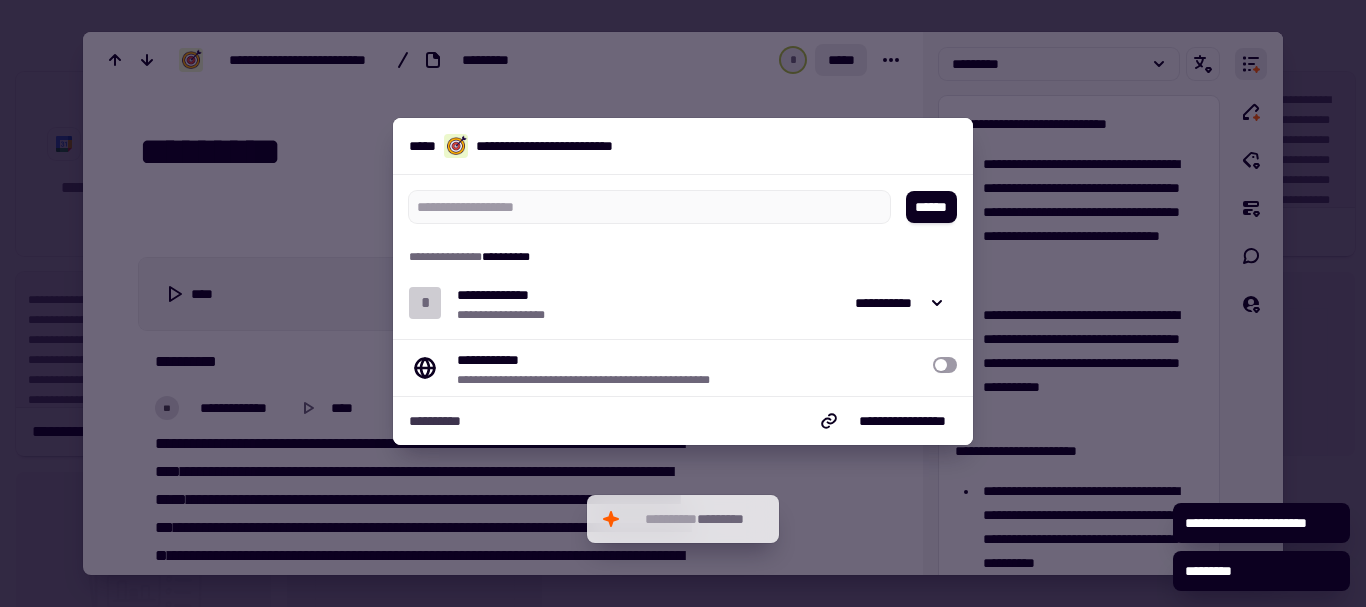 scroll, scrollTop: 536, scrollLeft: 1336, axis: both 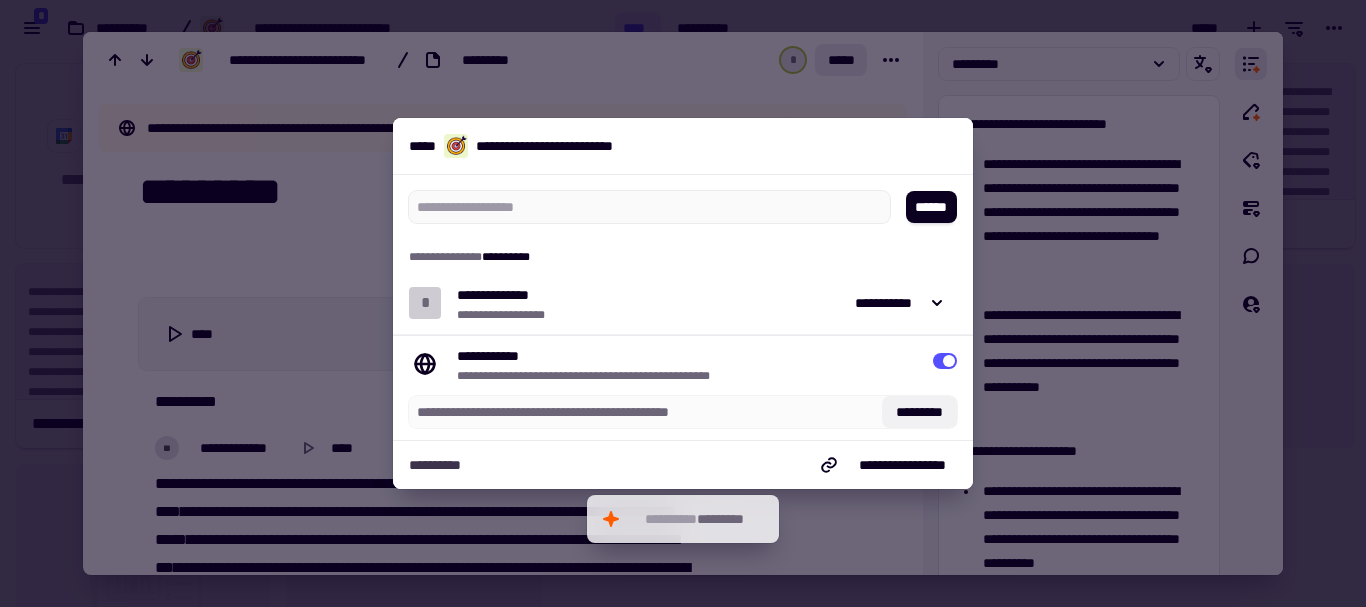 click on "*********" 